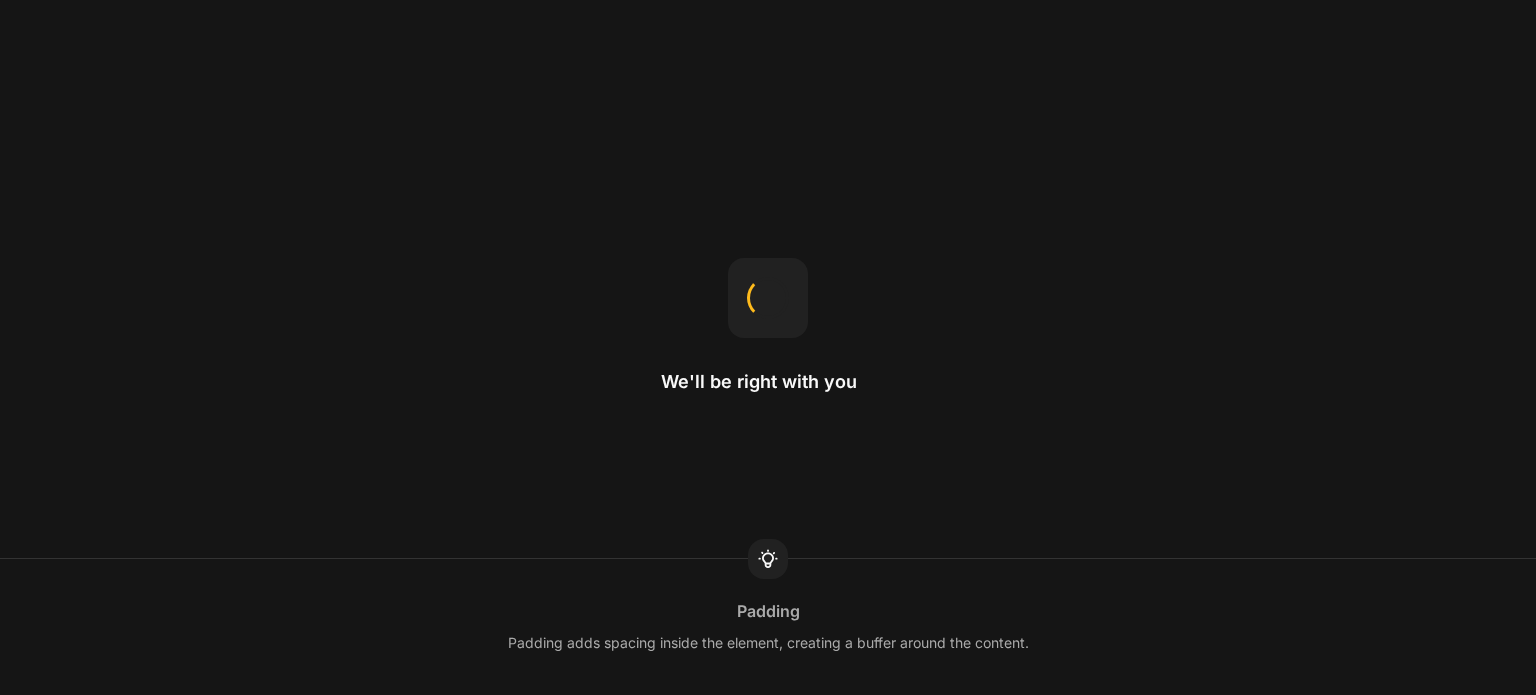 scroll, scrollTop: 0, scrollLeft: 0, axis: both 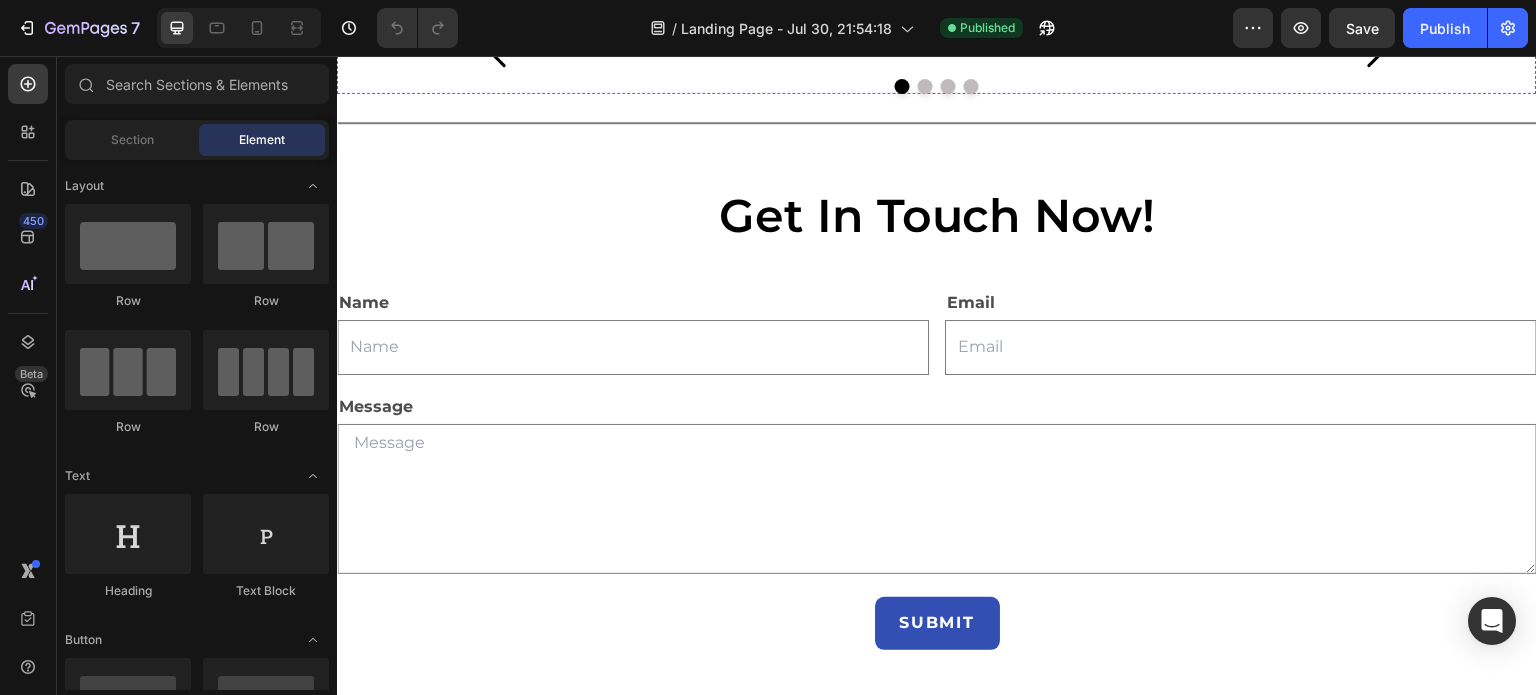 click at bounding box center [1327, 6] 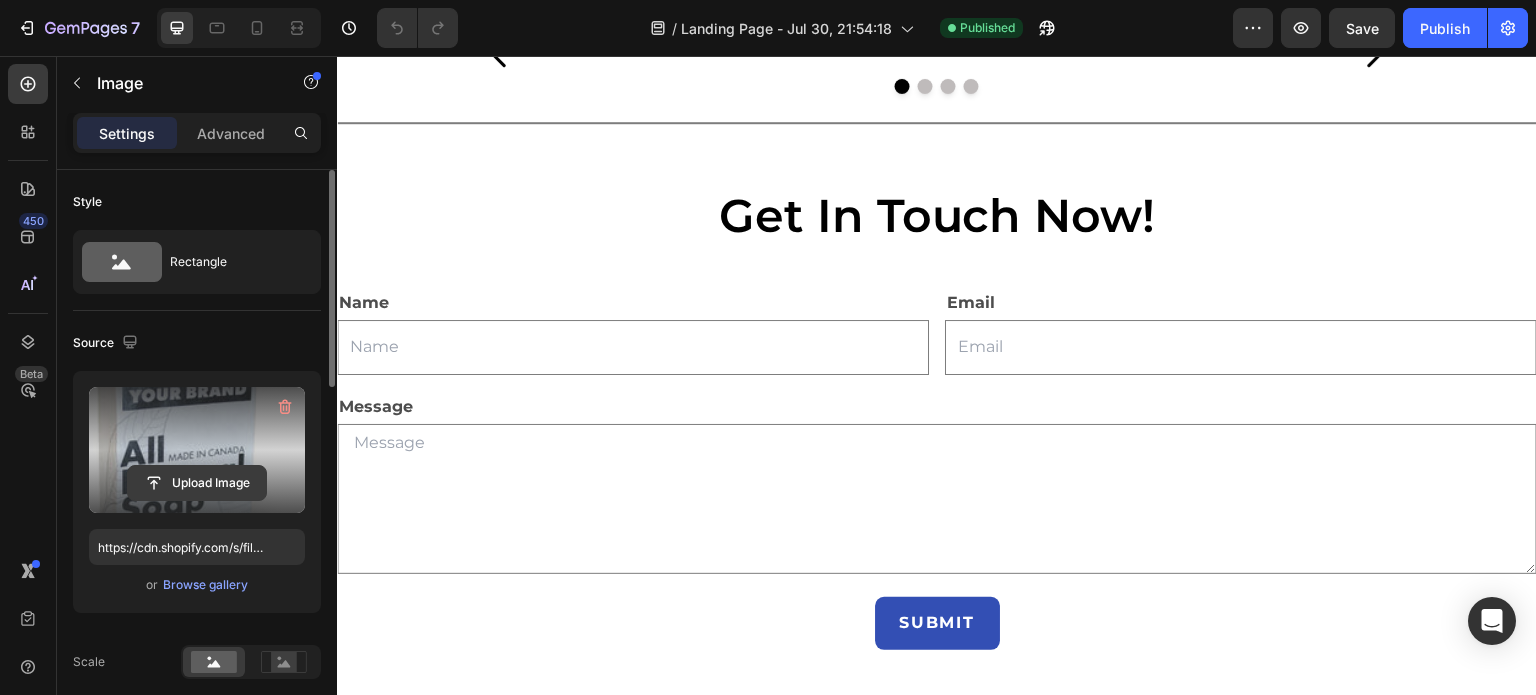click 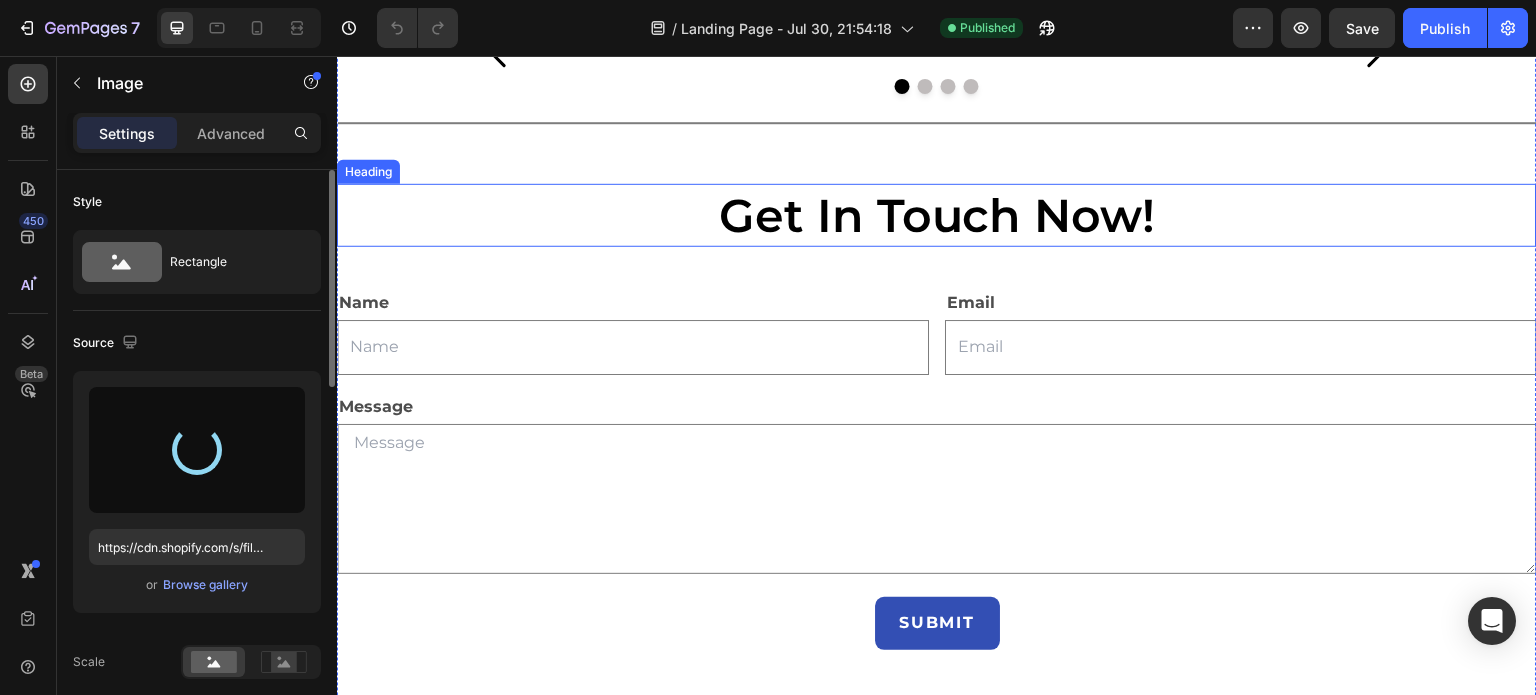 type on "https://cdn.shopify.com/s/files/1/0089/9999/3422/files/gempages_576623450949419858-f8a1f9b8-b8a7-4f25-8361-a8662cb9ec00.jpg" 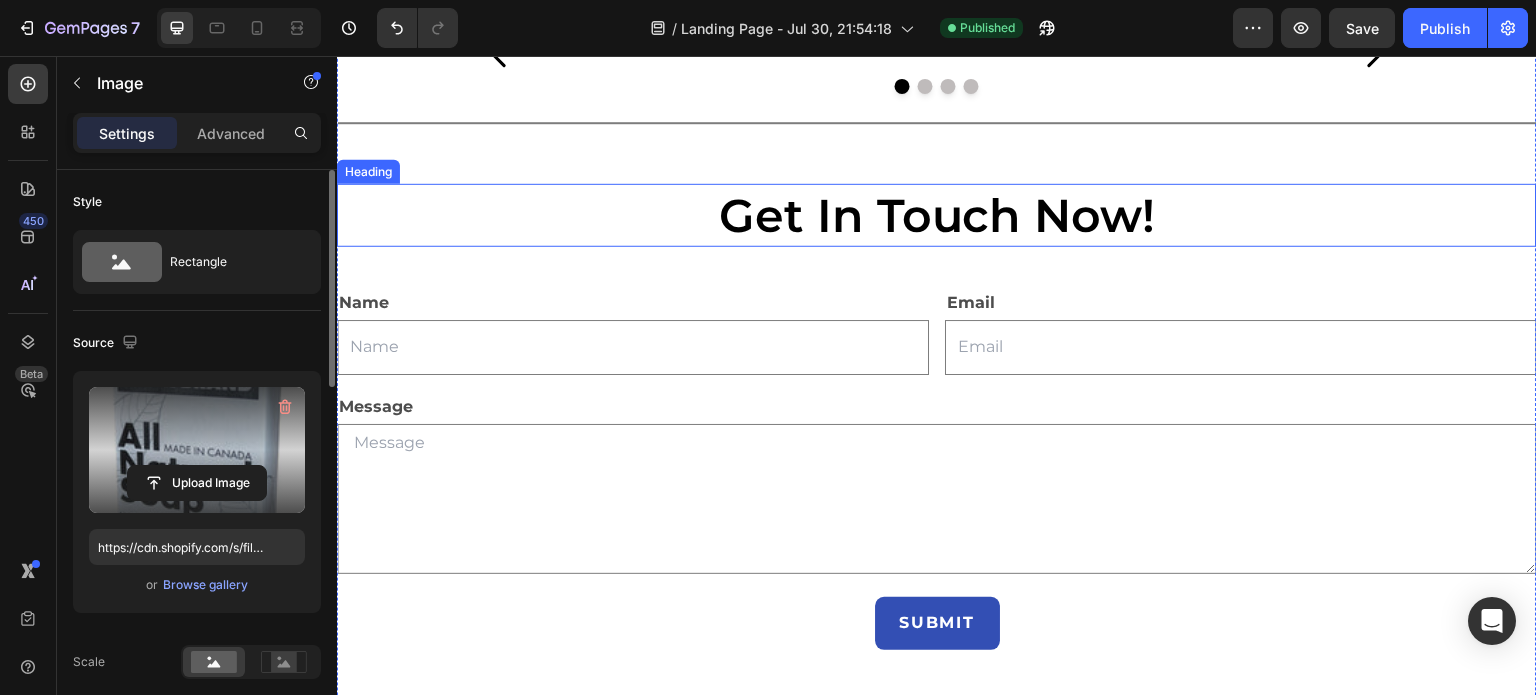scroll, scrollTop: 2528, scrollLeft: 0, axis: vertical 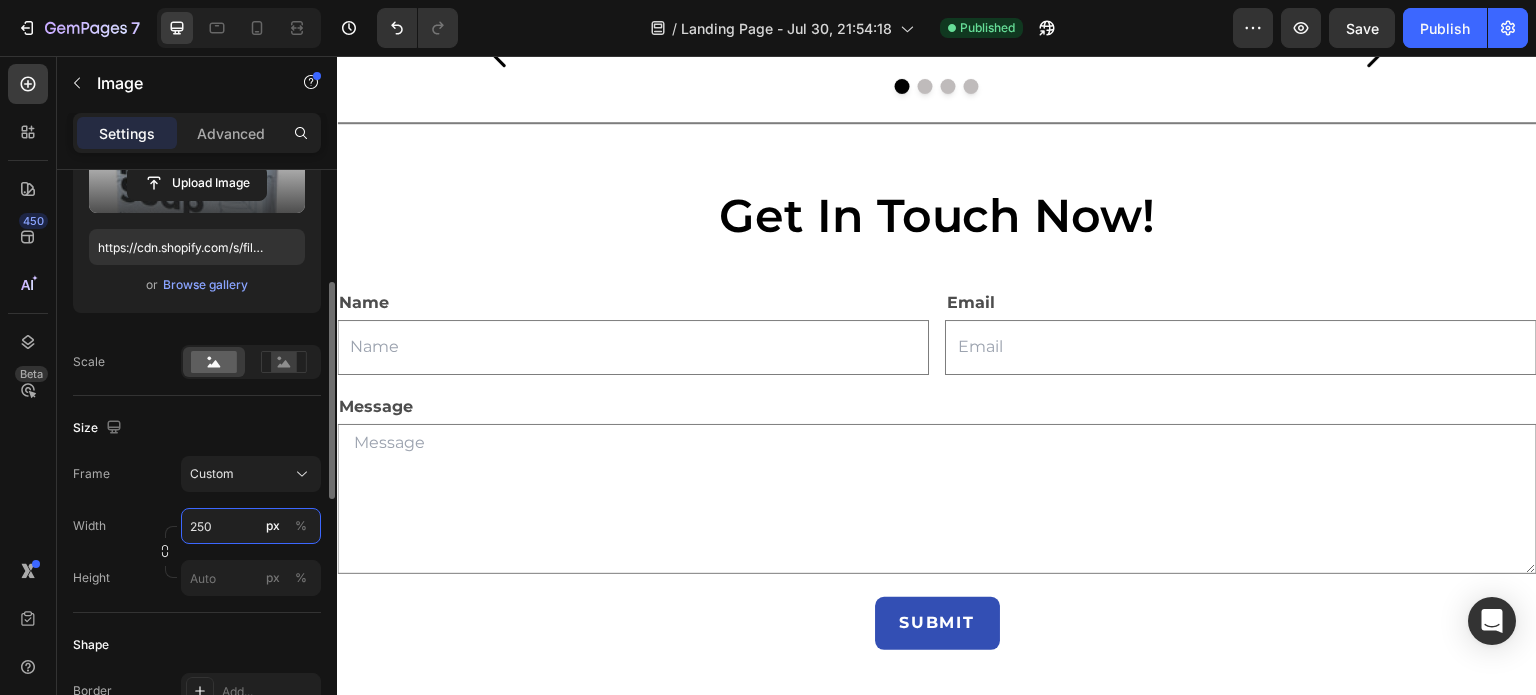 drag, startPoint x: 212, startPoint y: 532, endPoint x: 162, endPoint y: 536, distance: 50.159744 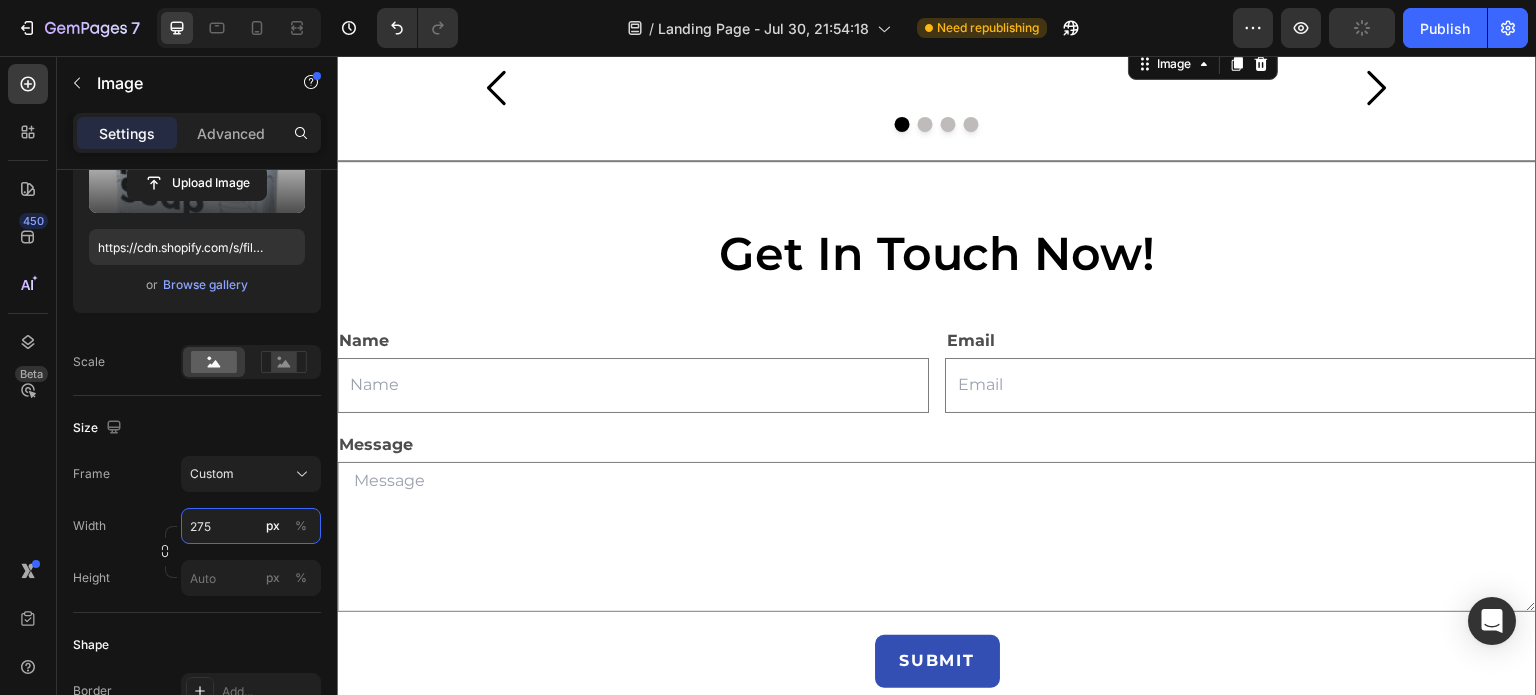 scroll, scrollTop: 2310, scrollLeft: 0, axis: vertical 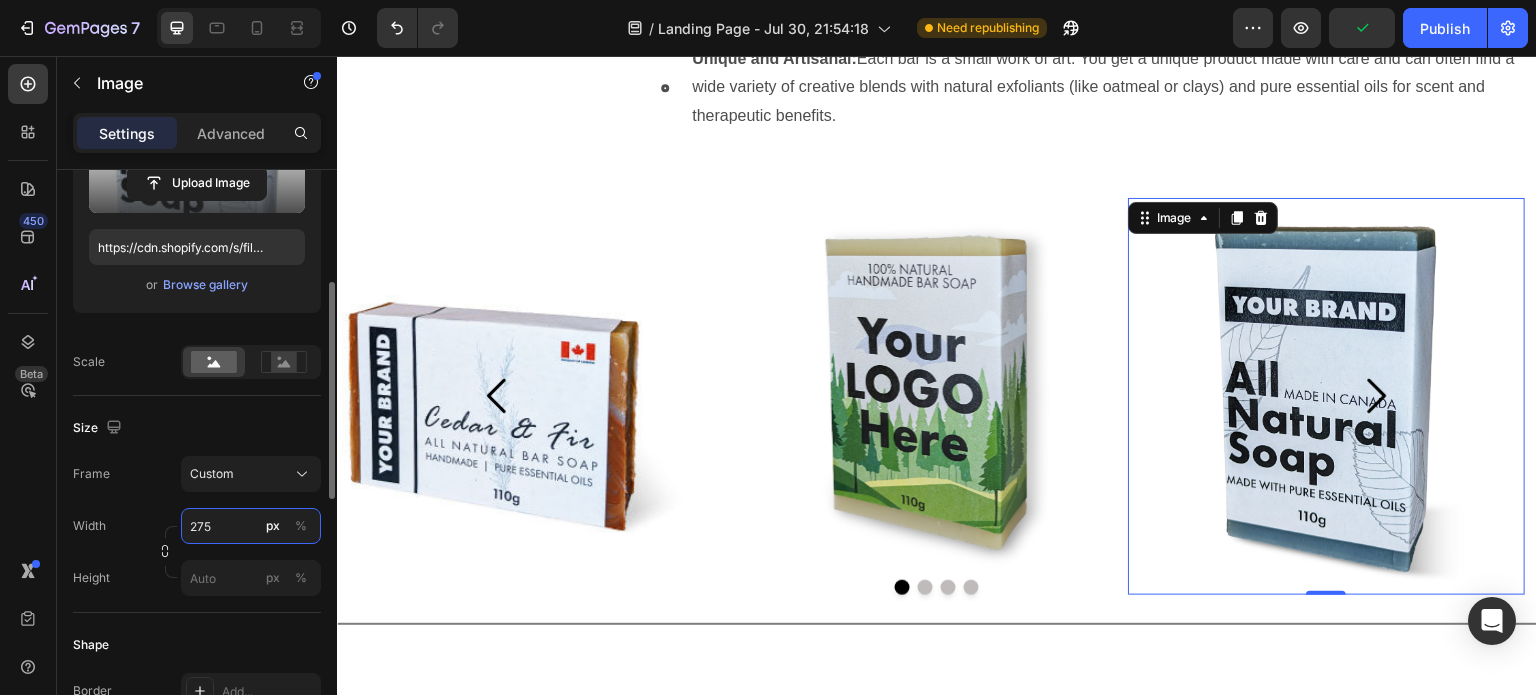 drag, startPoint x: 132, startPoint y: 527, endPoint x: 79, endPoint y: 509, distance: 55.97321 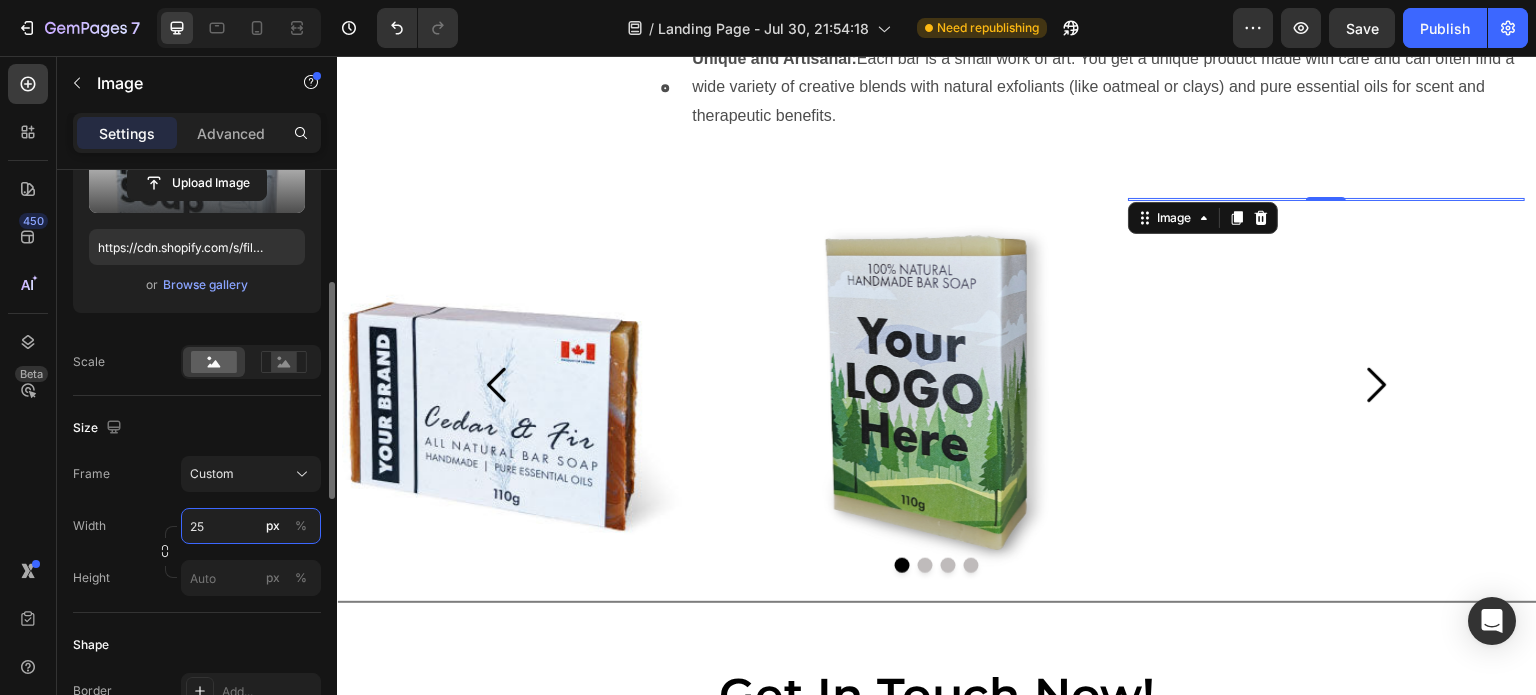type on "250" 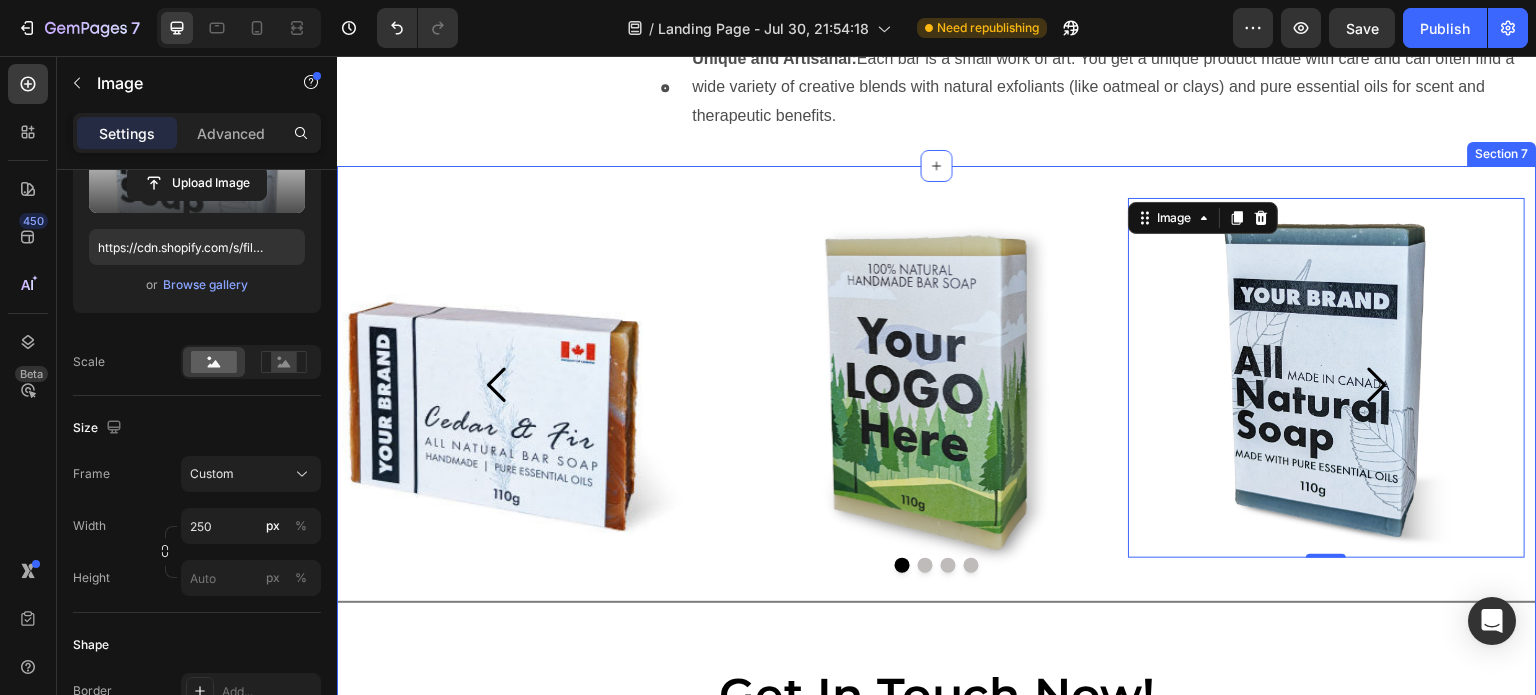 click on "Image Image   0 Image Image
Carousel                Title Line Get In Touch Now! Heading Name Text Block Text Field Email Text Block Email Field Row Message Text Block Text Area Row Submit Submit Button Contact Form Section 7" at bounding box center (937, 675) 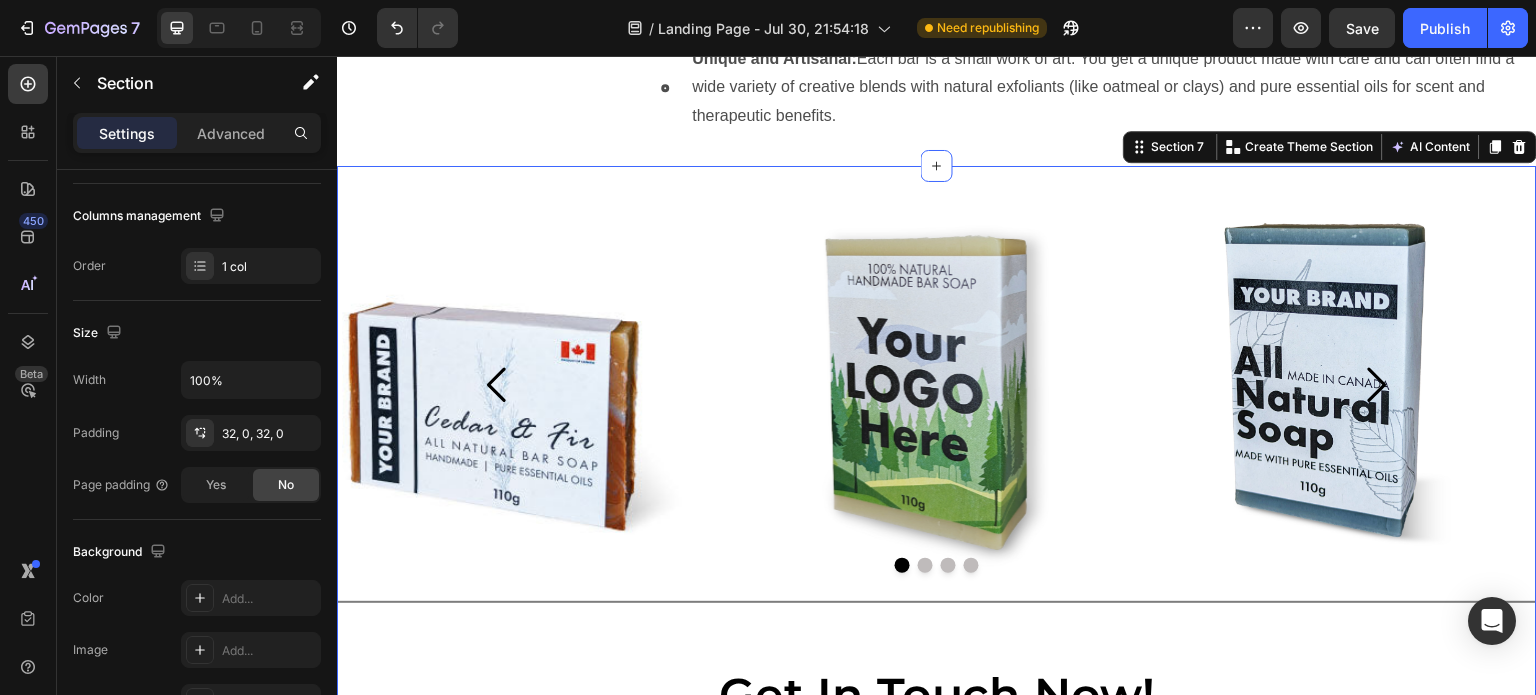 scroll, scrollTop: 0, scrollLeft: 0, axis: both 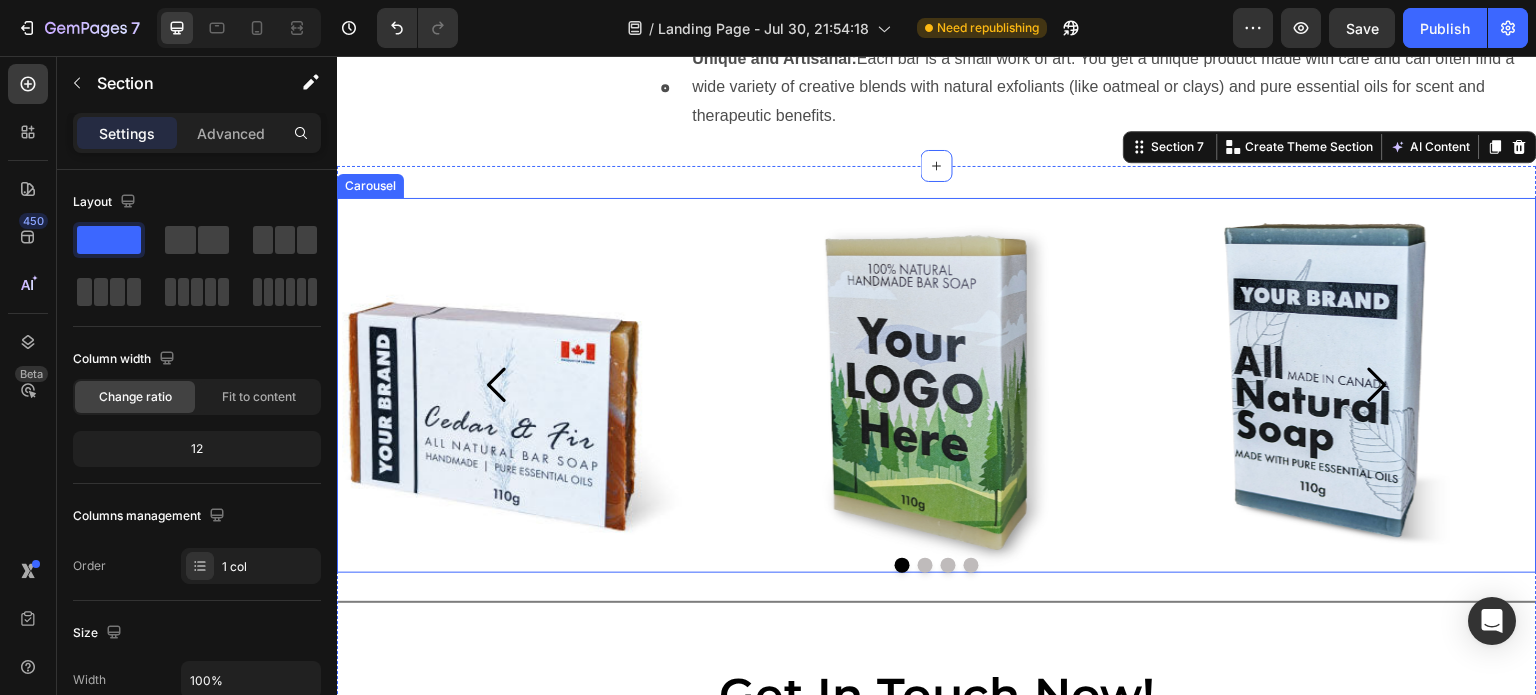 click 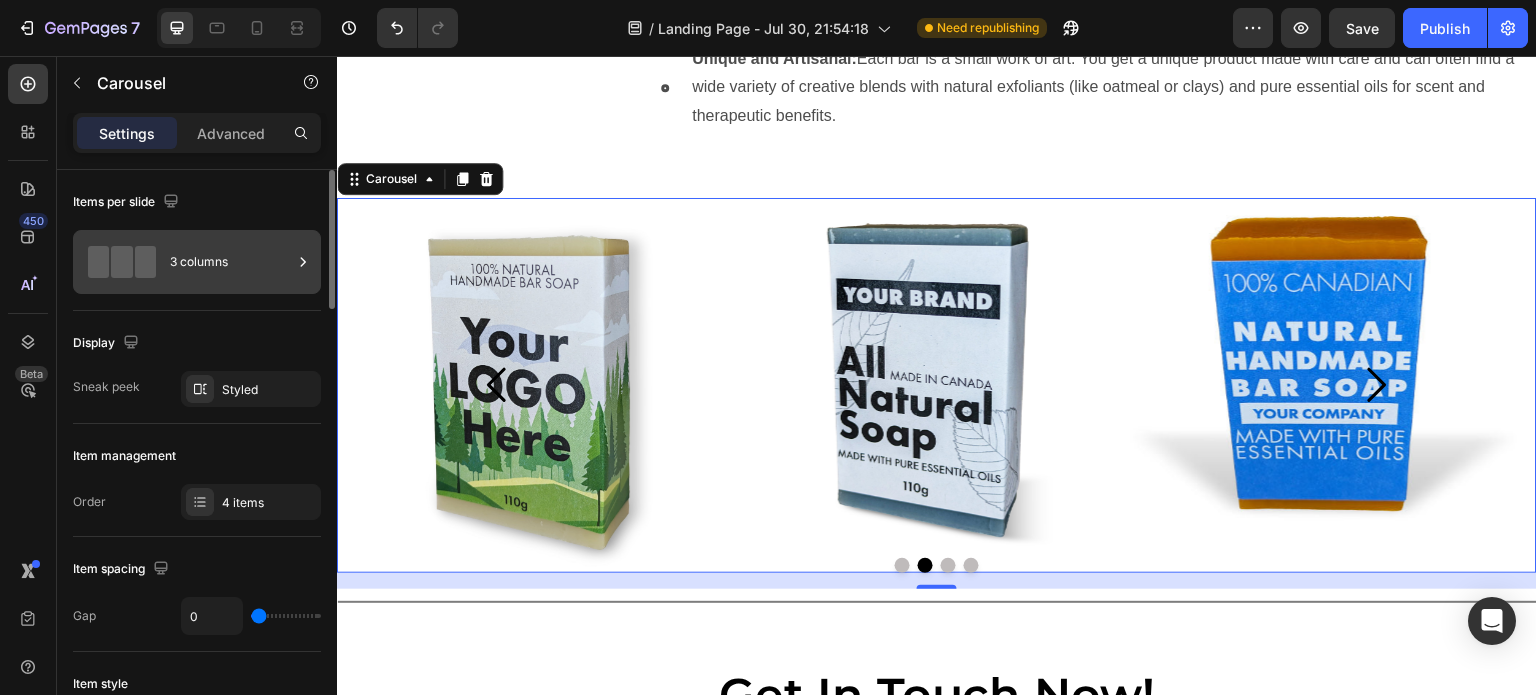 click 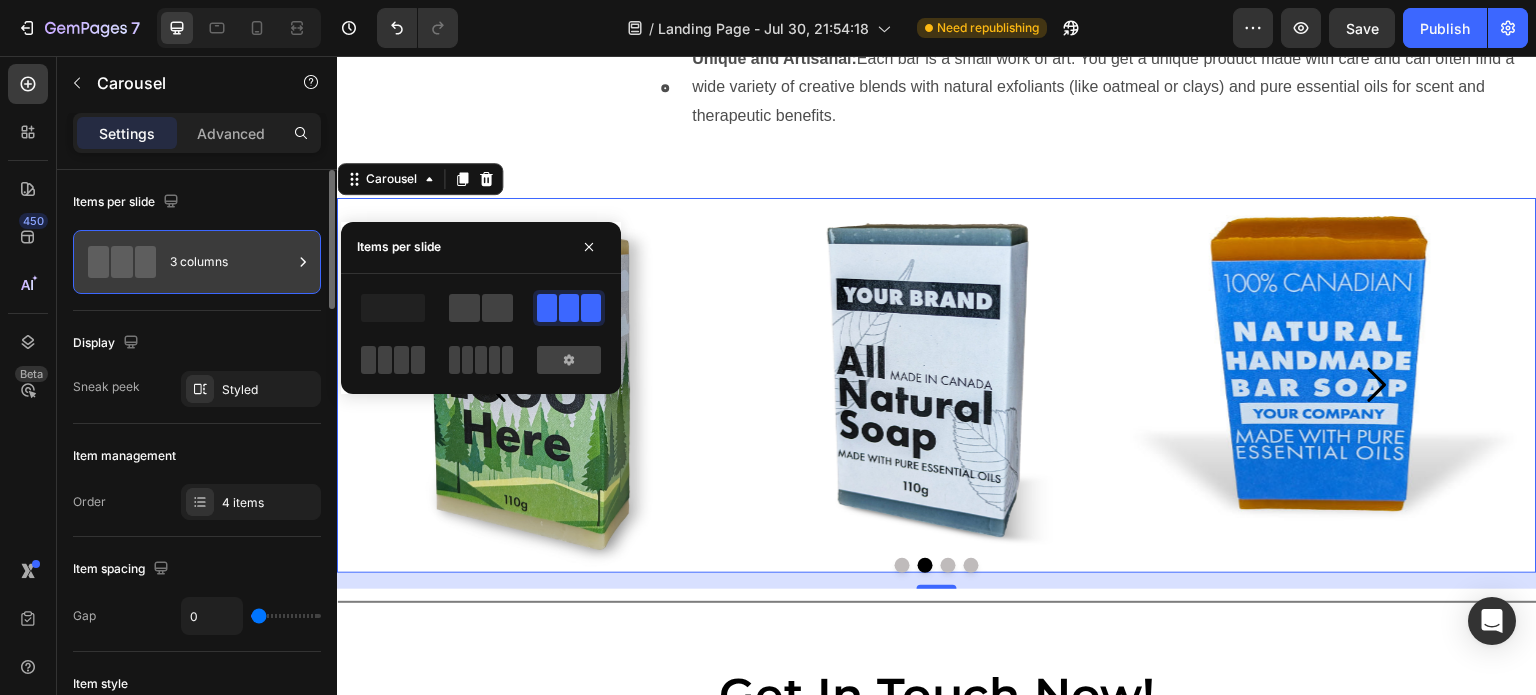 click on "3 columns" at bounding box center [231, 262] 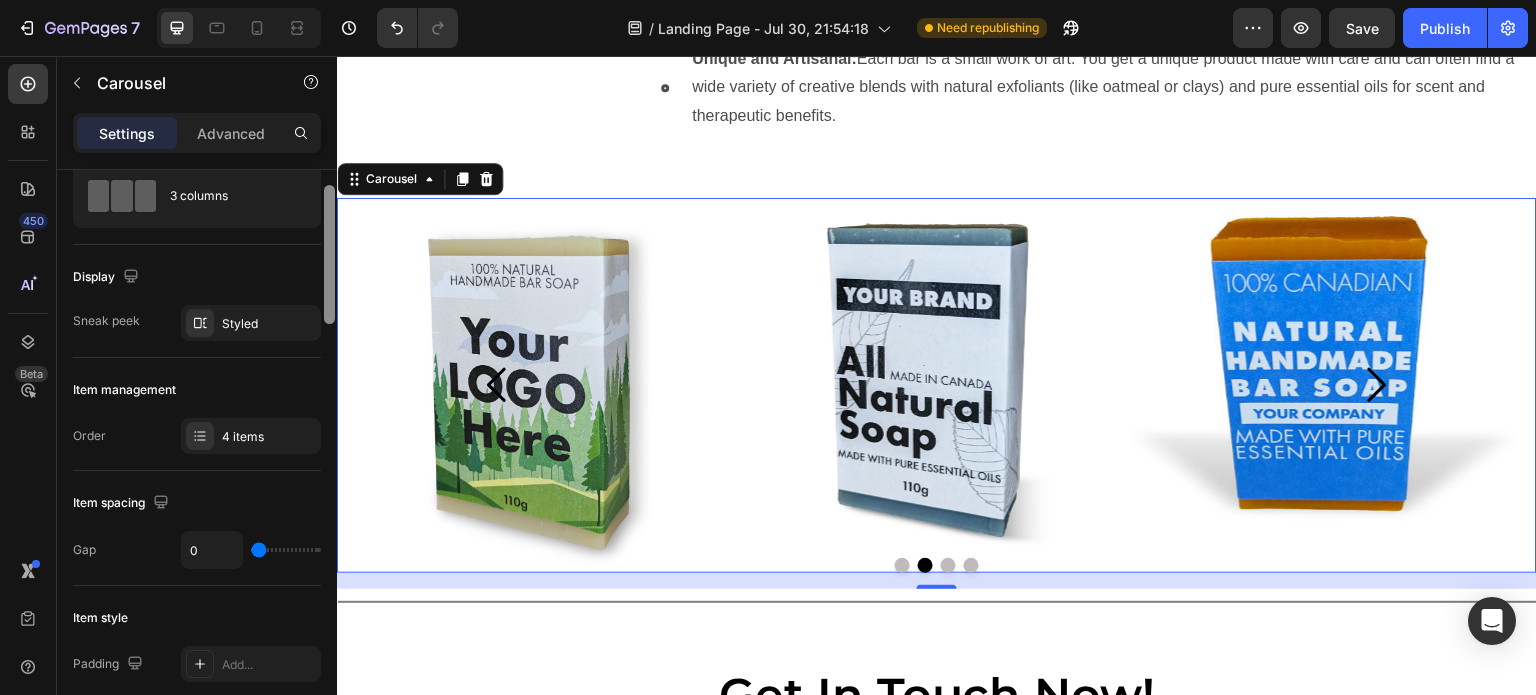 scroll, scrollTop: 83, scrollLeft: 0, axis: vertical 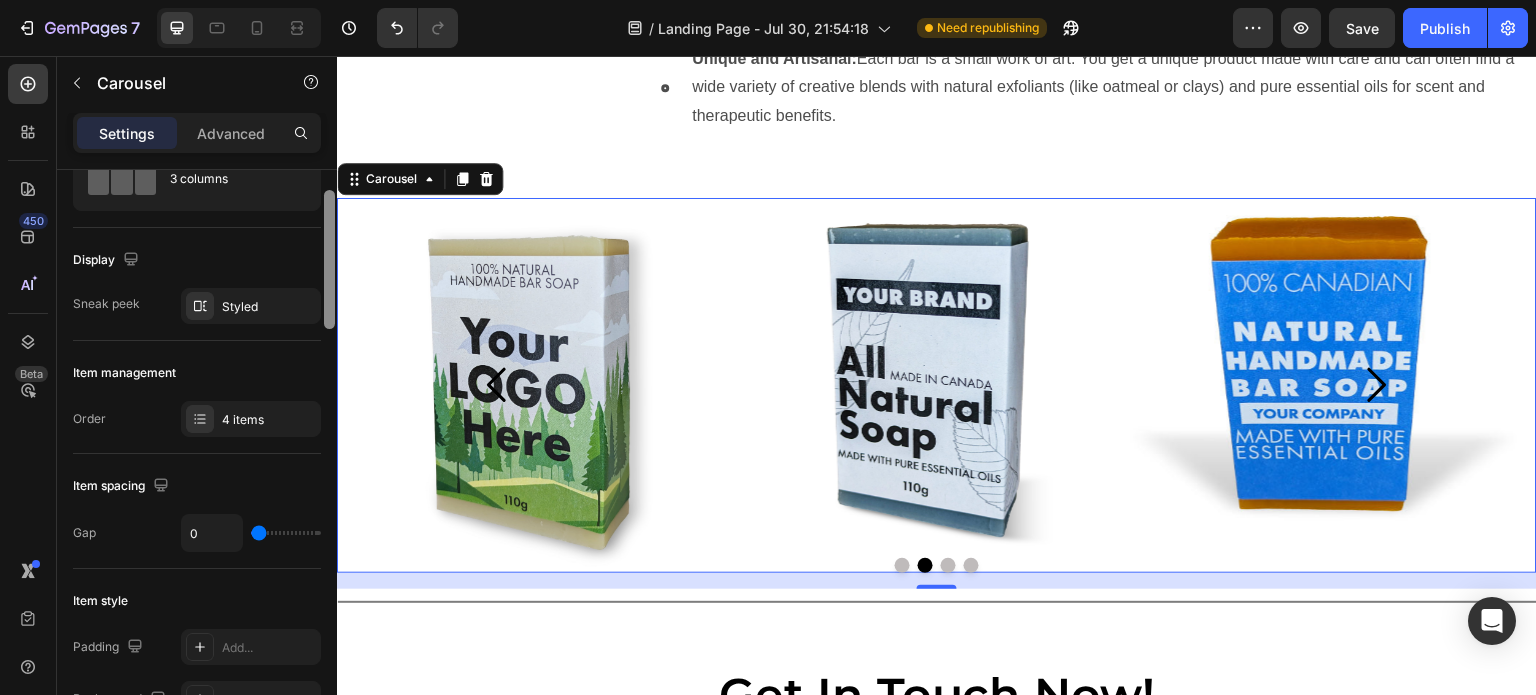 drag, startPoint x: 327, startPoint y: 275, endPoint x: 329, endPoint y: 295, distance: 20.09975 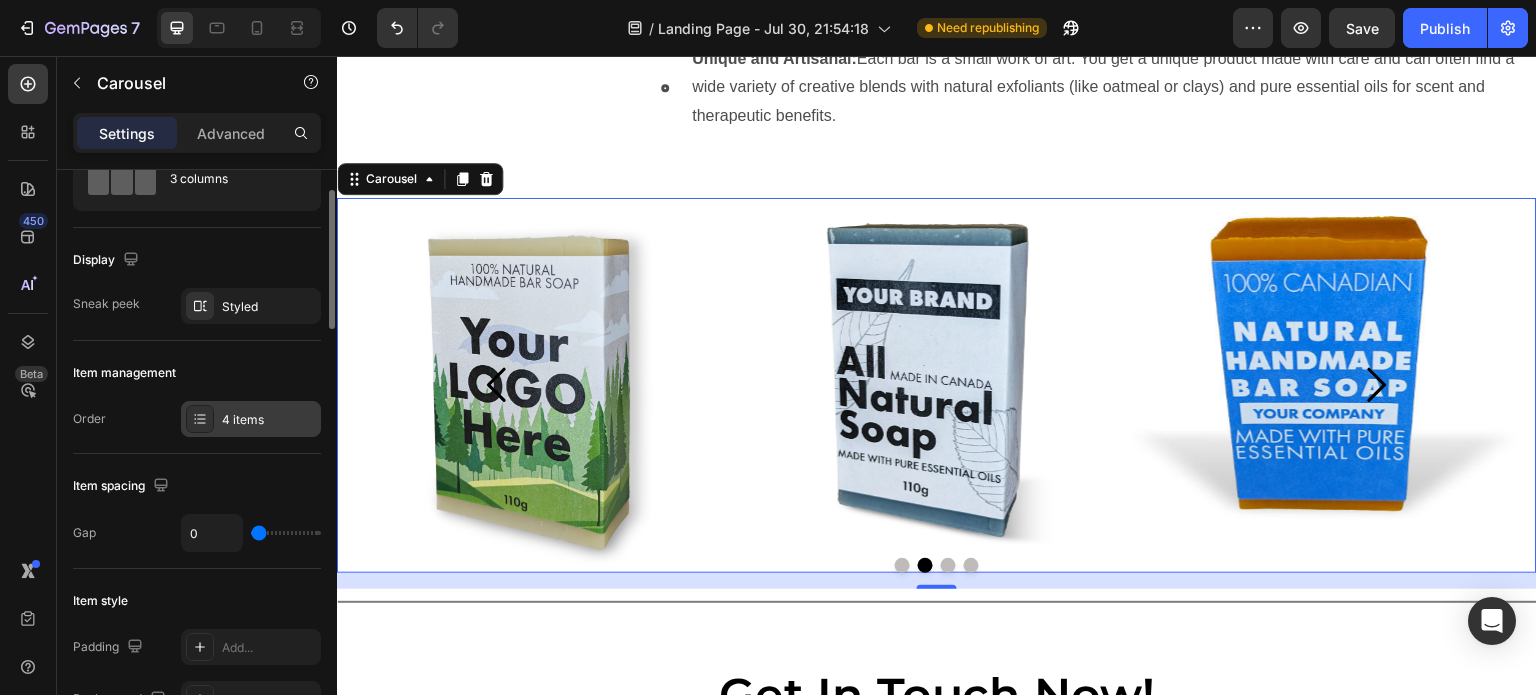 click on "4 items" at bounding box center (269, 420) 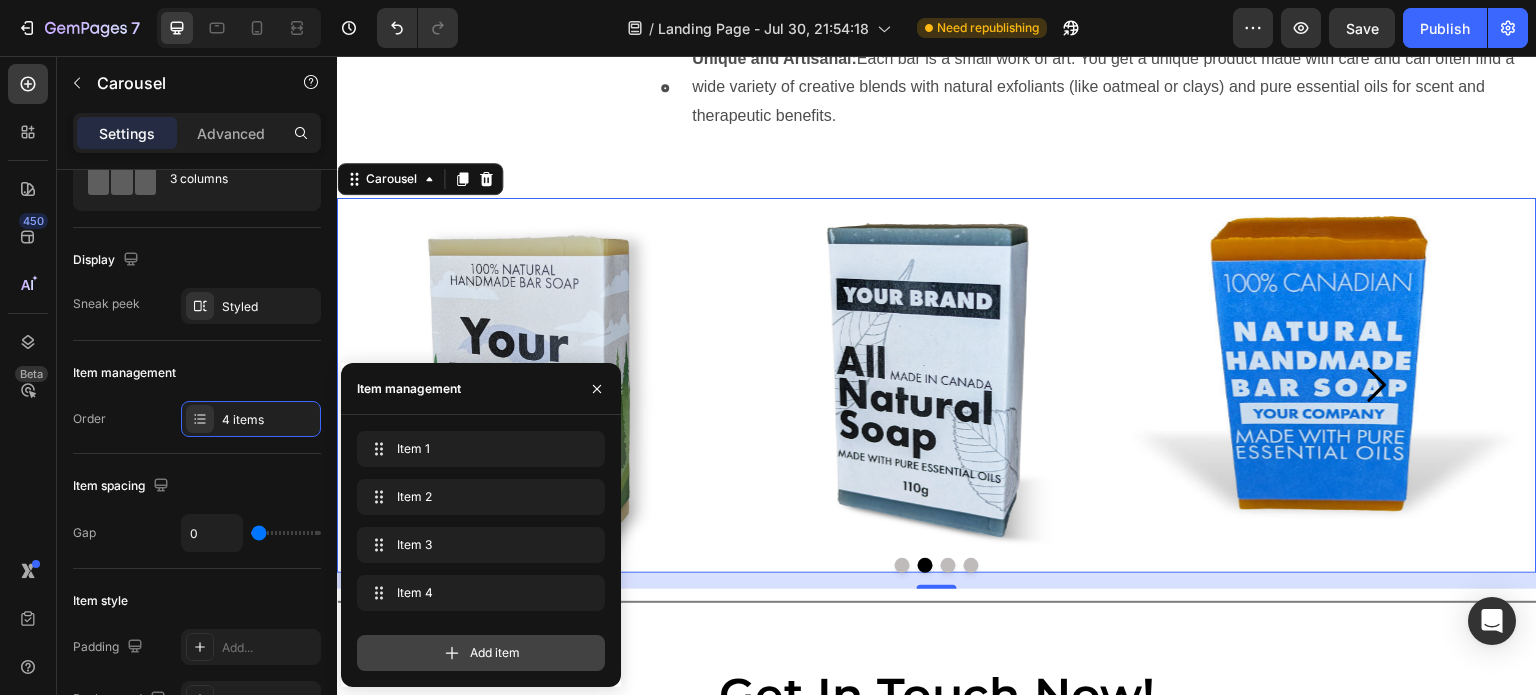 click on "Add item" at bounding box center (495, 653) 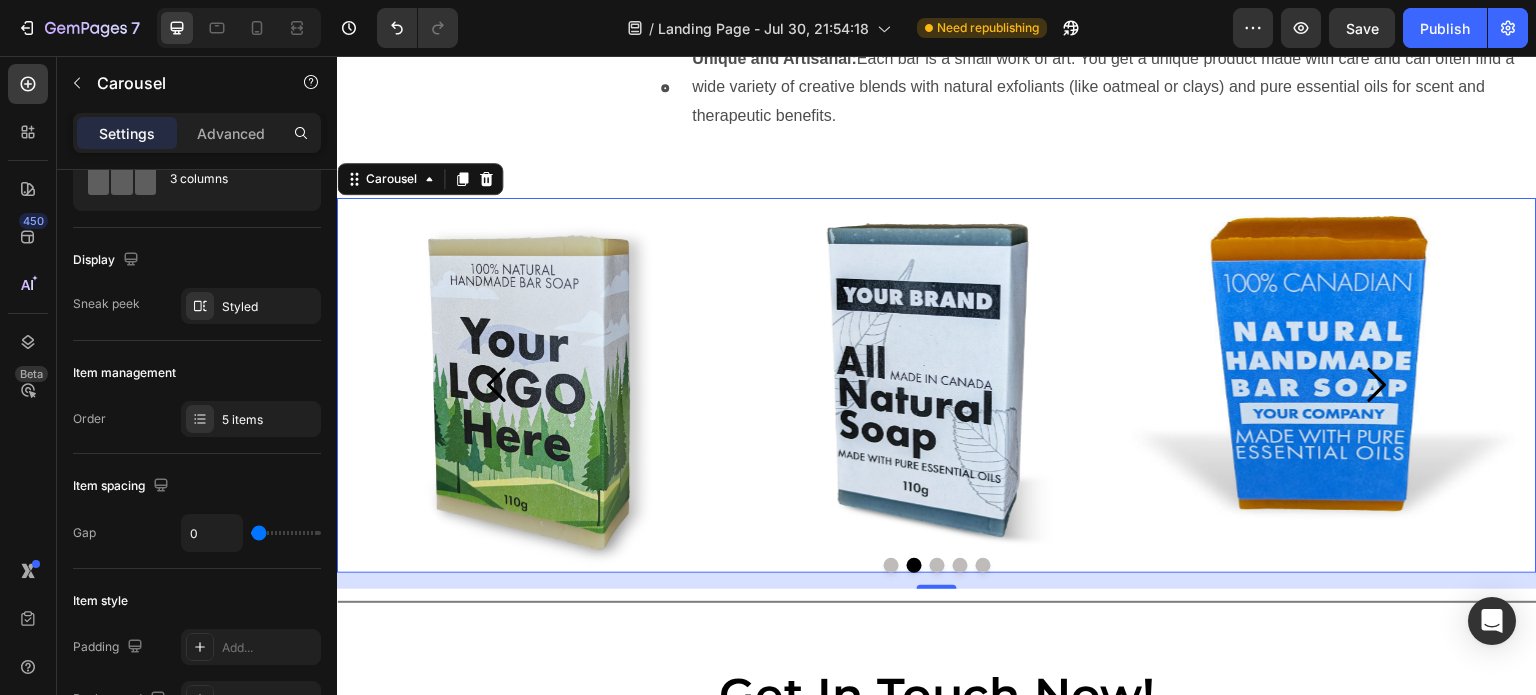 click 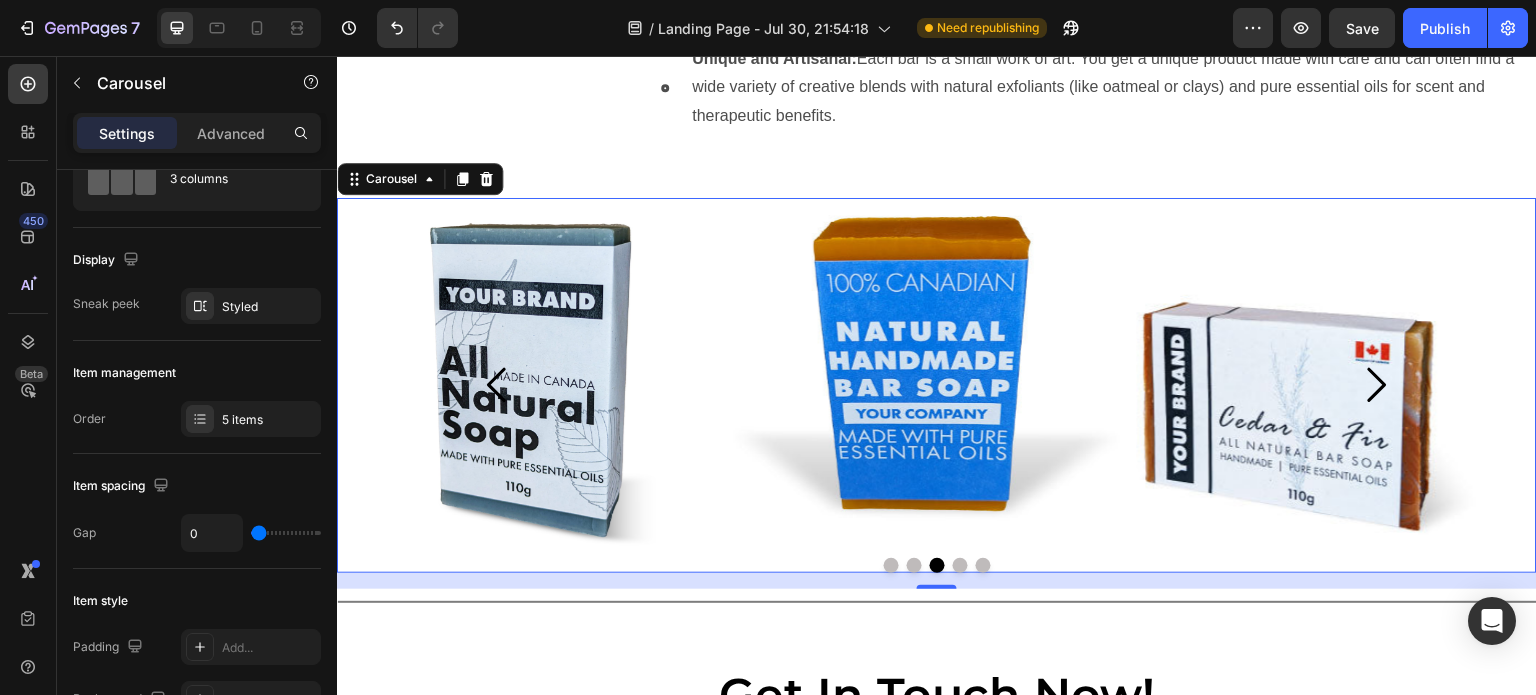 click 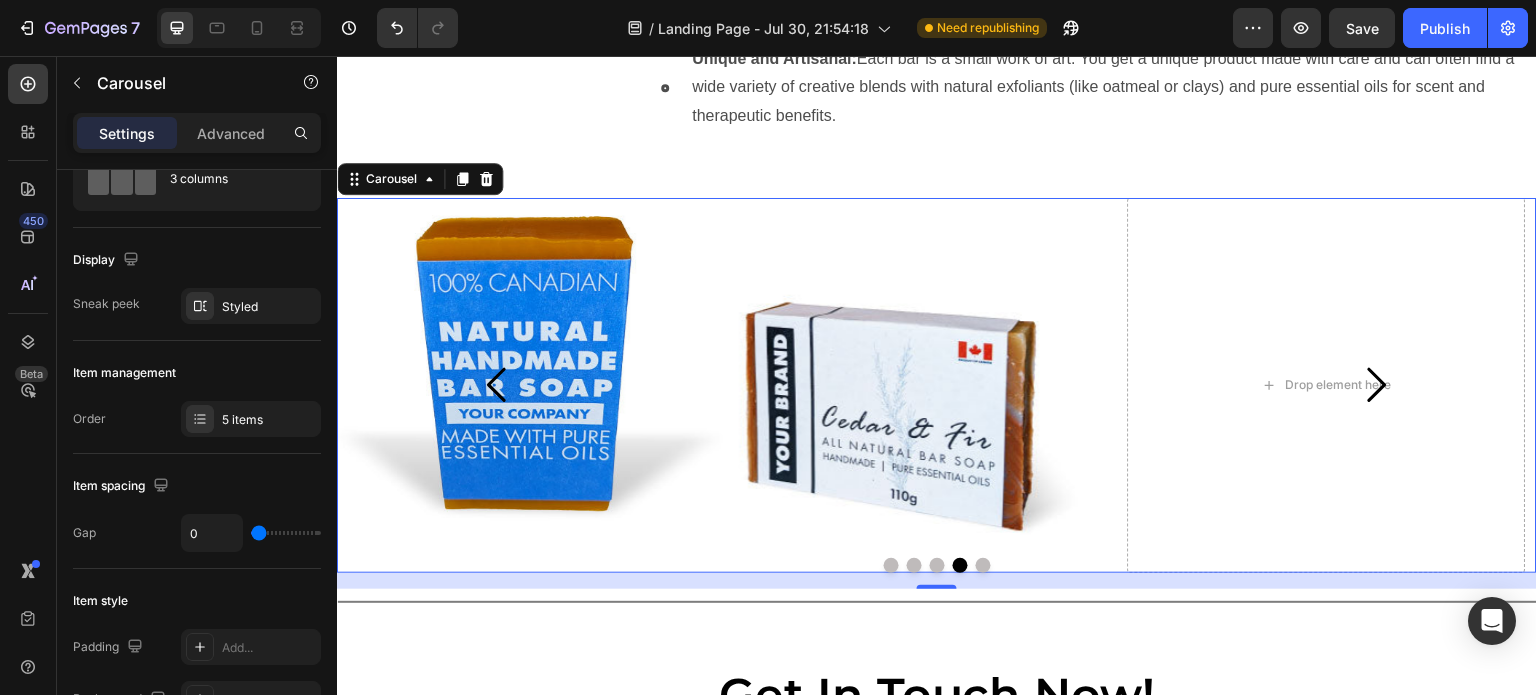 click 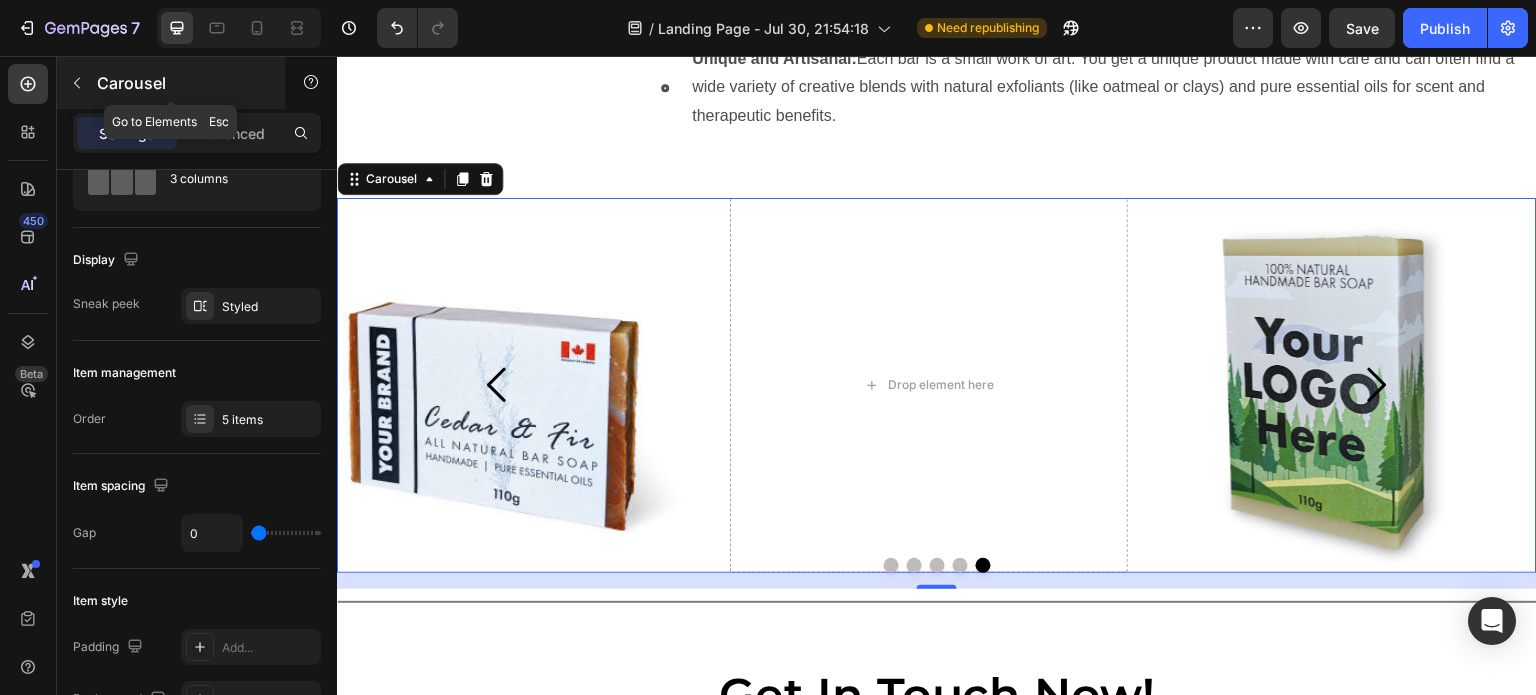 click 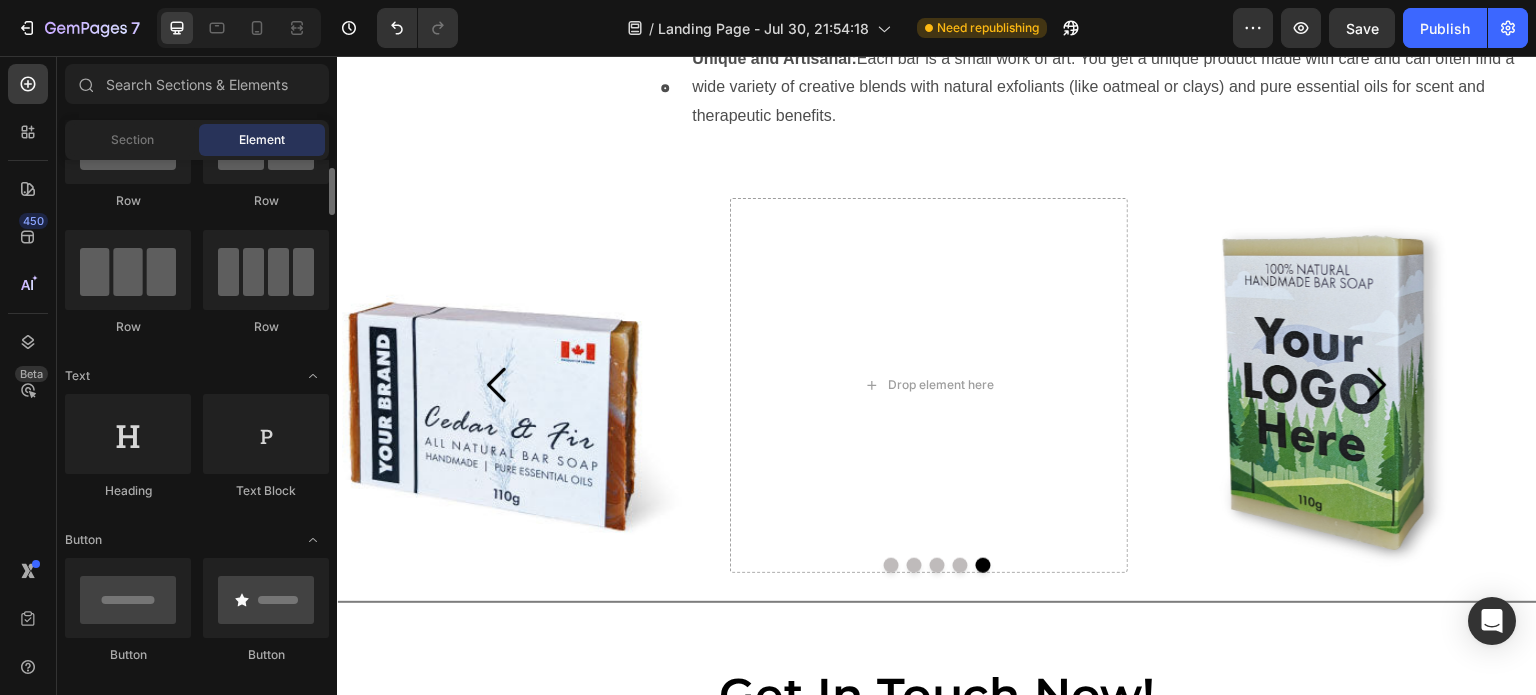 scroll, scrollTop: 300, scrollLeft: 0, axis: vertical 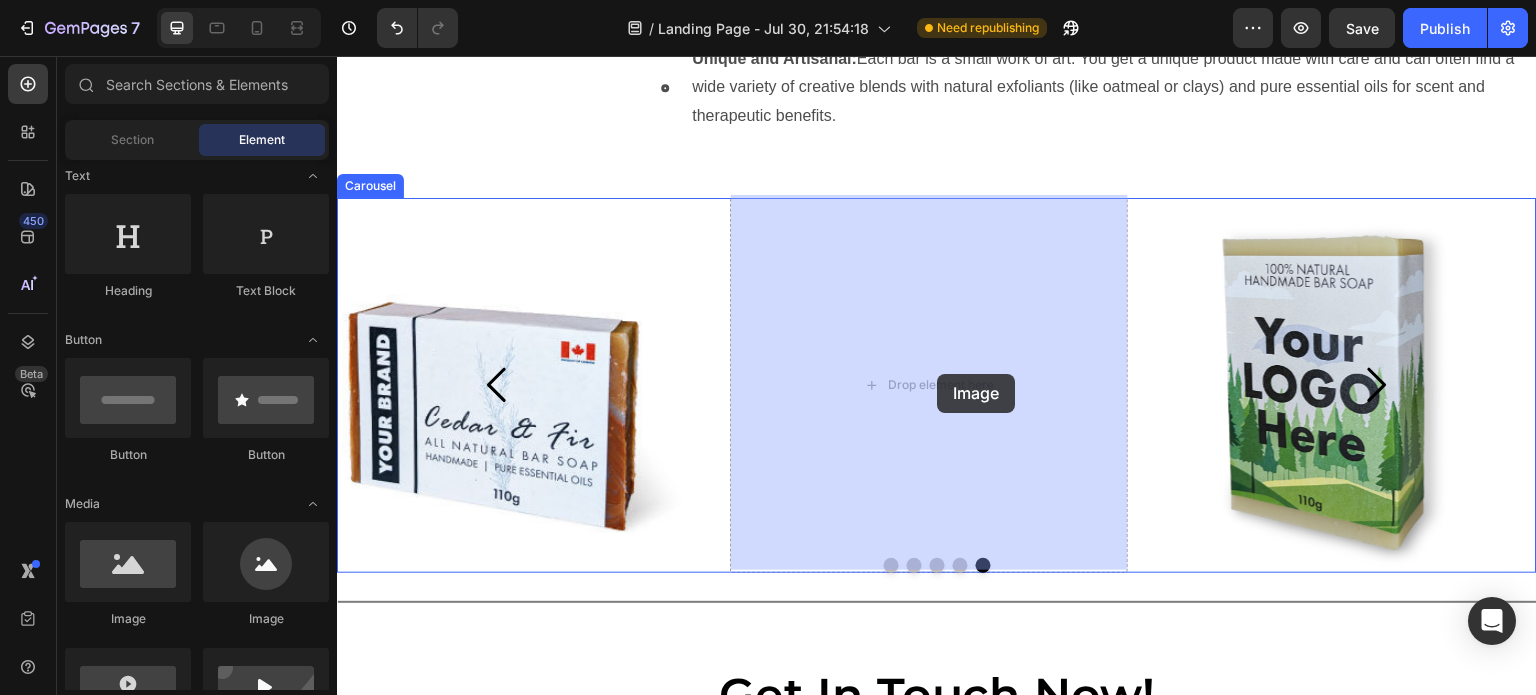 drag, startPoint x: 471, startPoint y: 622, endPoint x: 937, endPoint y: 374, distance: 527.88257 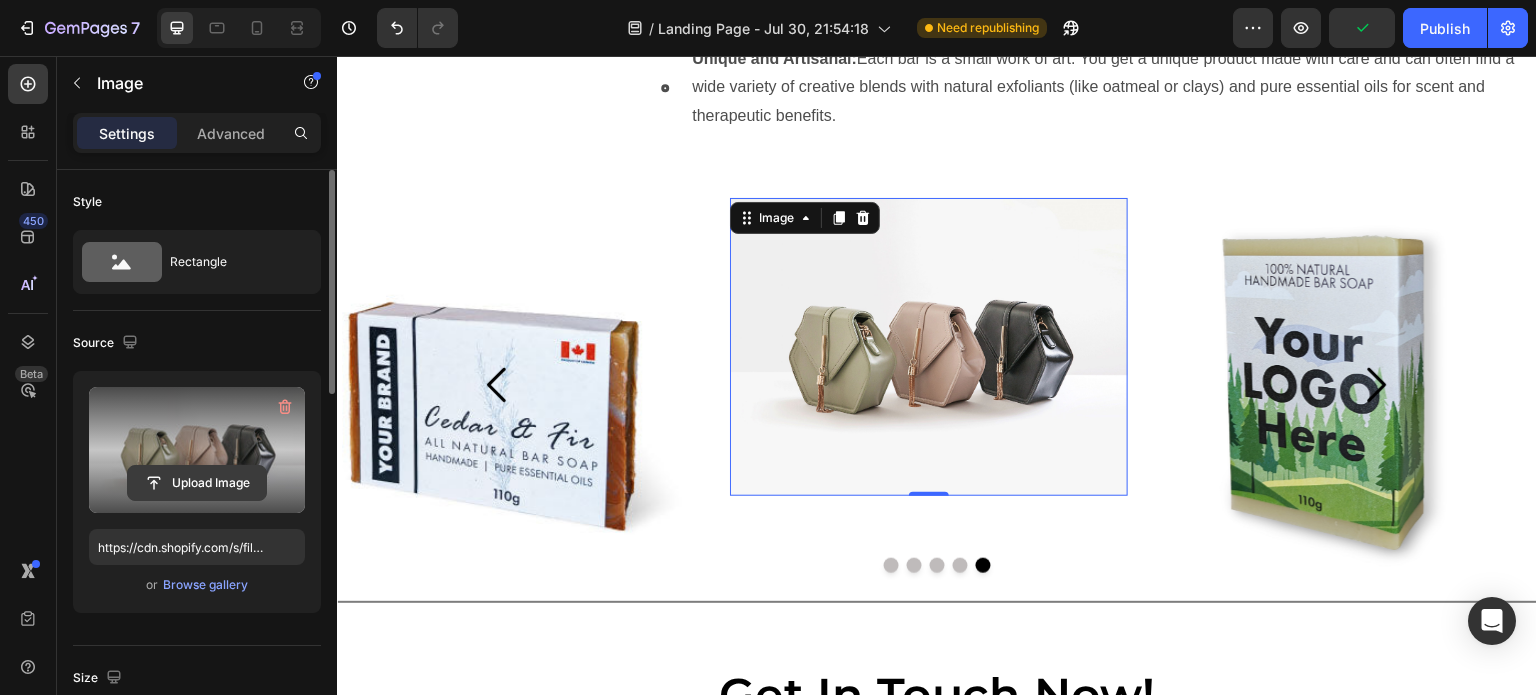click 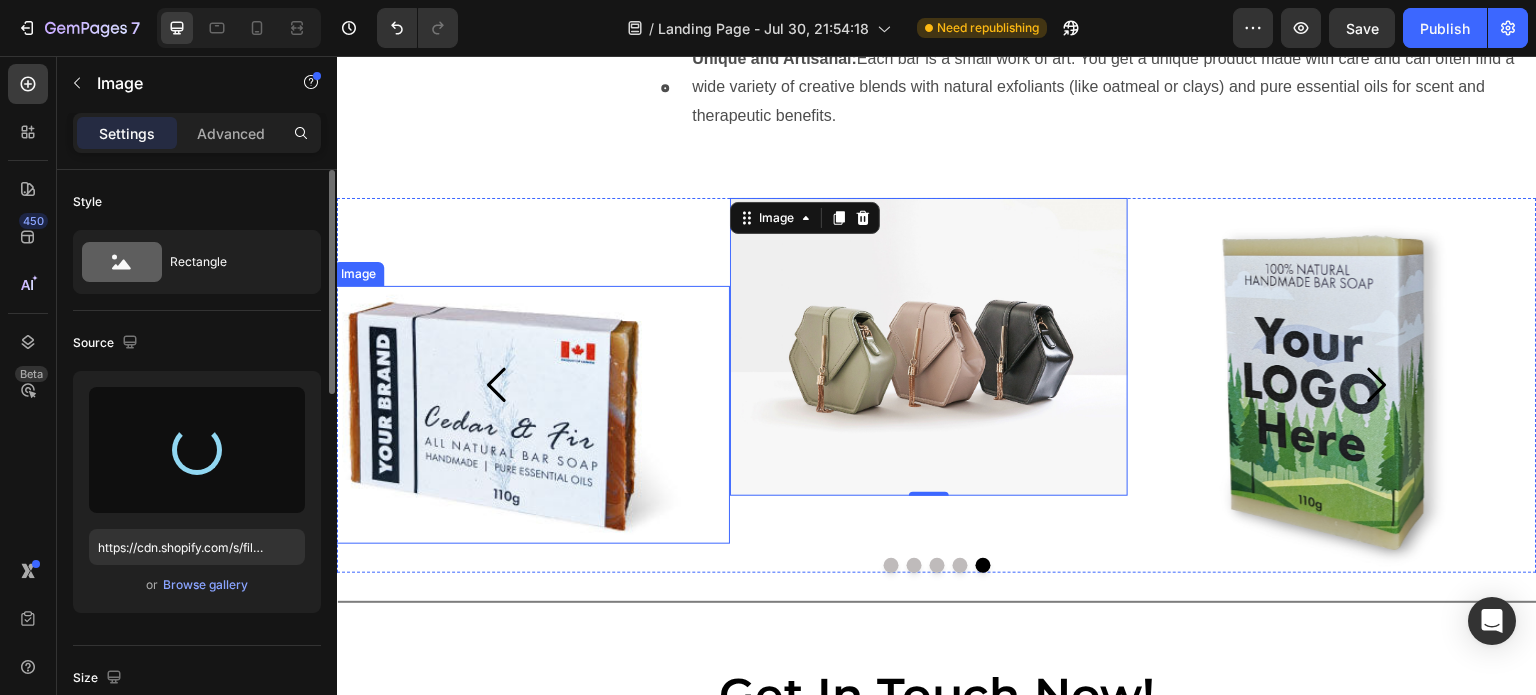 type on "https://cdn.shopify.com/s/files/1/0089/9999/3422/files/gempages_576623450949419858-9f0637ec-7906-4f2f-a5dd-c5ba9418dda6.jpg" 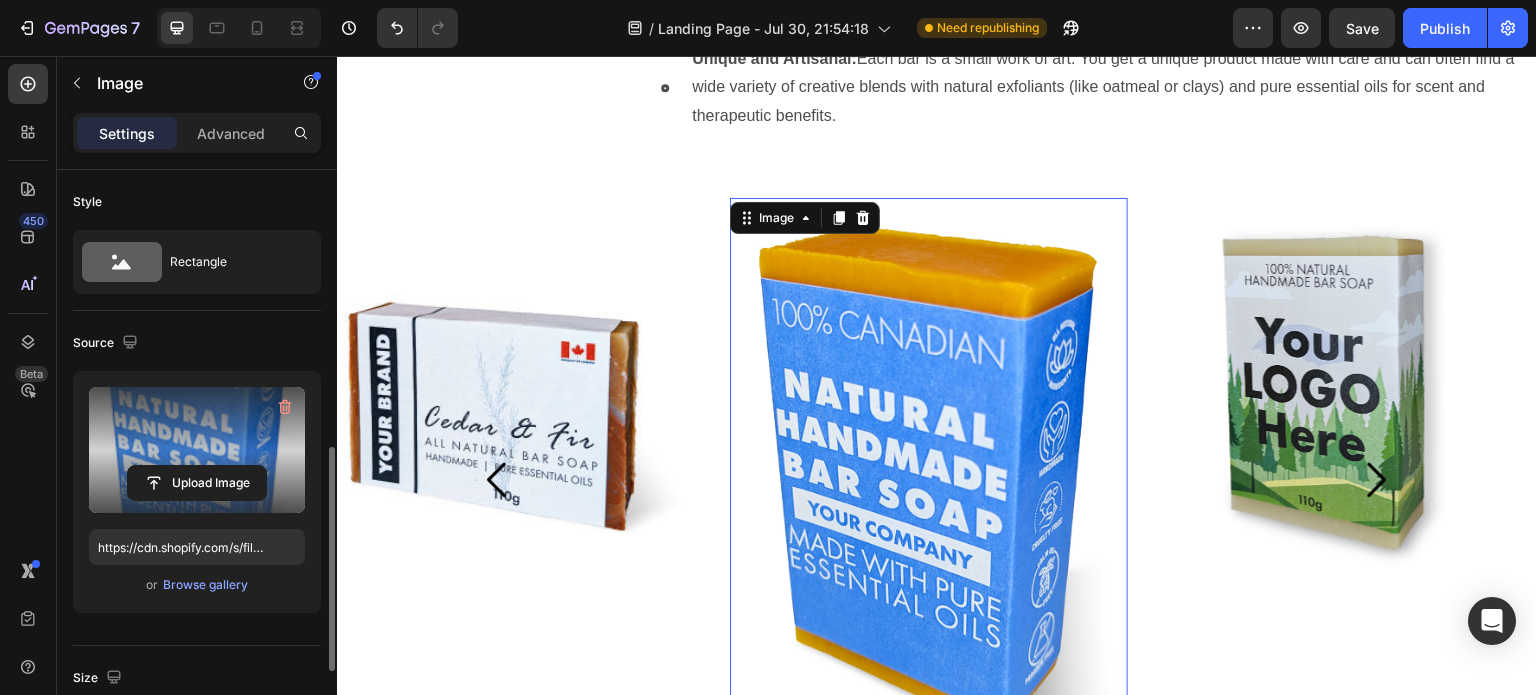 scroll, scrollTop: 200, scrollLeft: 0, axis: vertical 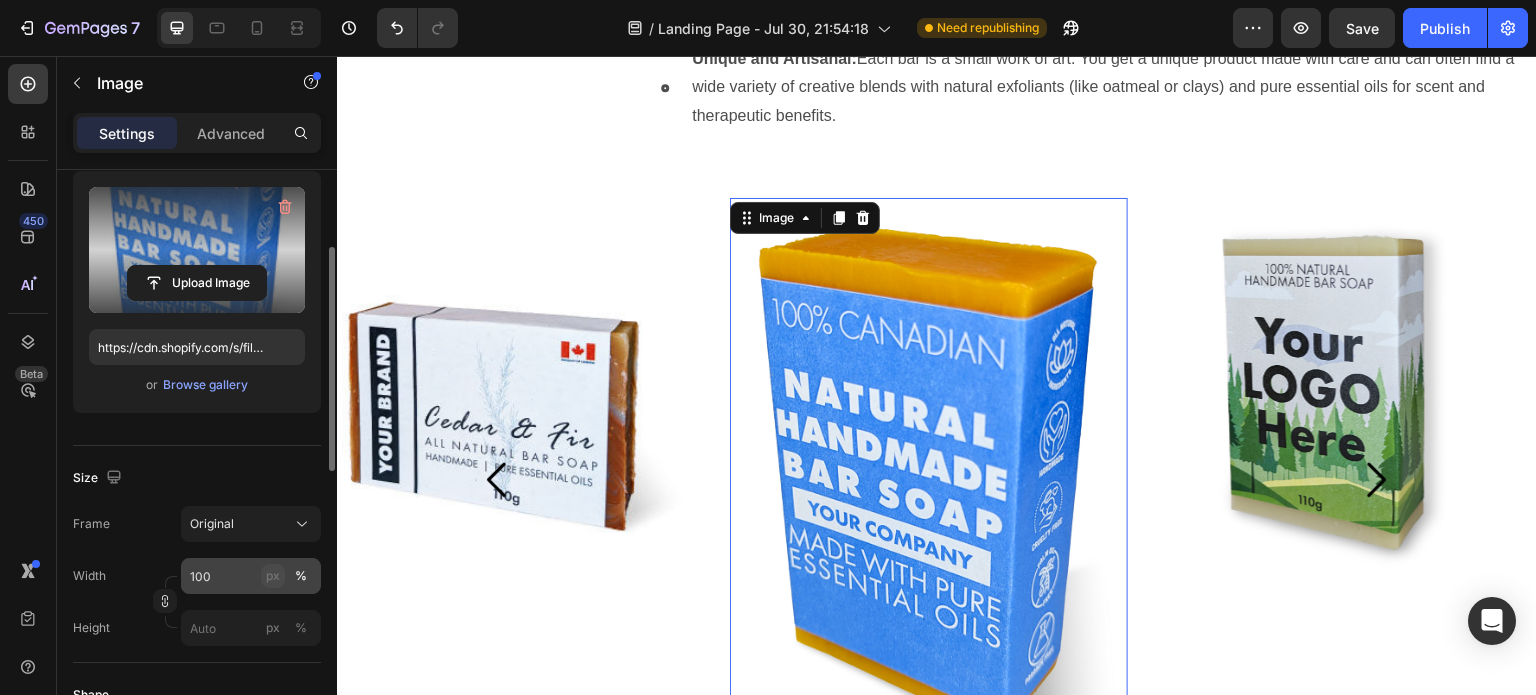 click on "px" 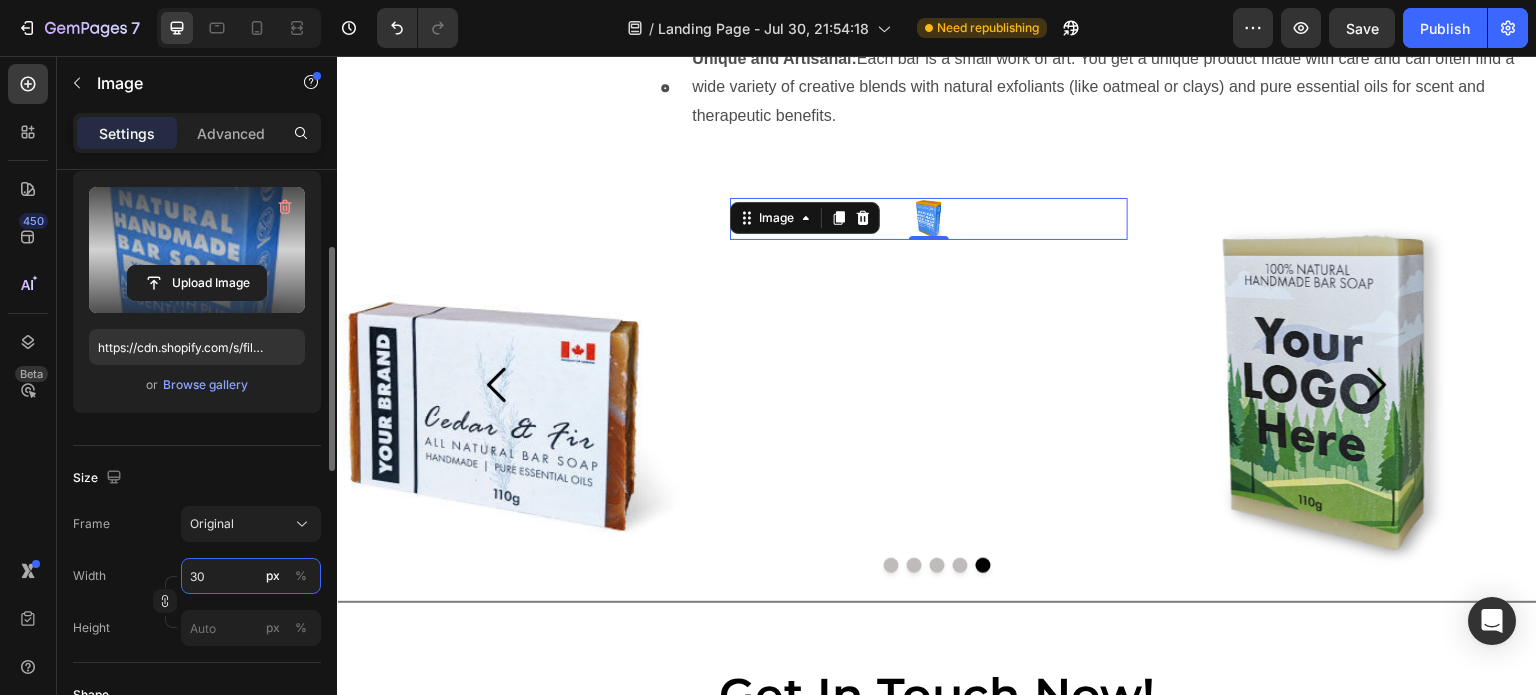 type on "3" 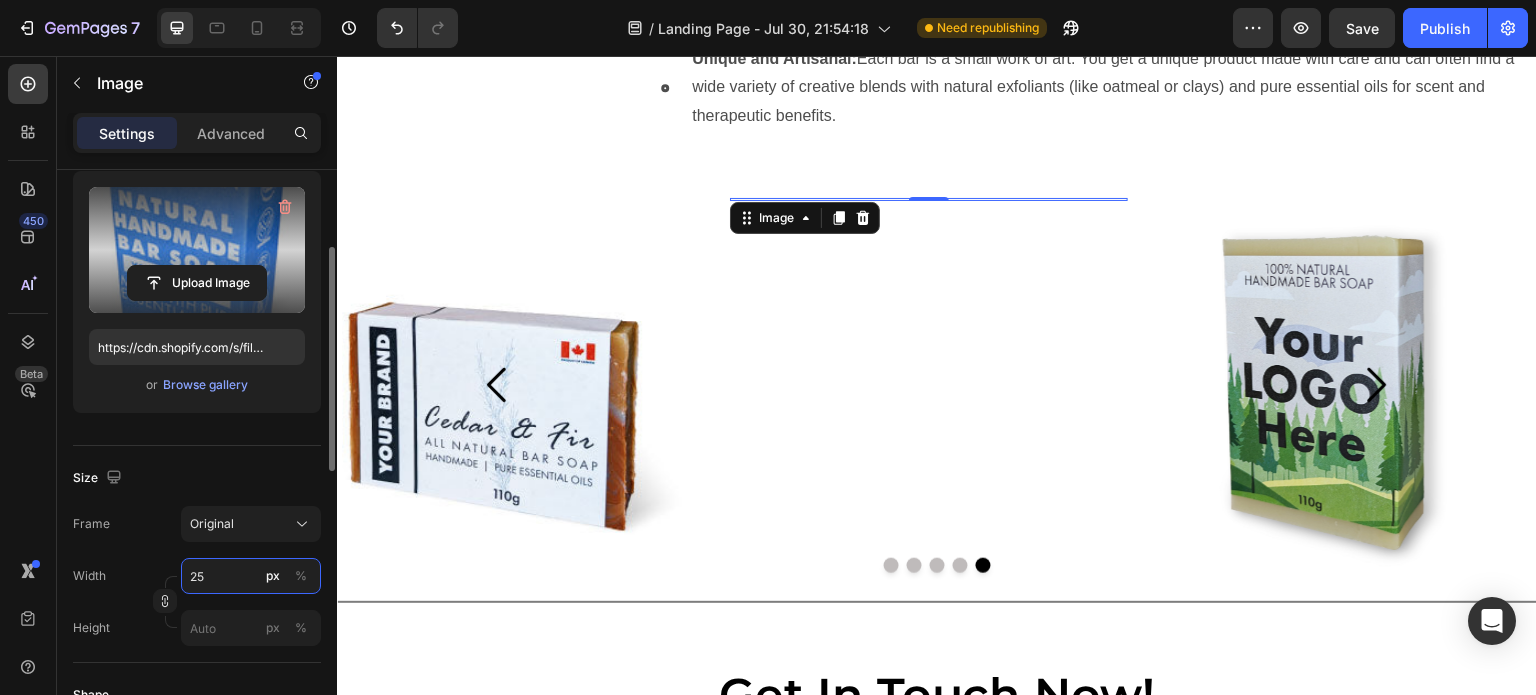 type on "250" 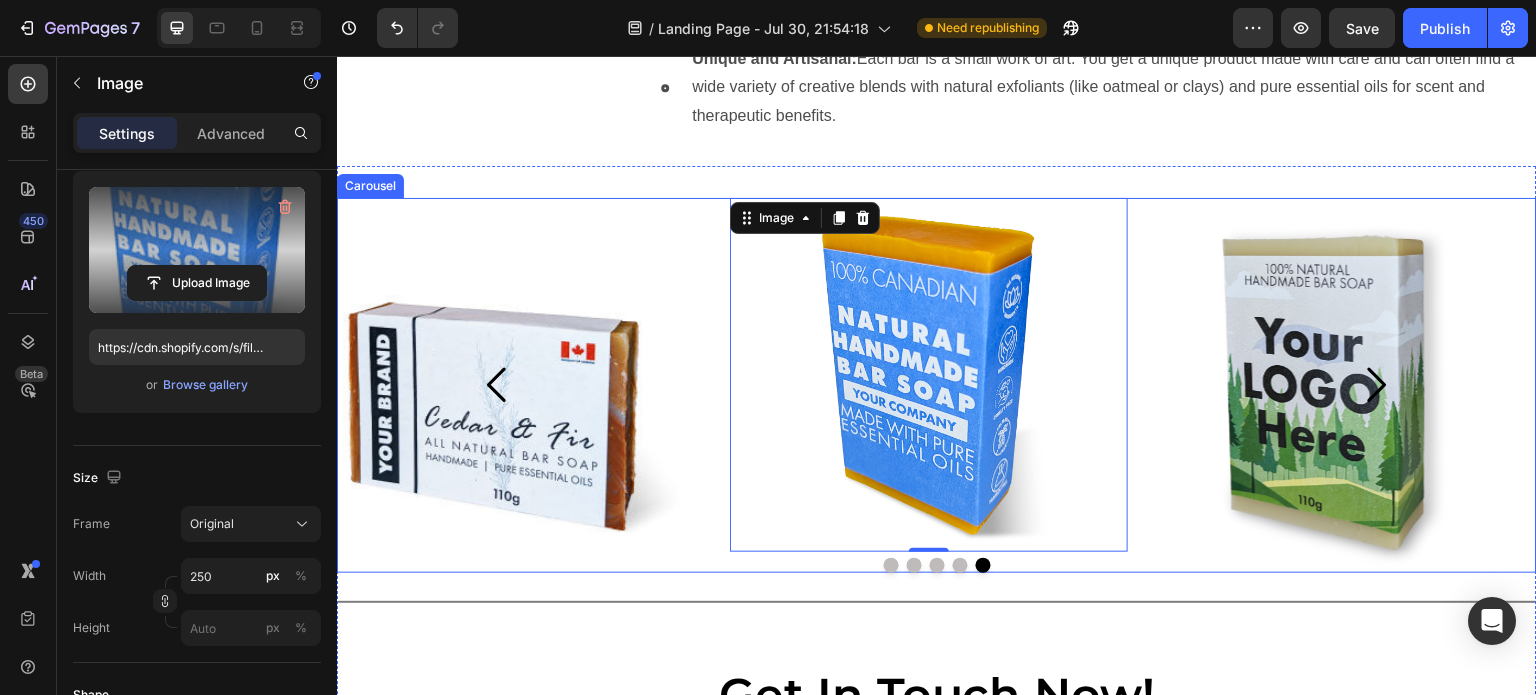 click on "Image" at bounding box center (532, 385) 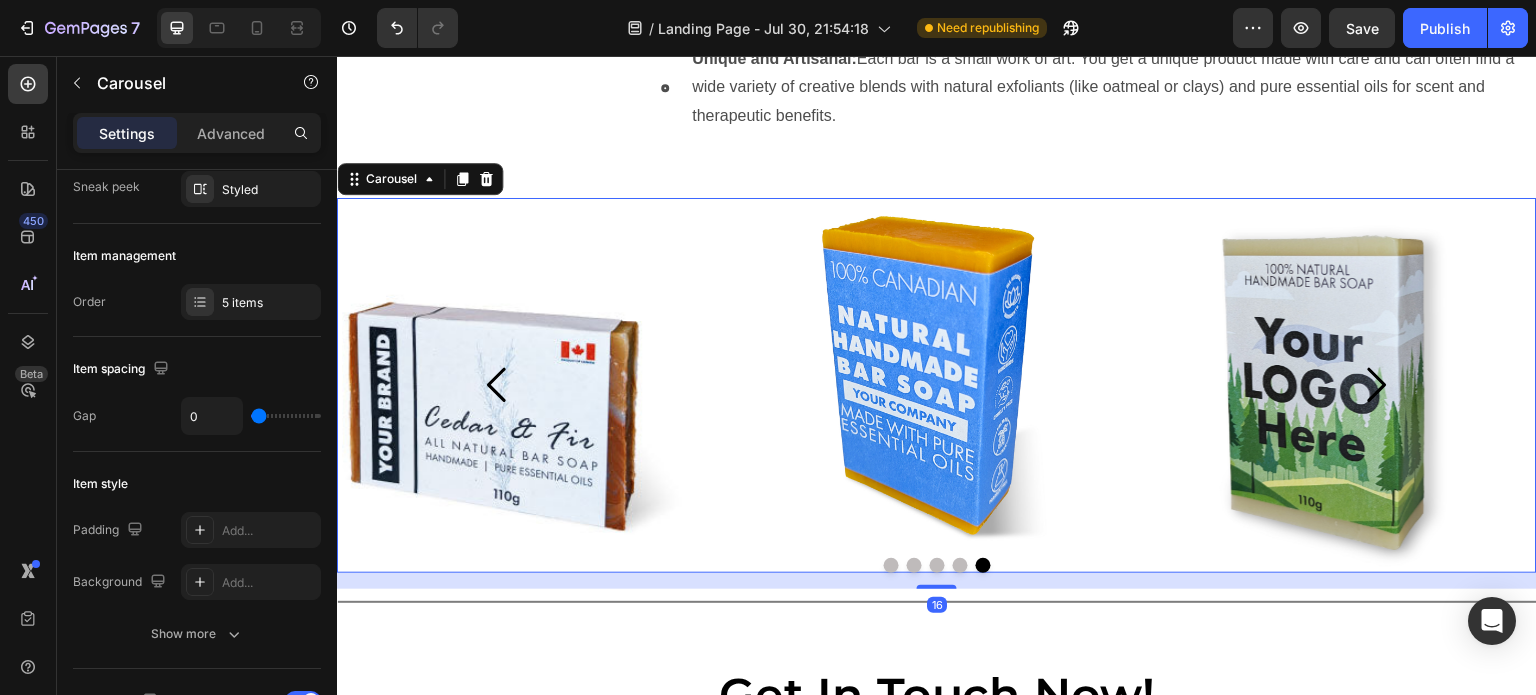 scroll, scrollTop: 0, scrollLeft: 0, axis: both 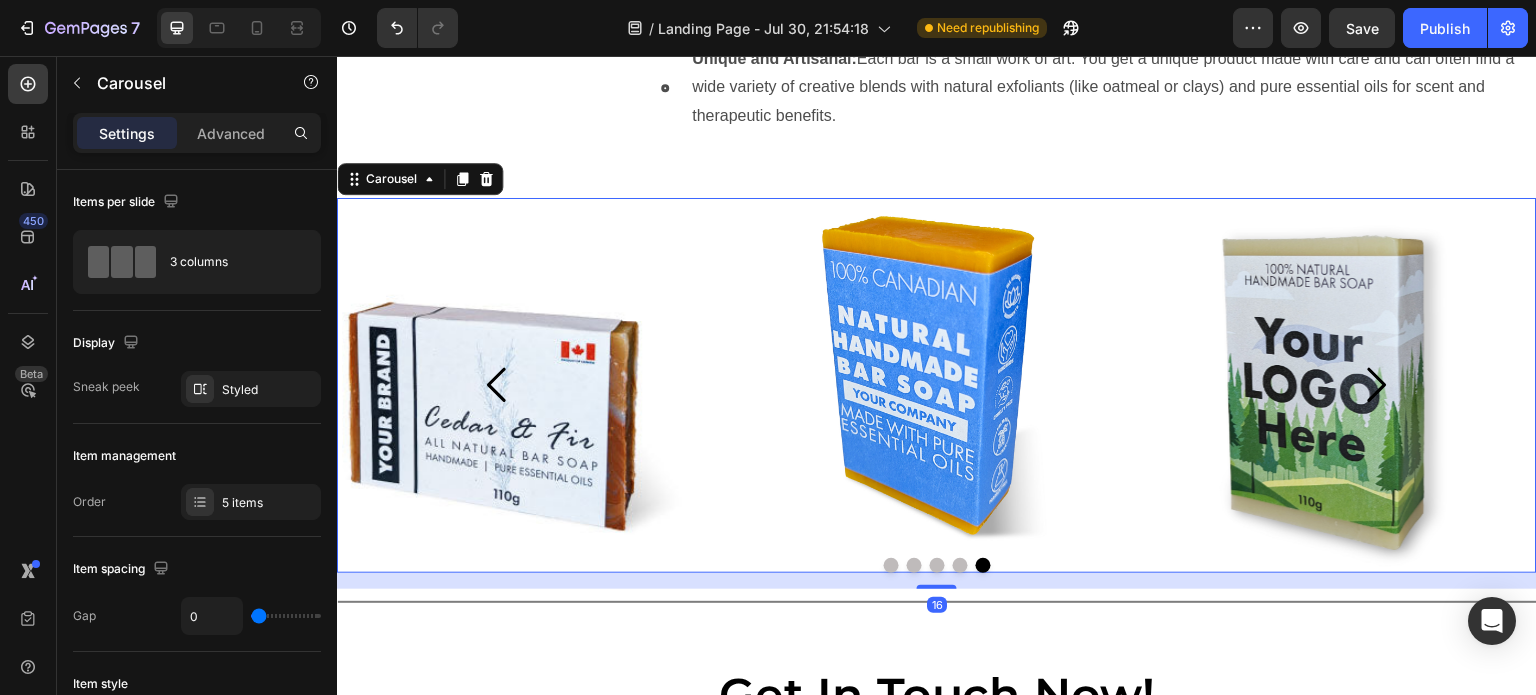 click 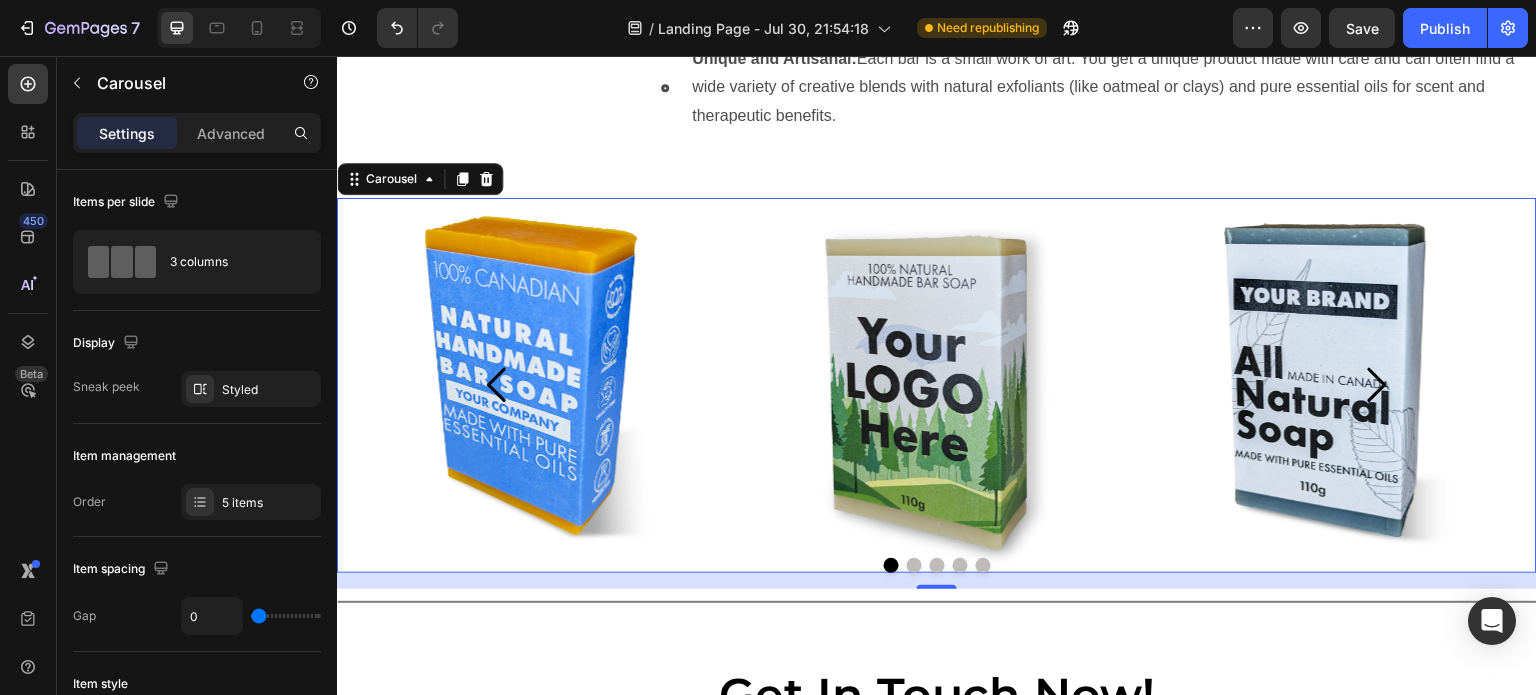 click 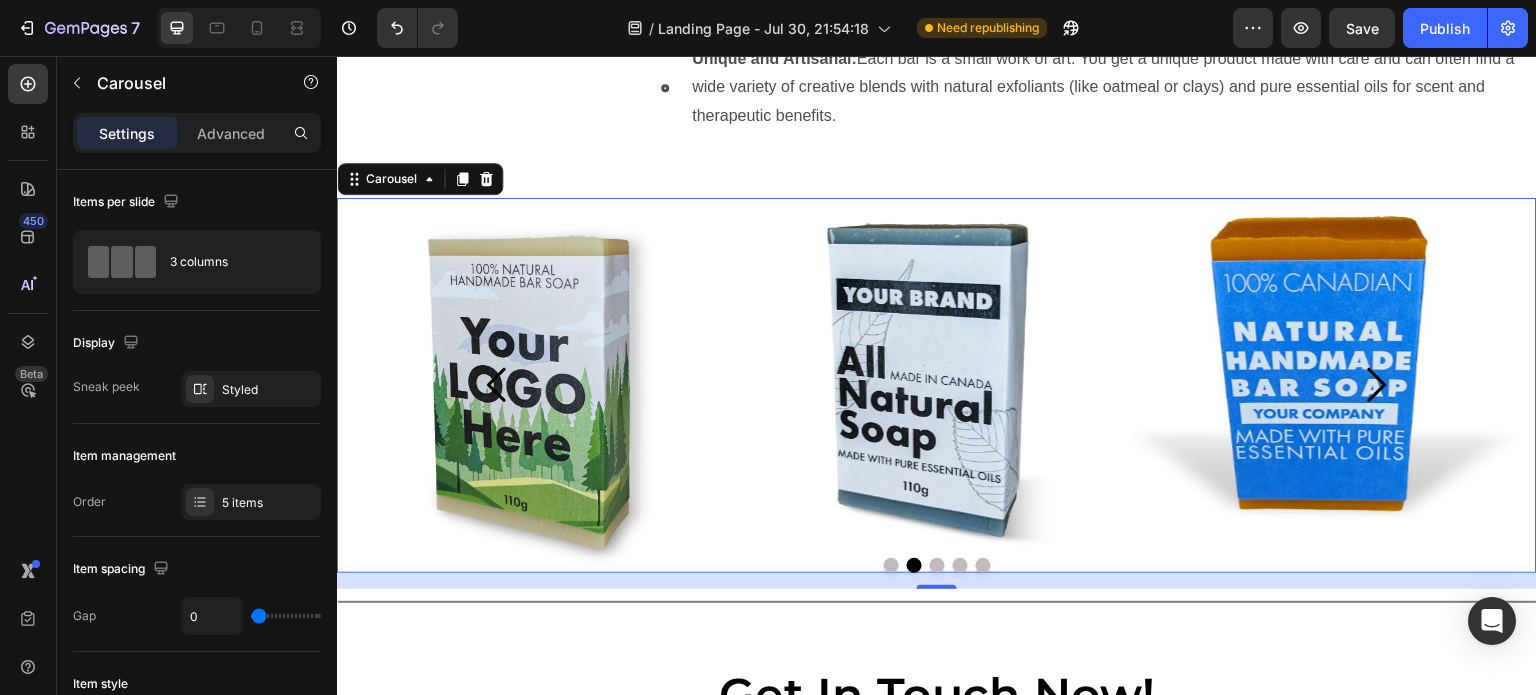 click 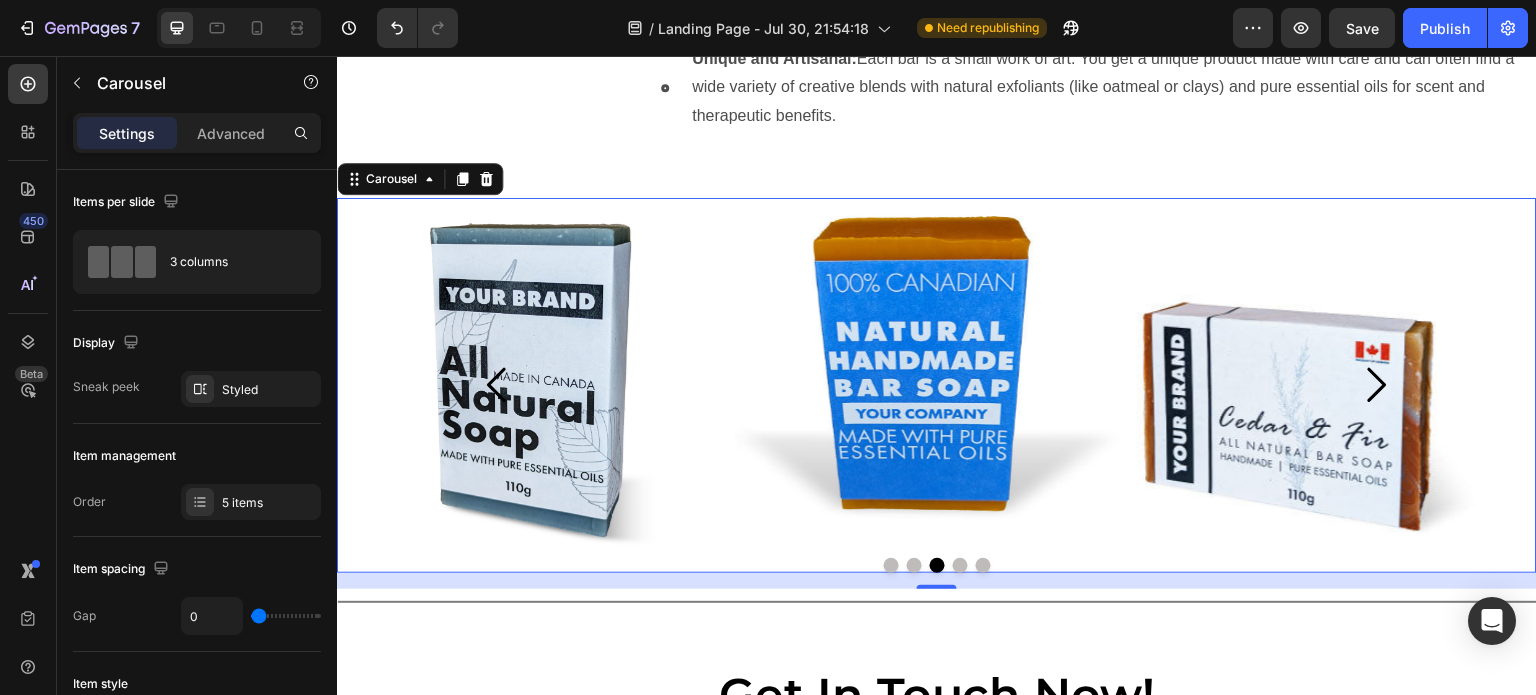 click 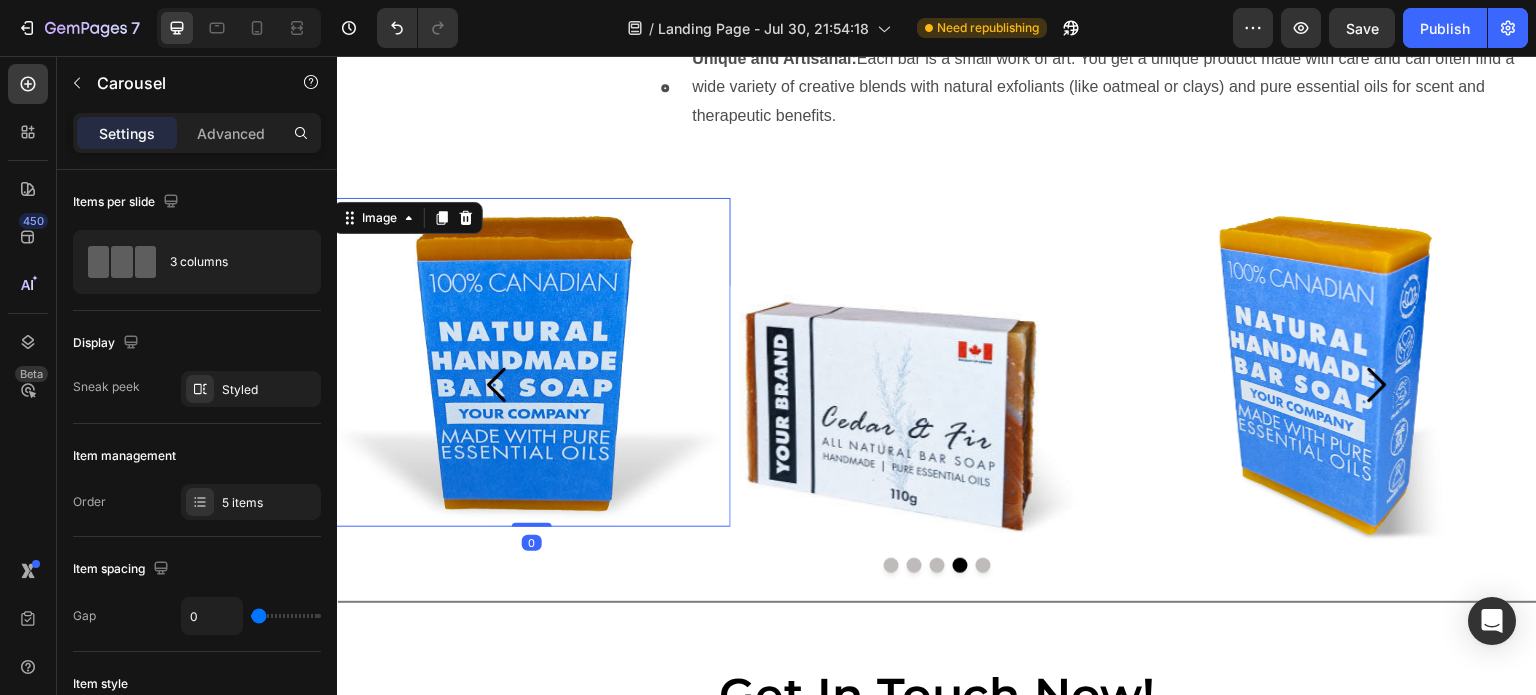 click at bounding box center (532, 362) 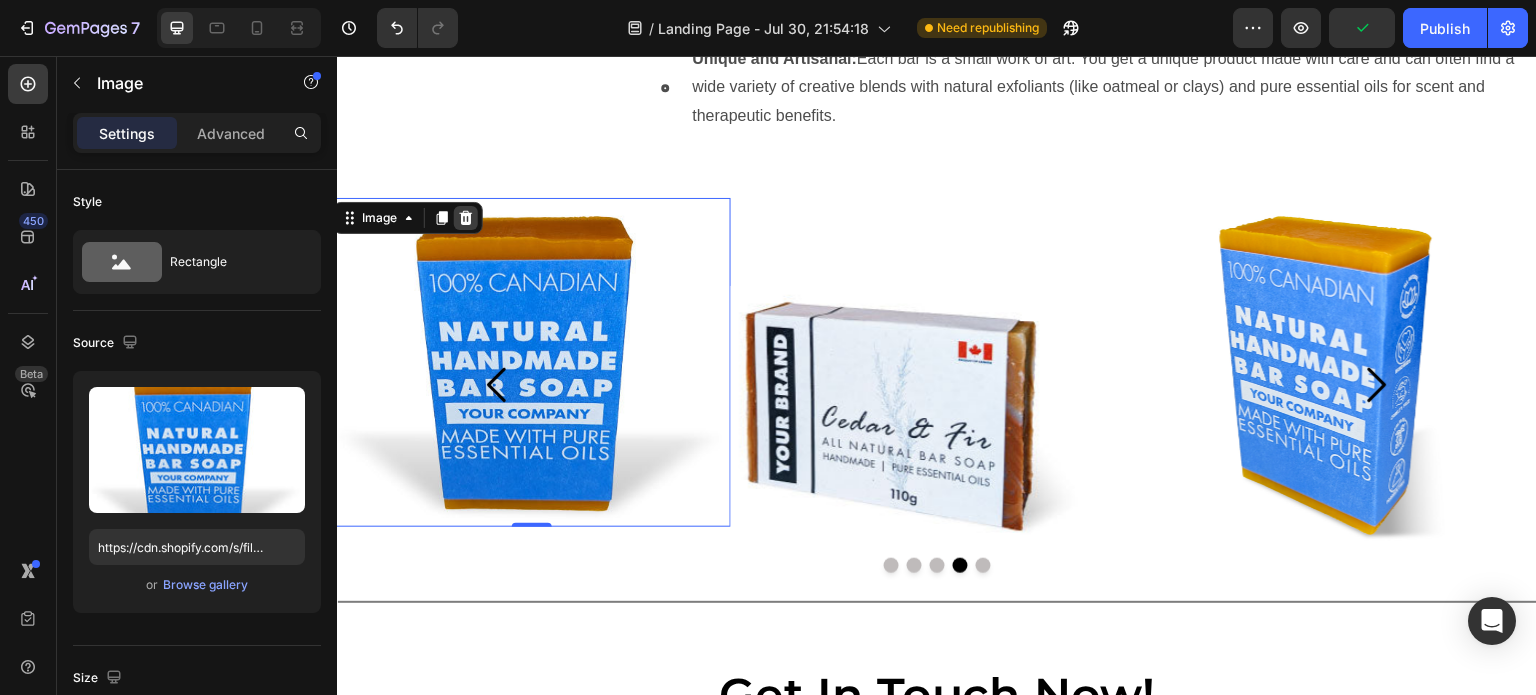 click 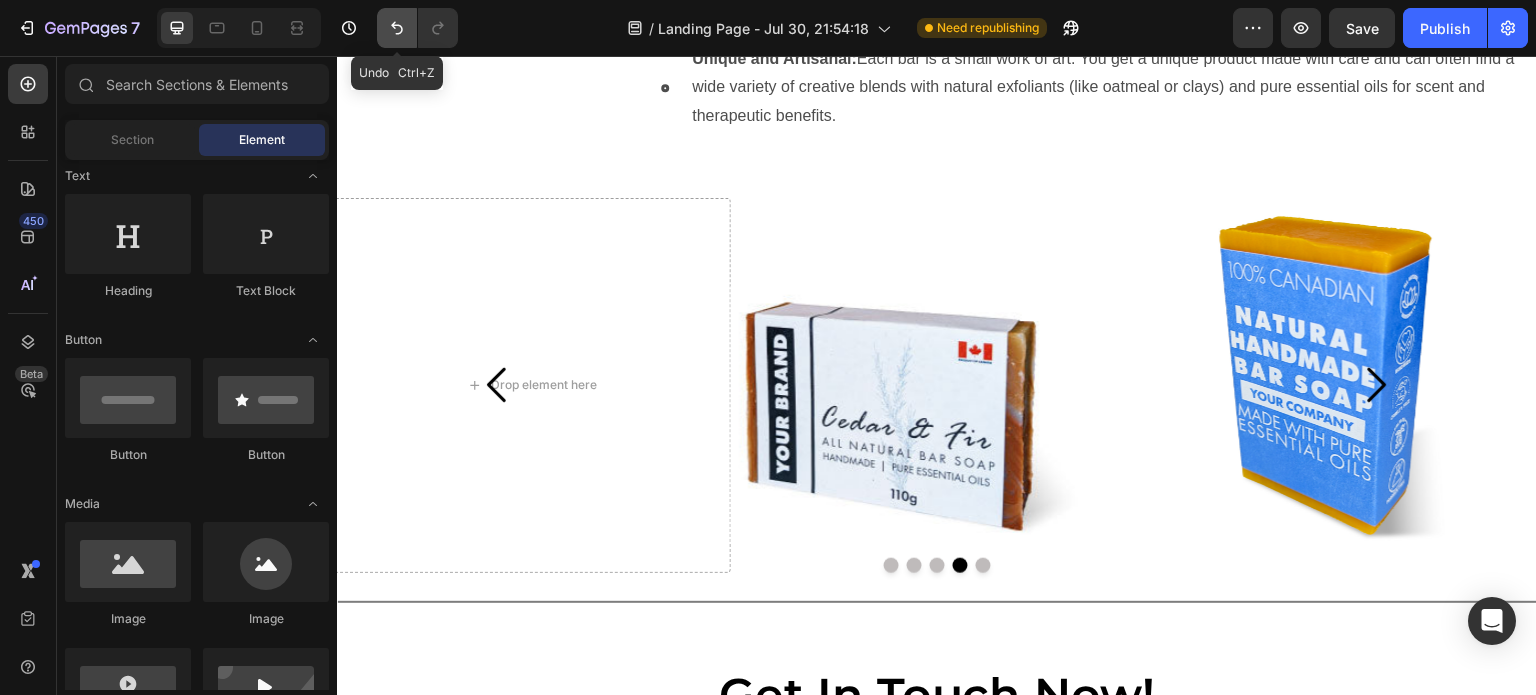 click 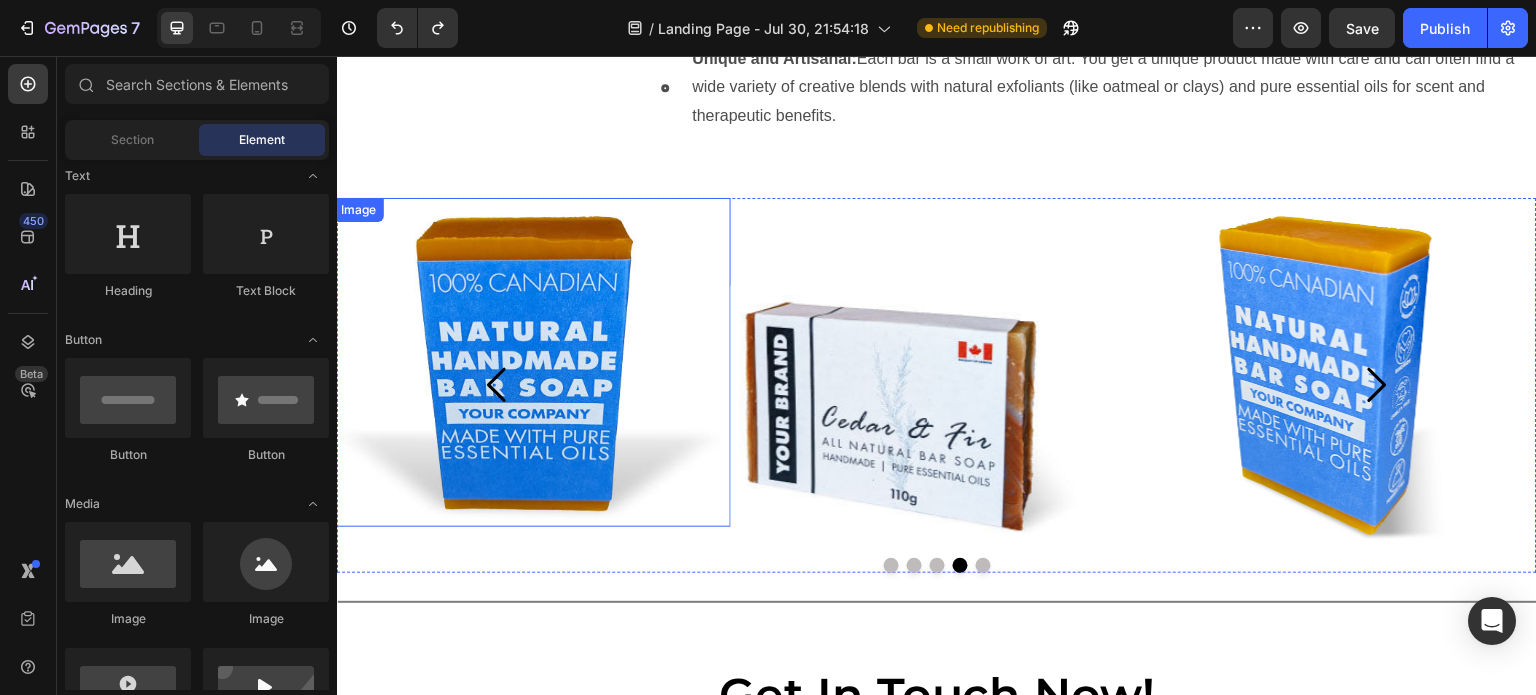 click at bounding box center (532, 362) 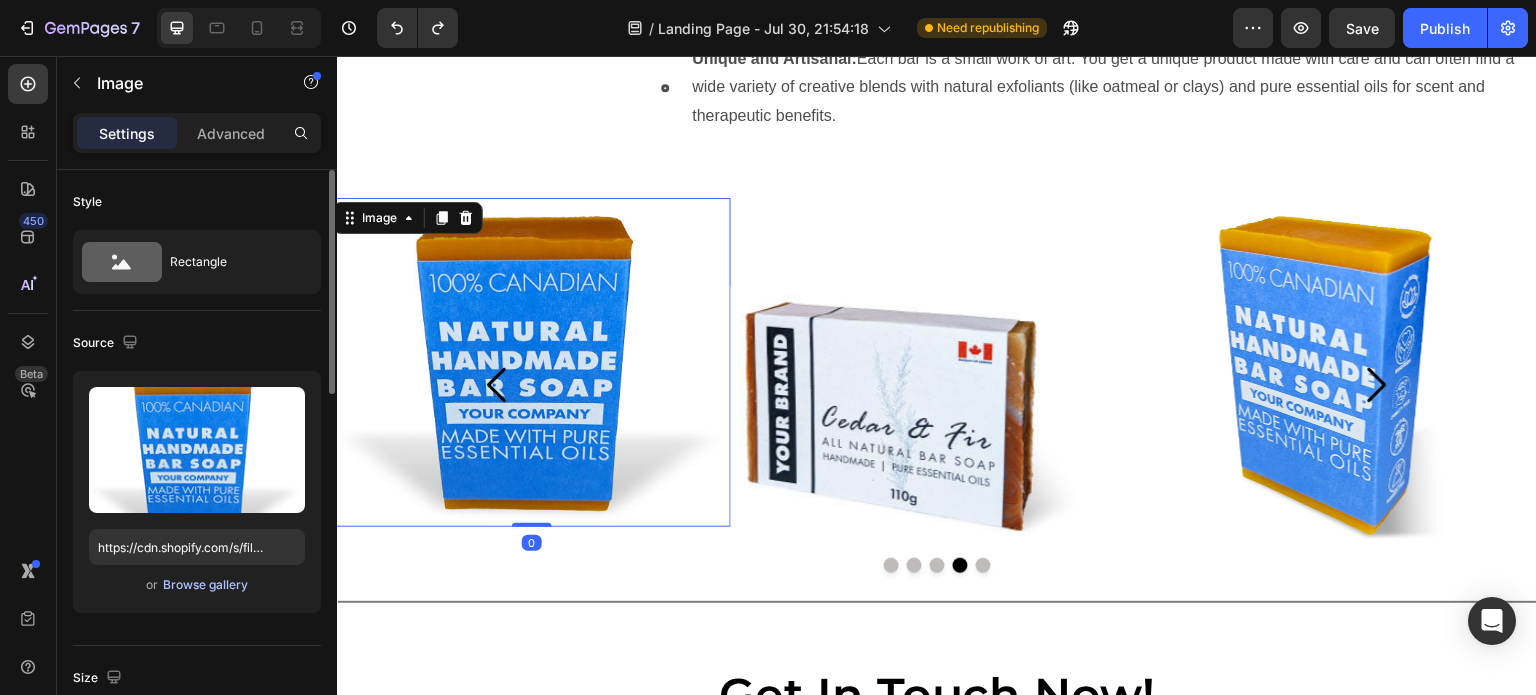 click on "Browse gallery" at bounding box center (205, 585) 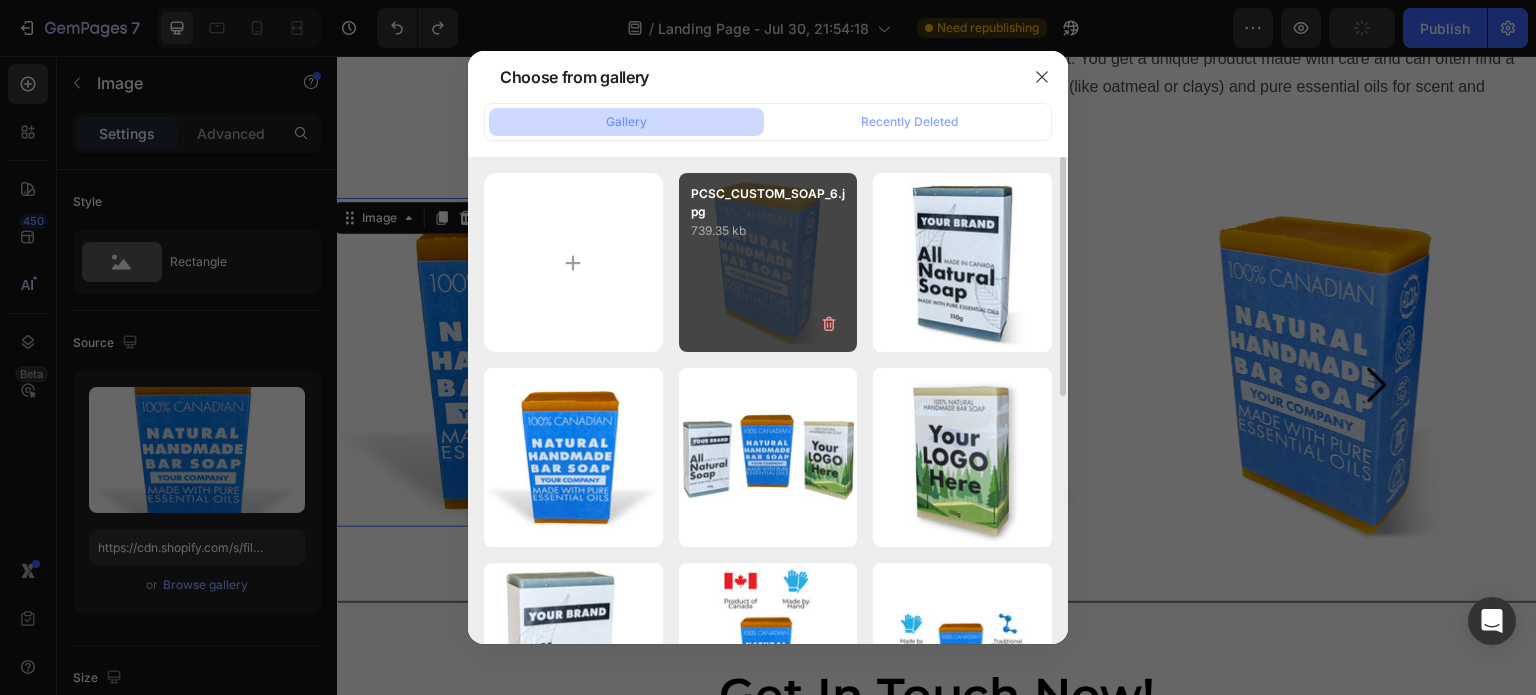 click on "PCSC_CUSTOM_SOAP_6.jpg 739.35 kb" at bounding box center (768, 262) 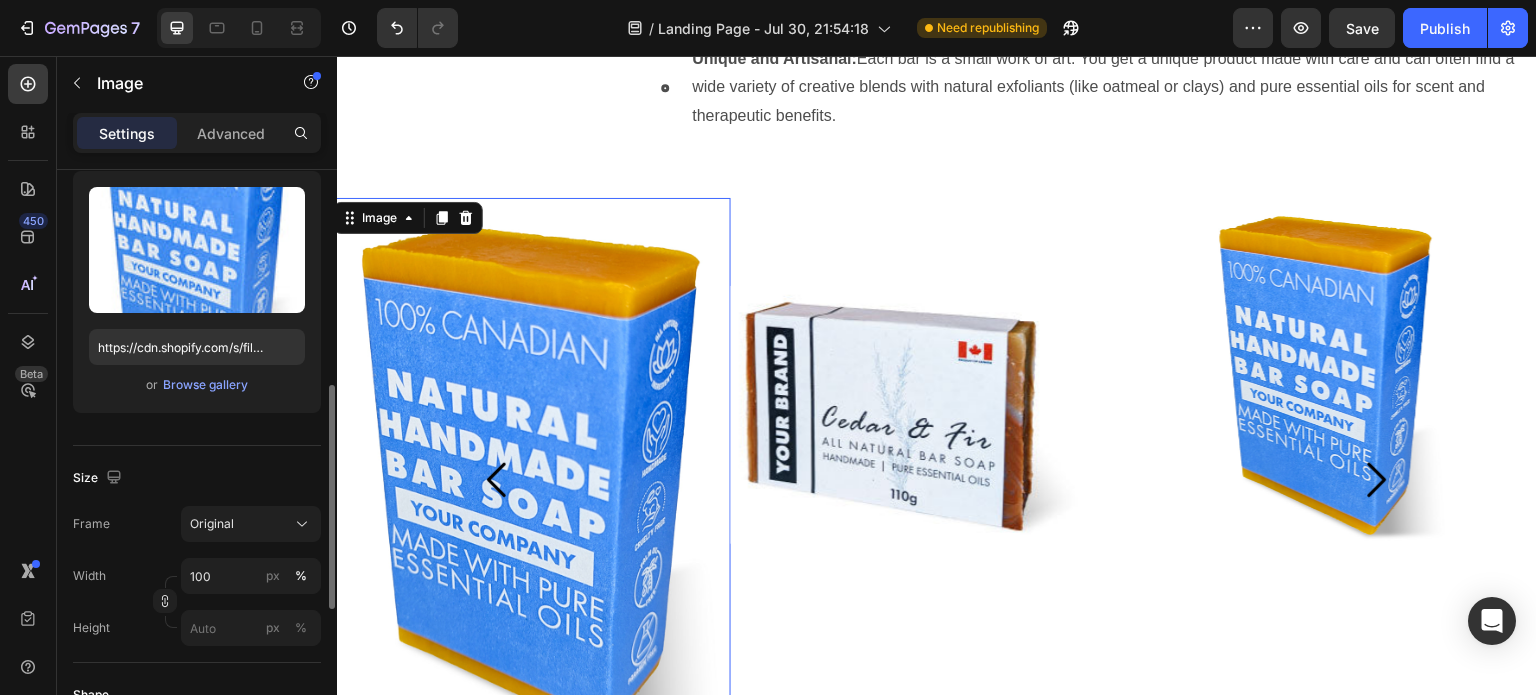 scroll, scrollTop: 300, scrollLeft: 0, axis: vertical 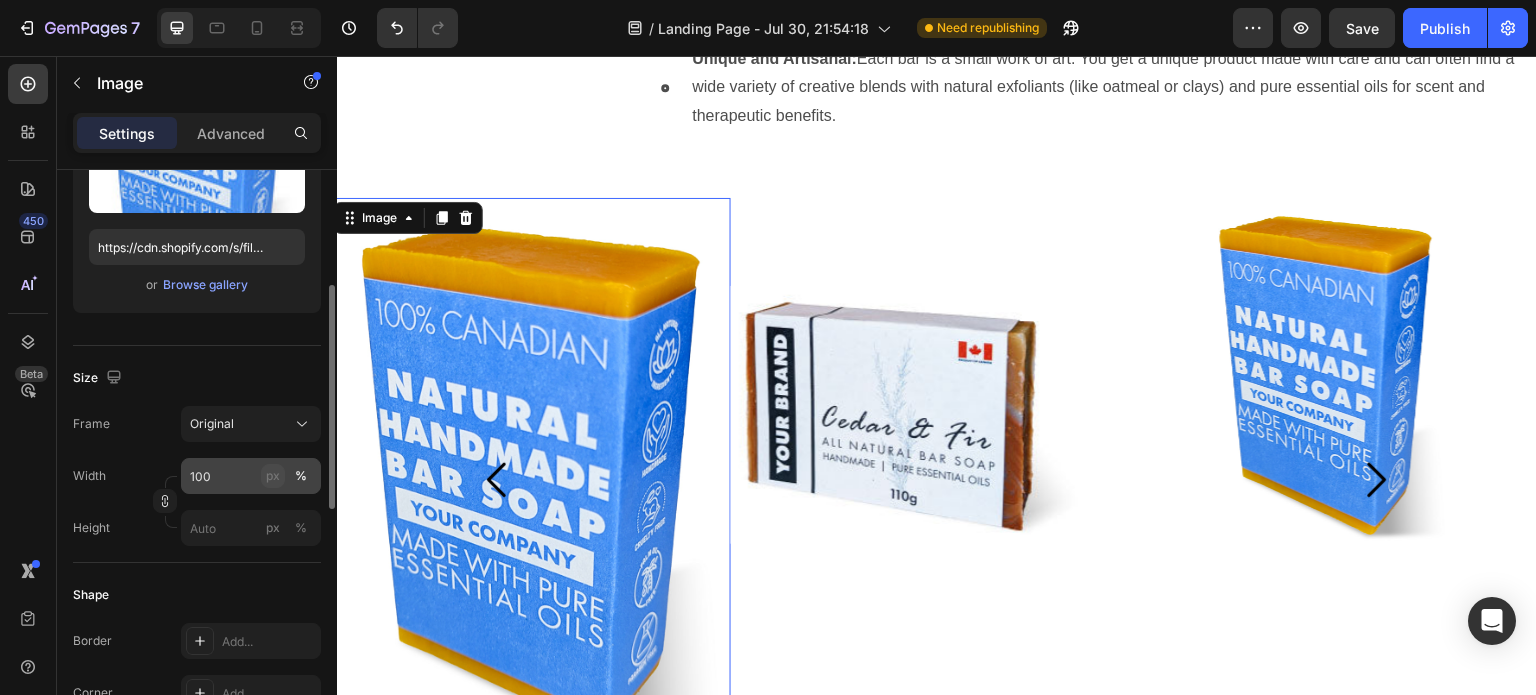 click on "px" at bounding box center (273, 476) 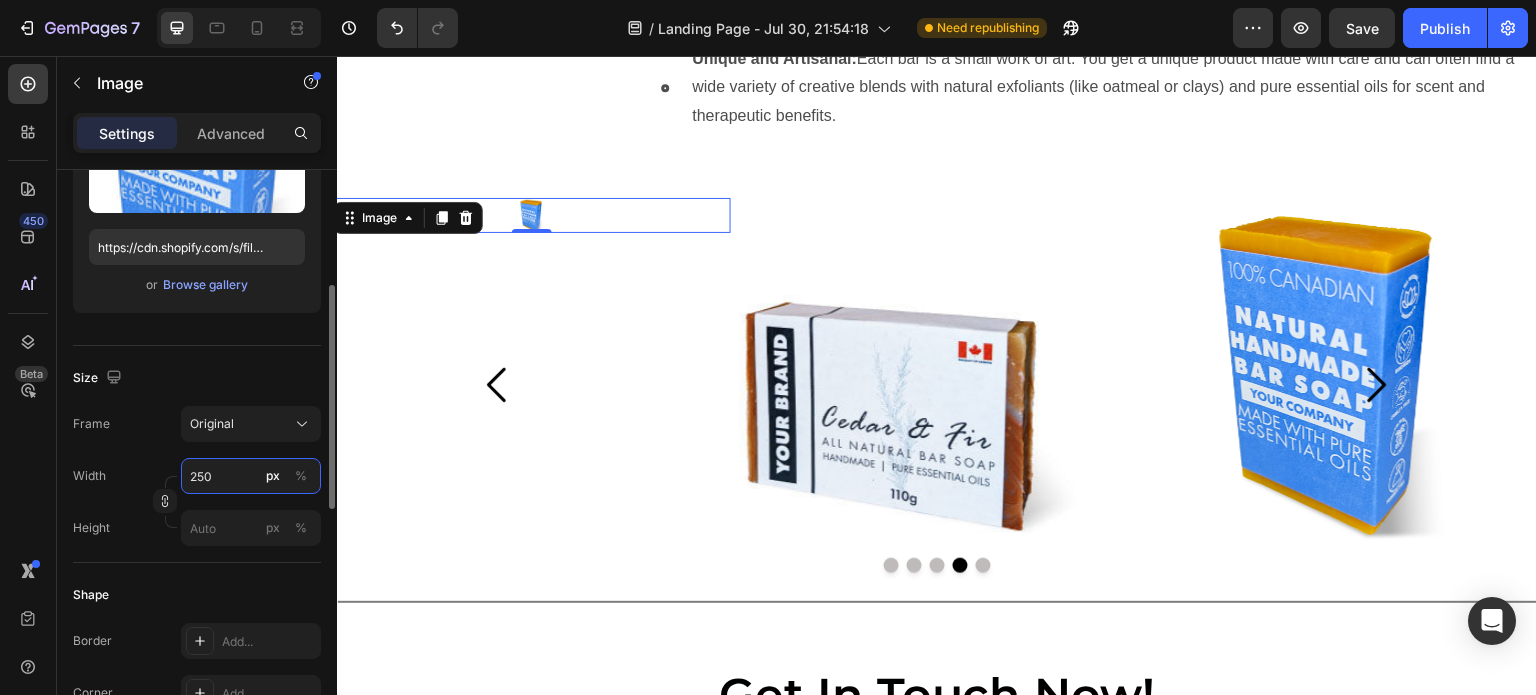 type on "250" 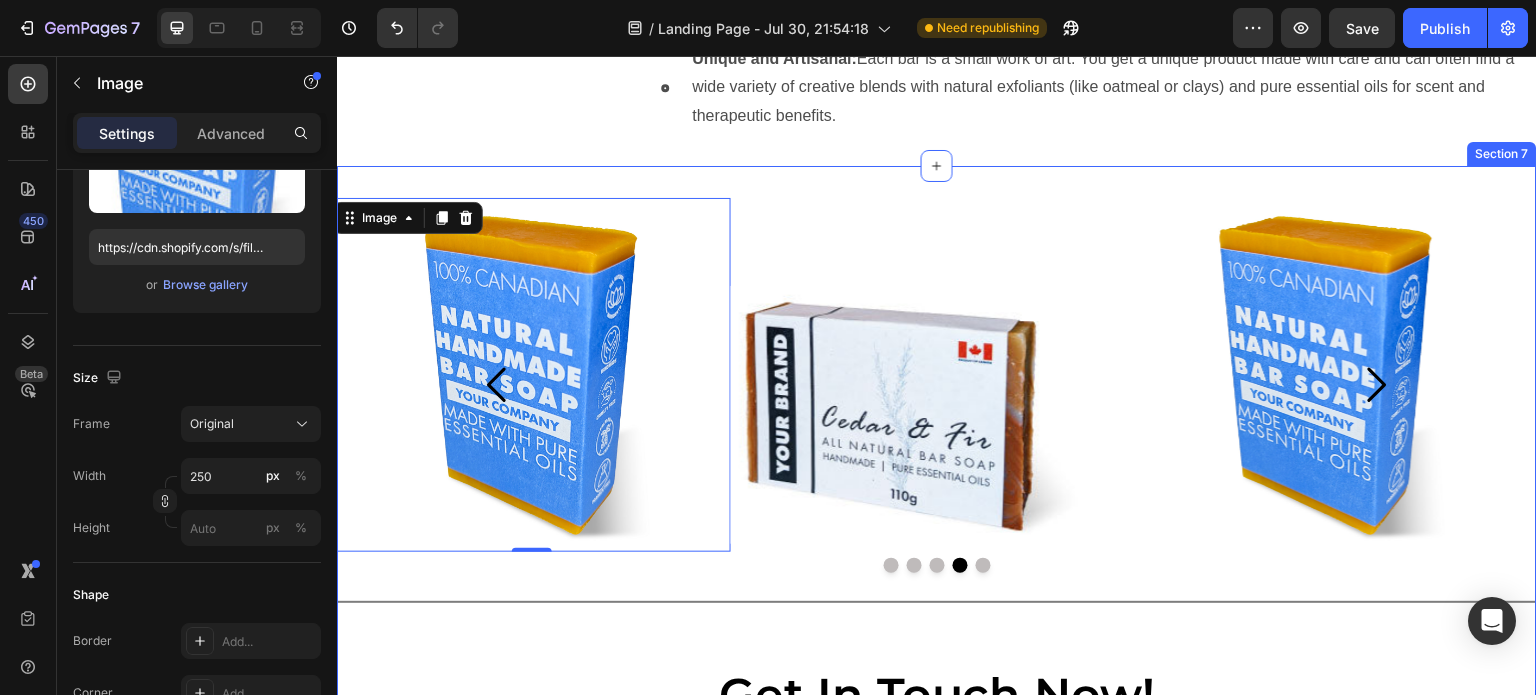 click on "Image Image Image   0 Image Image
Carousel" at bounding box center (937, 393) 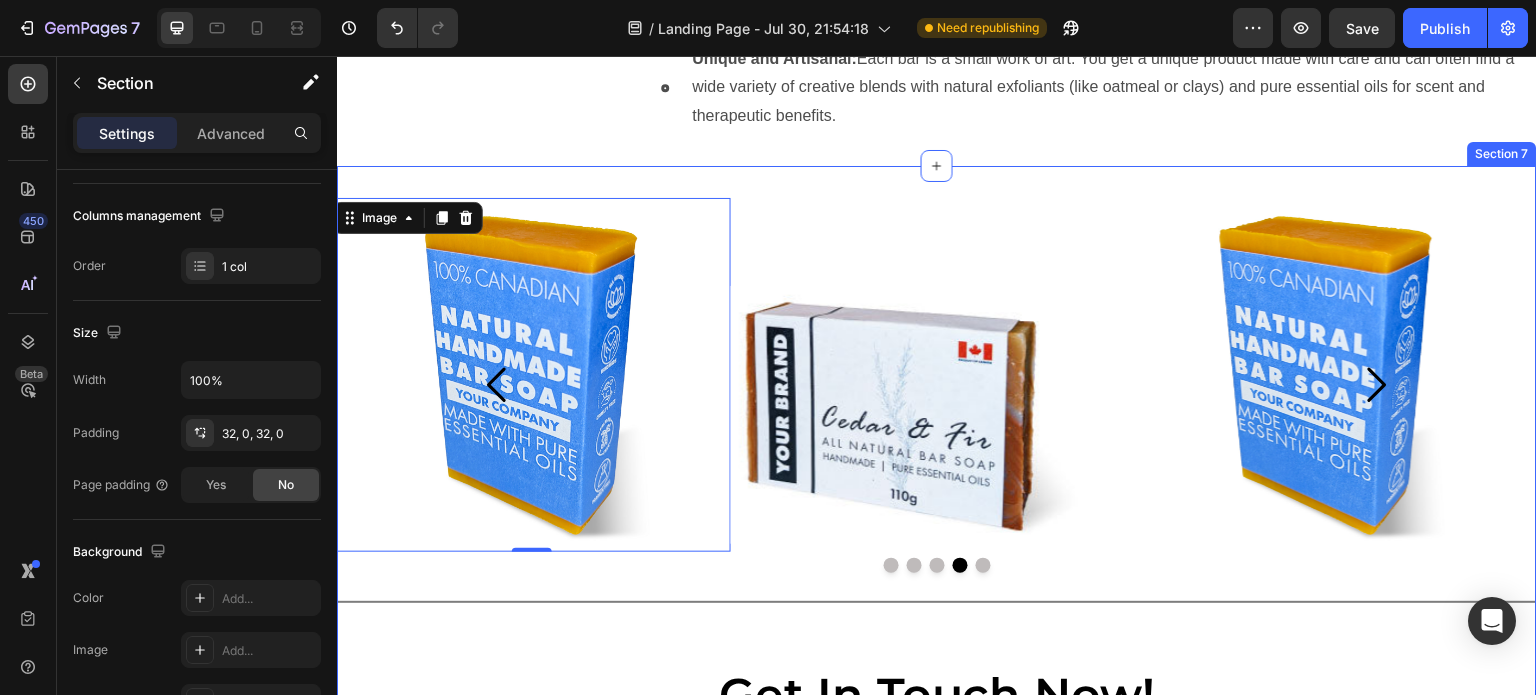 scroll, scrollTop: 0, scrollLeft: 0, axis: both 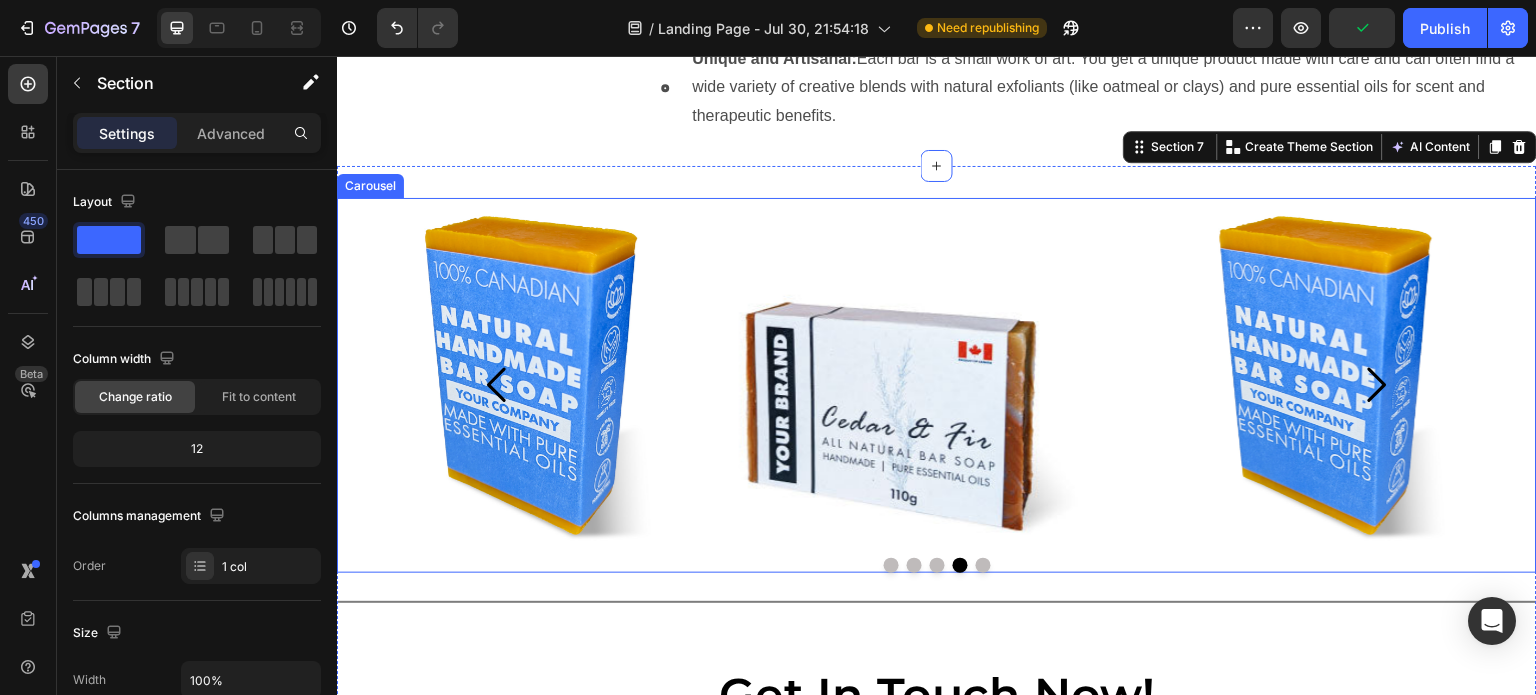 click at bounding box center [937, 565] 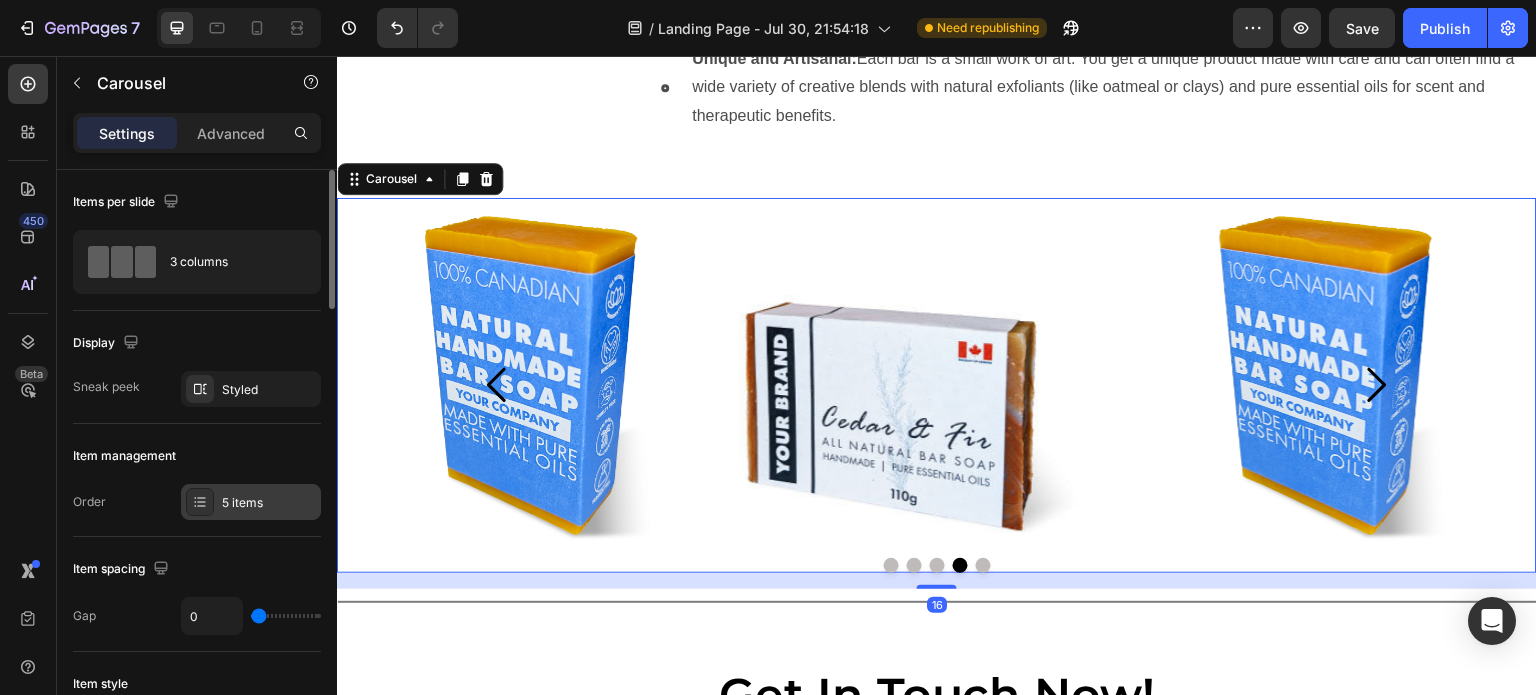 click on "5 items" at bounding box center [251, 502] 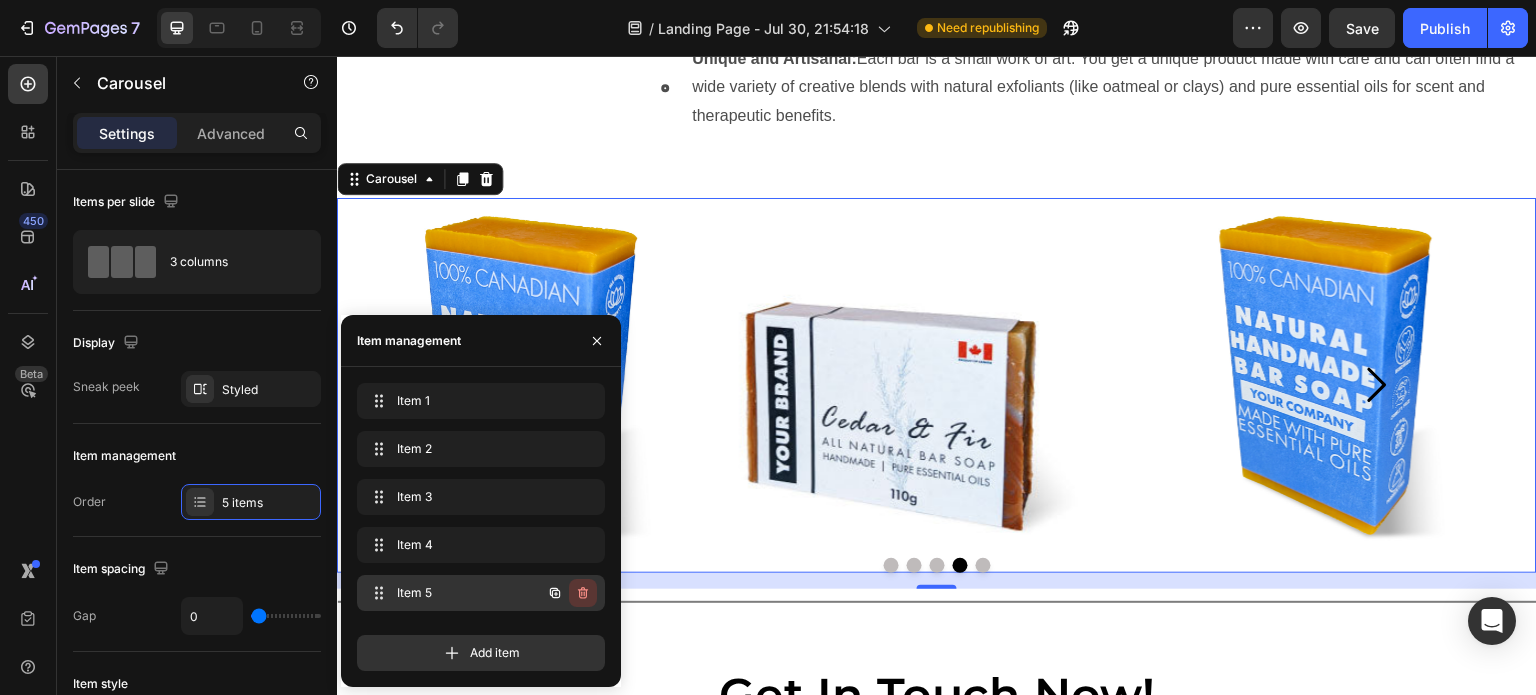 click 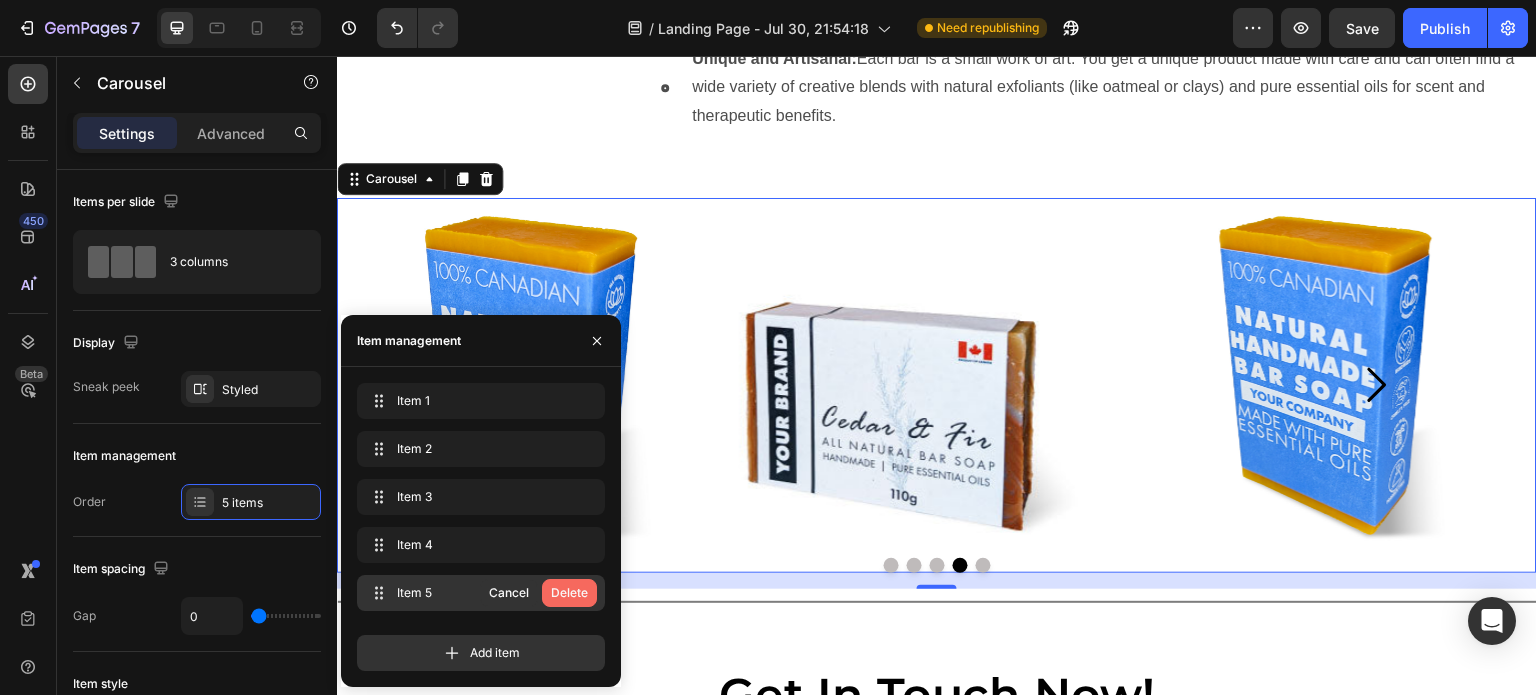 click on "Delete" at bounding box center (569, 593) 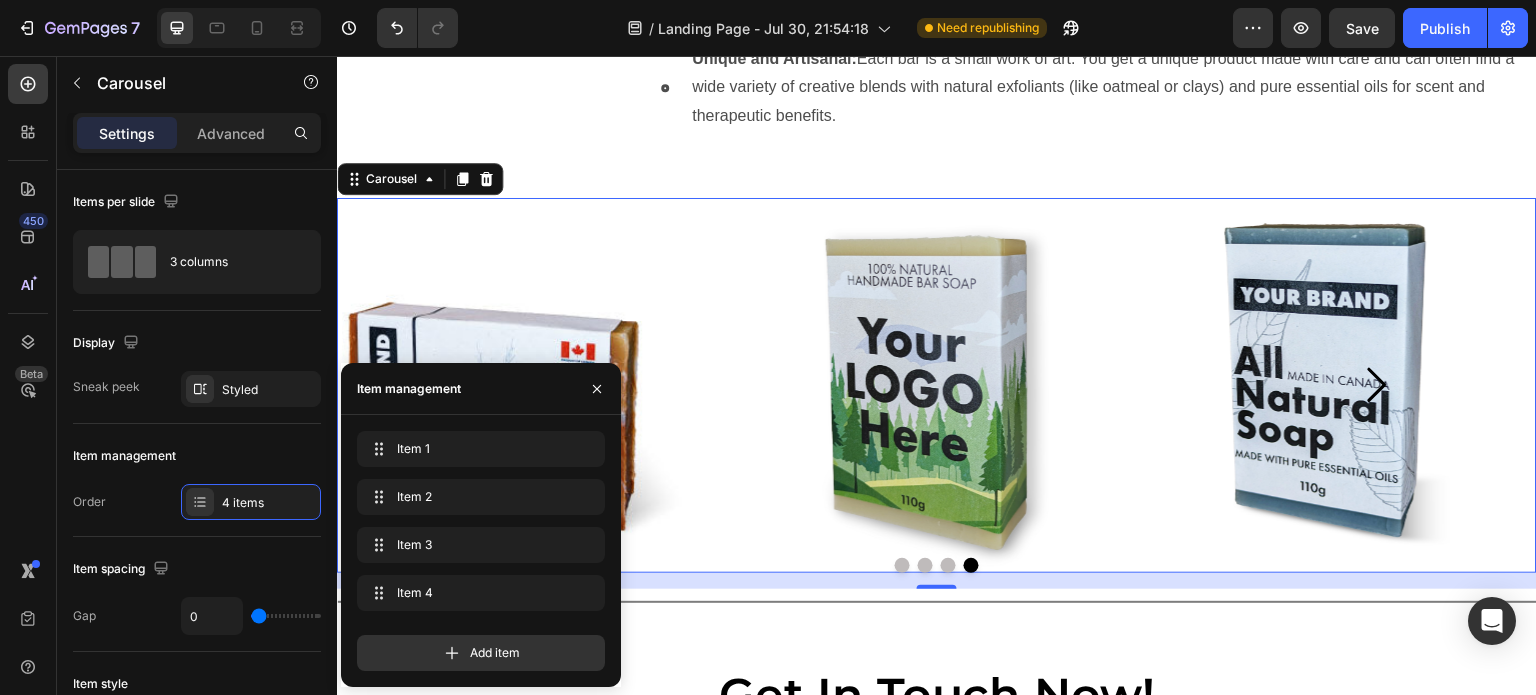 click 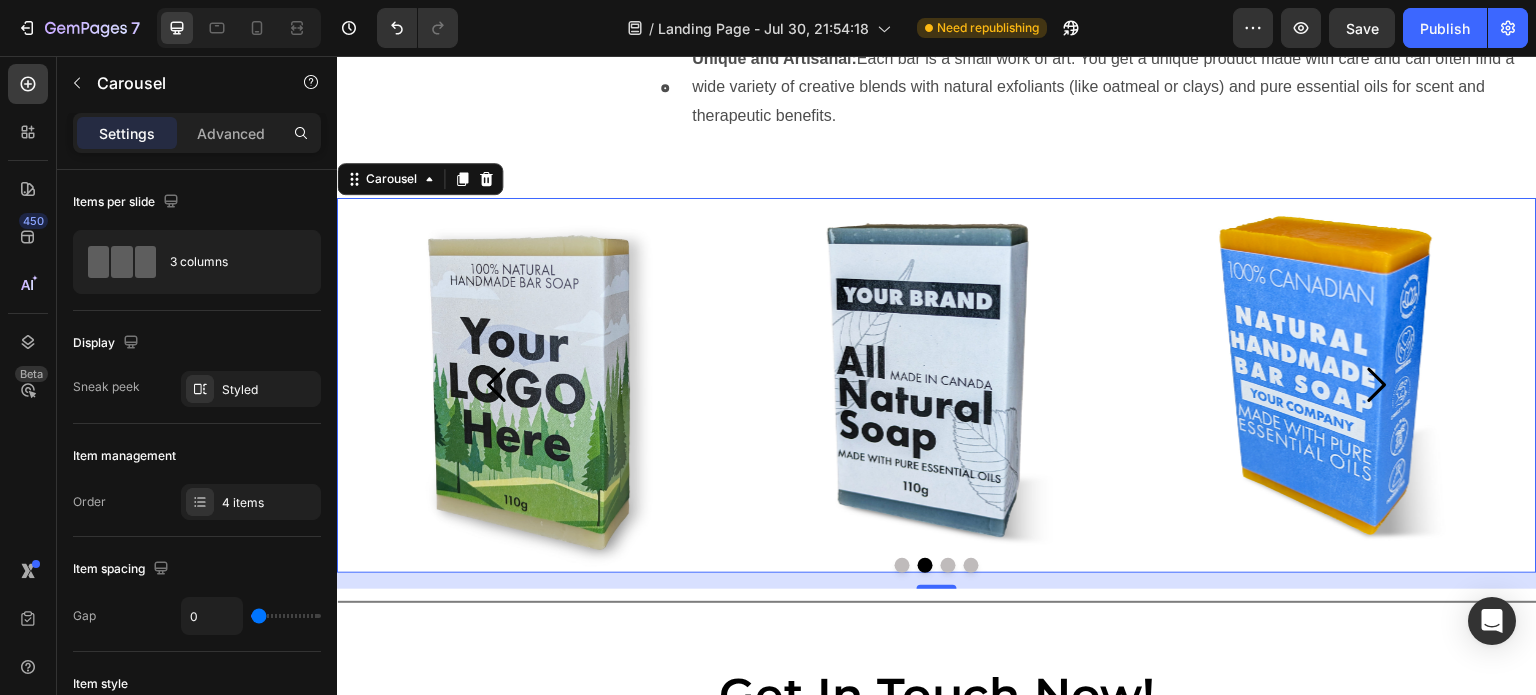 click 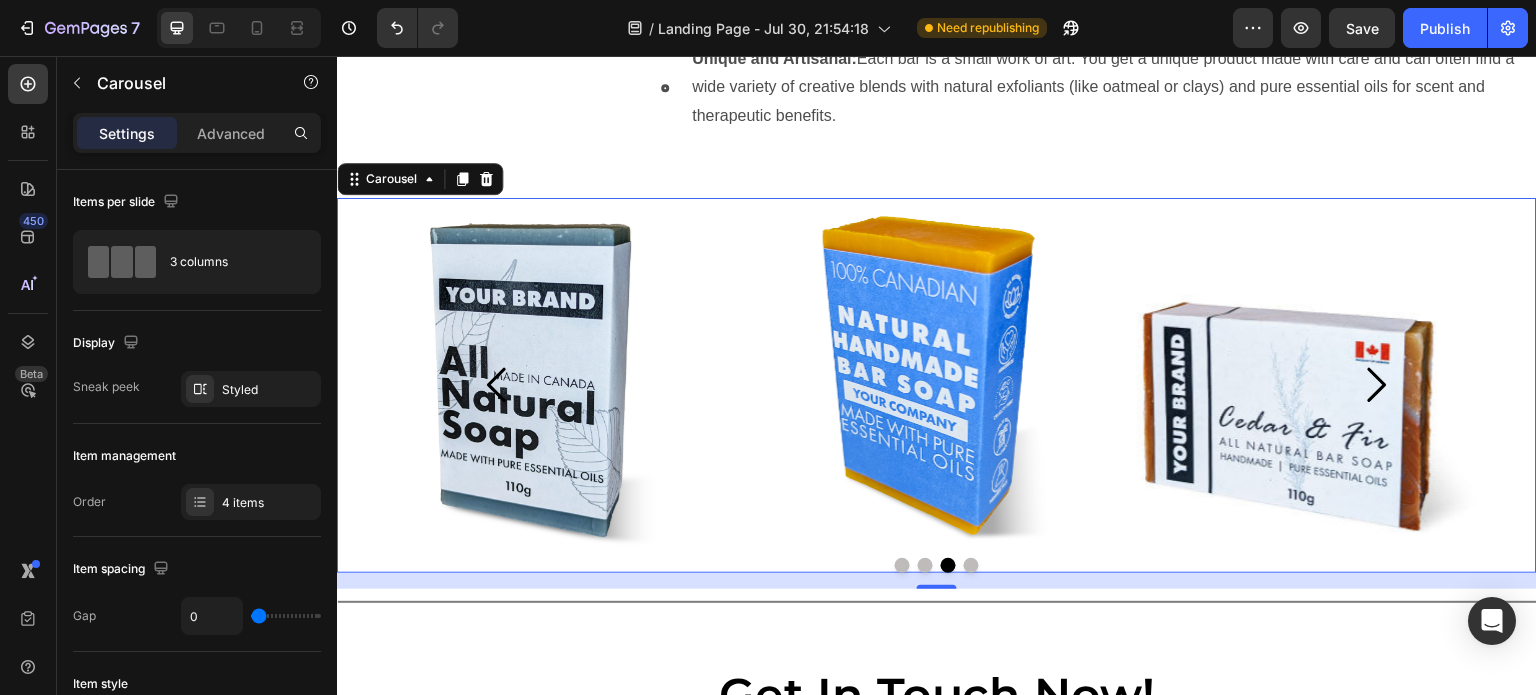 click 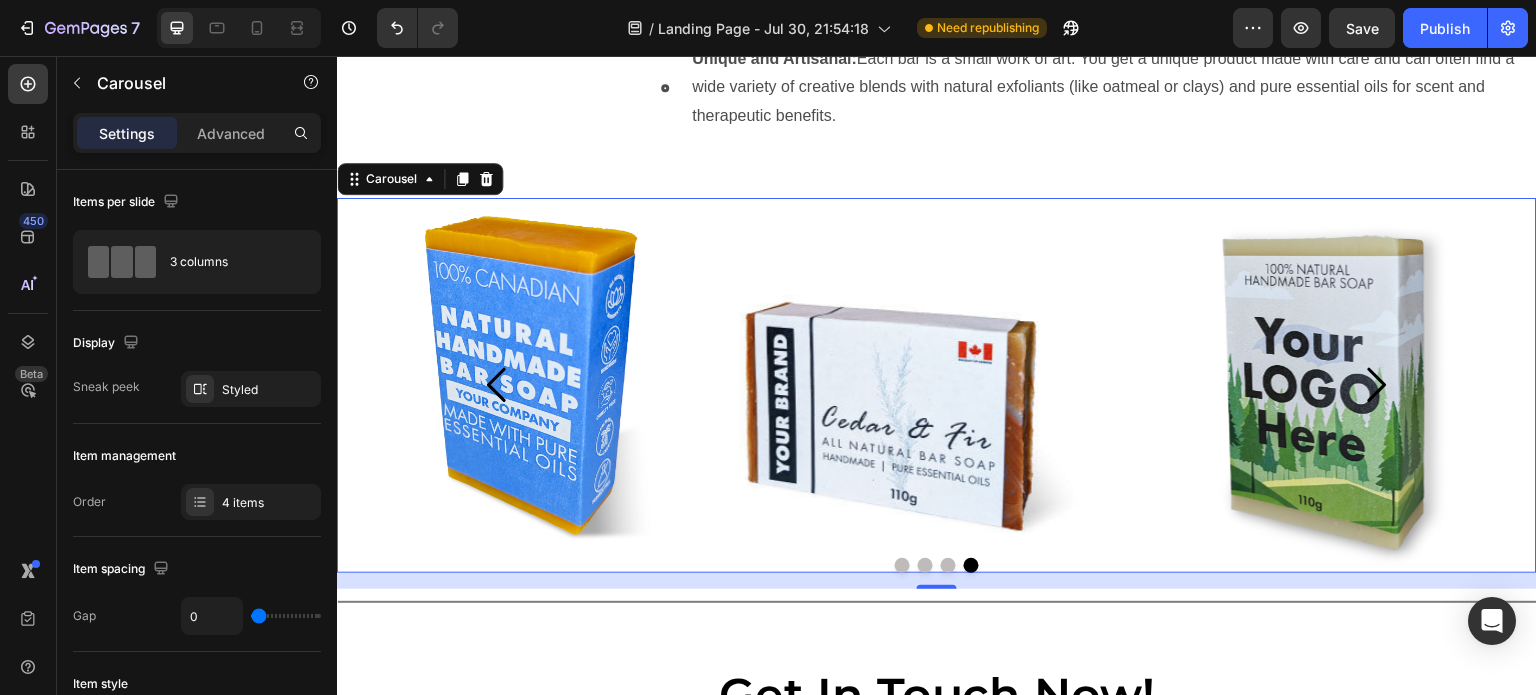 click 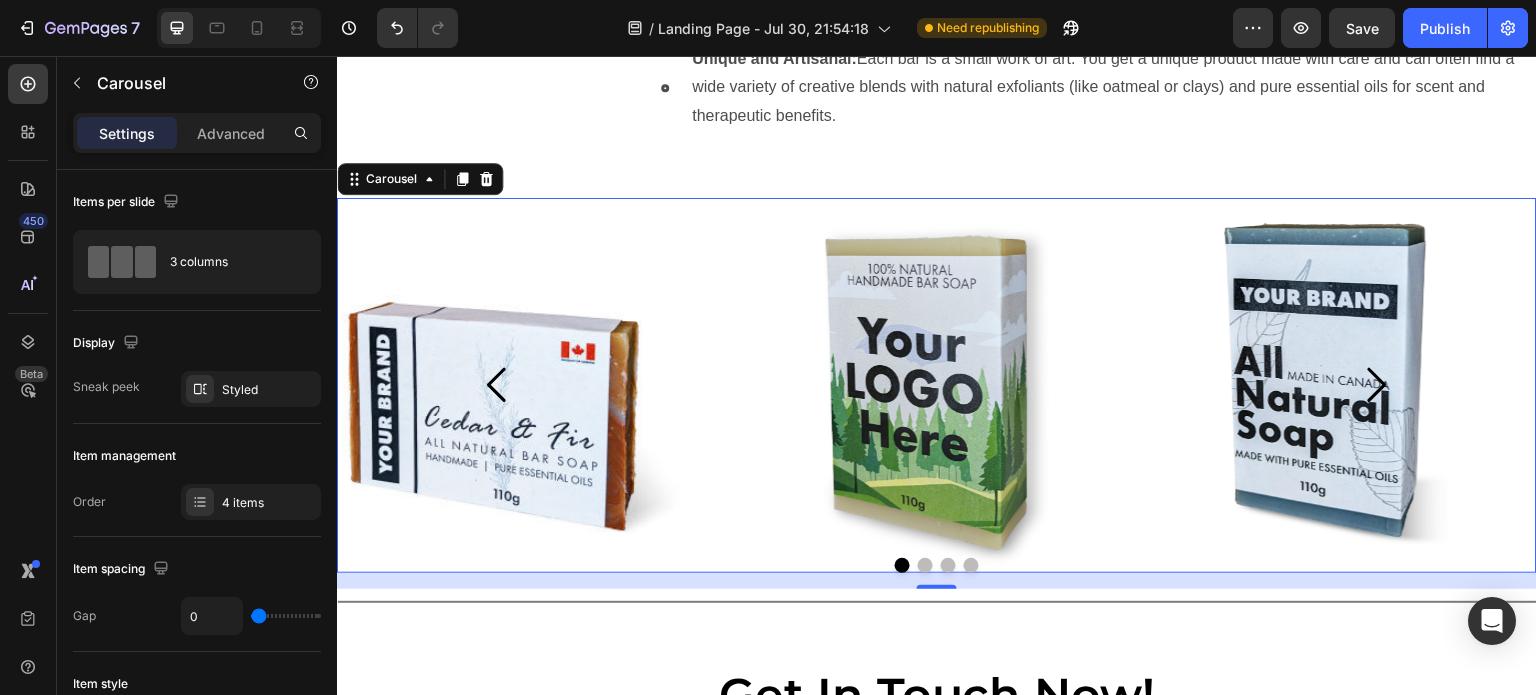 click 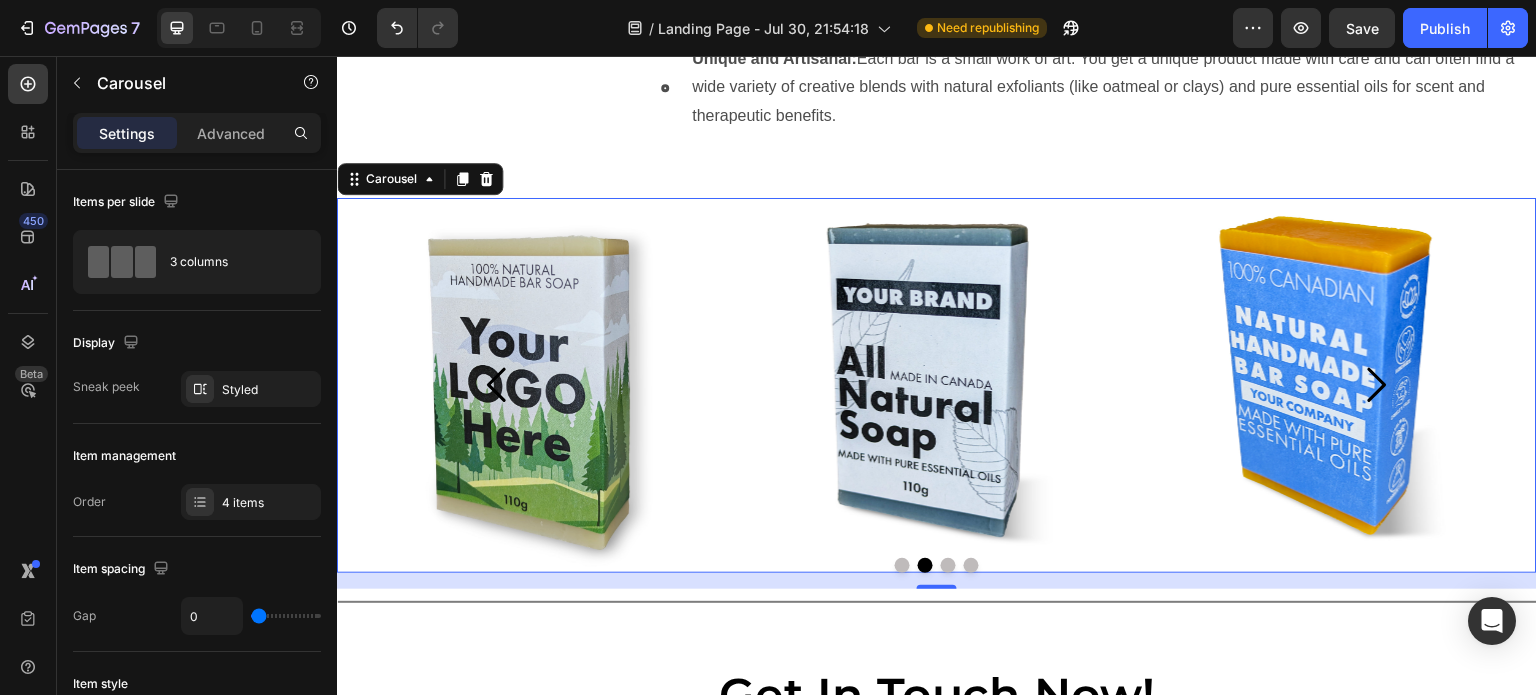 click 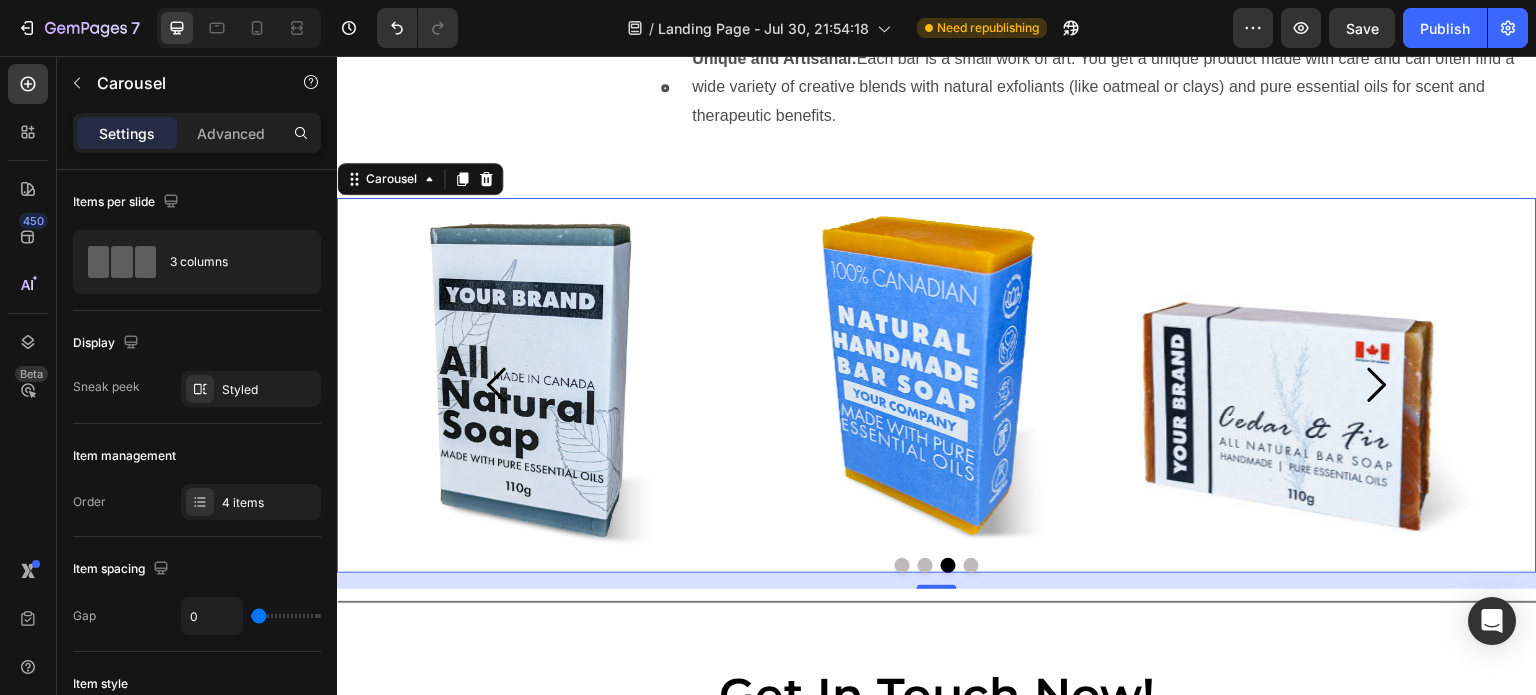 click 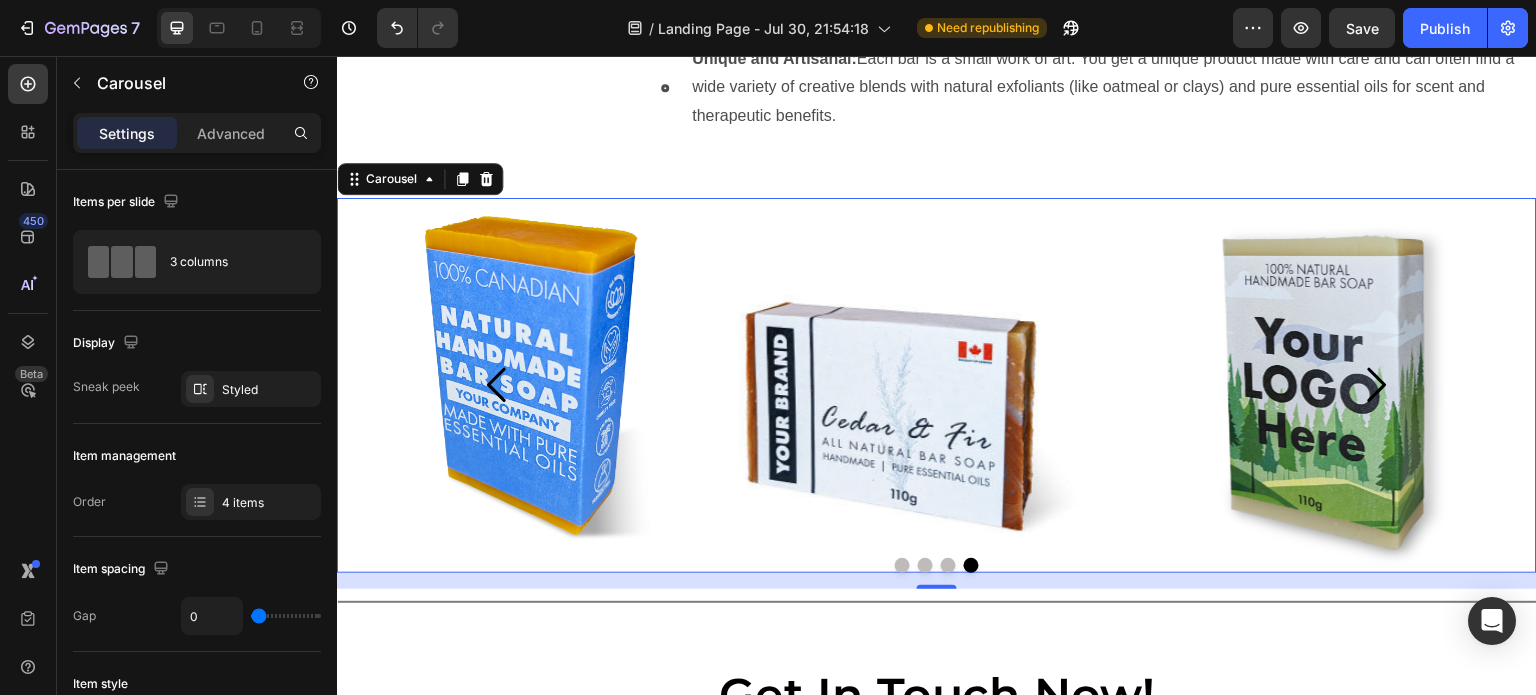 click 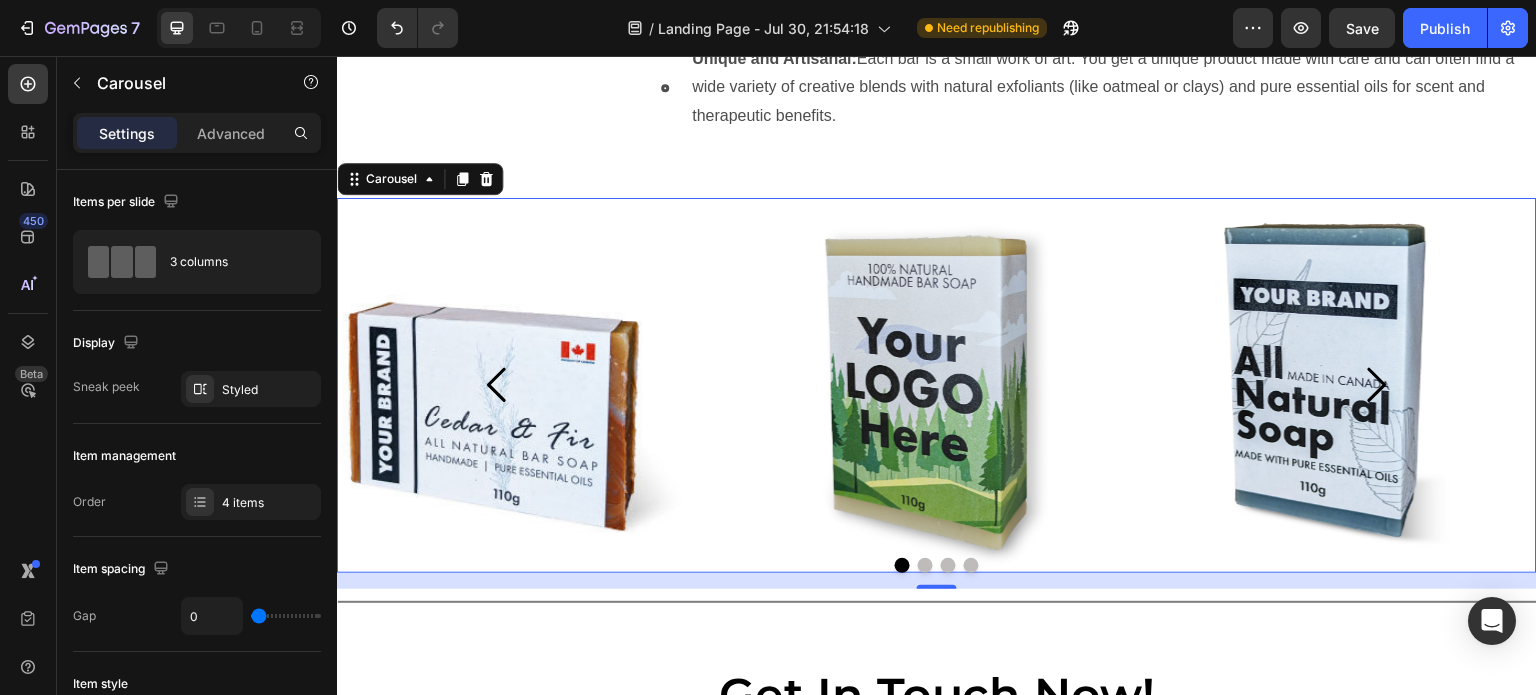 click 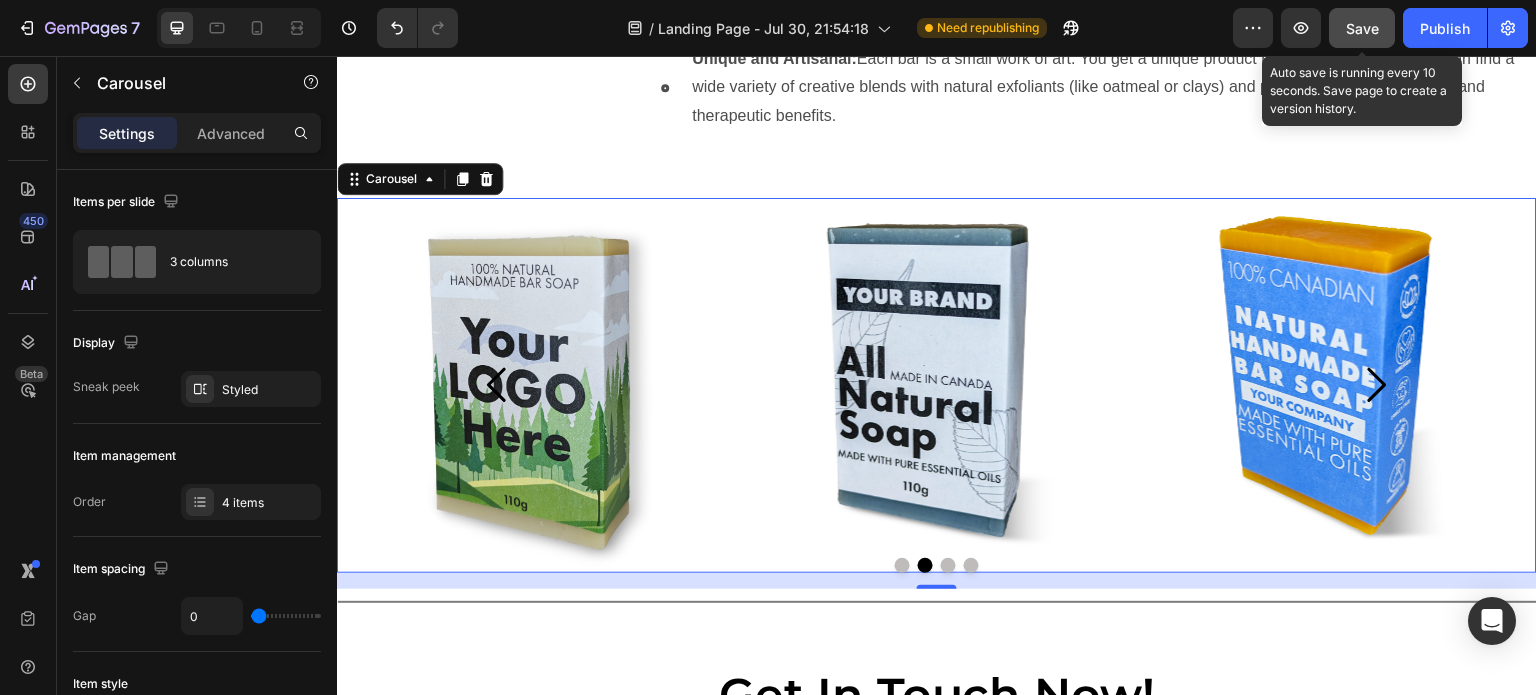 click on "Save" 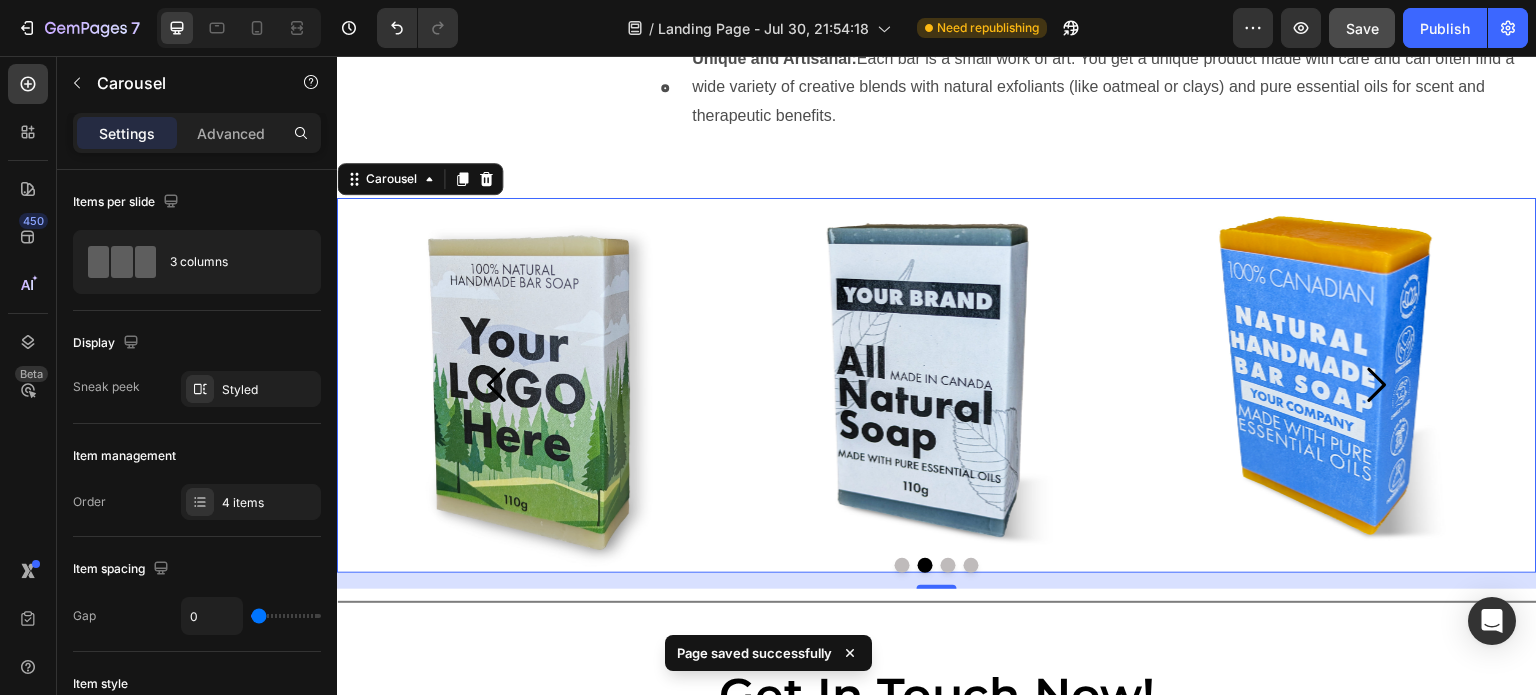 click 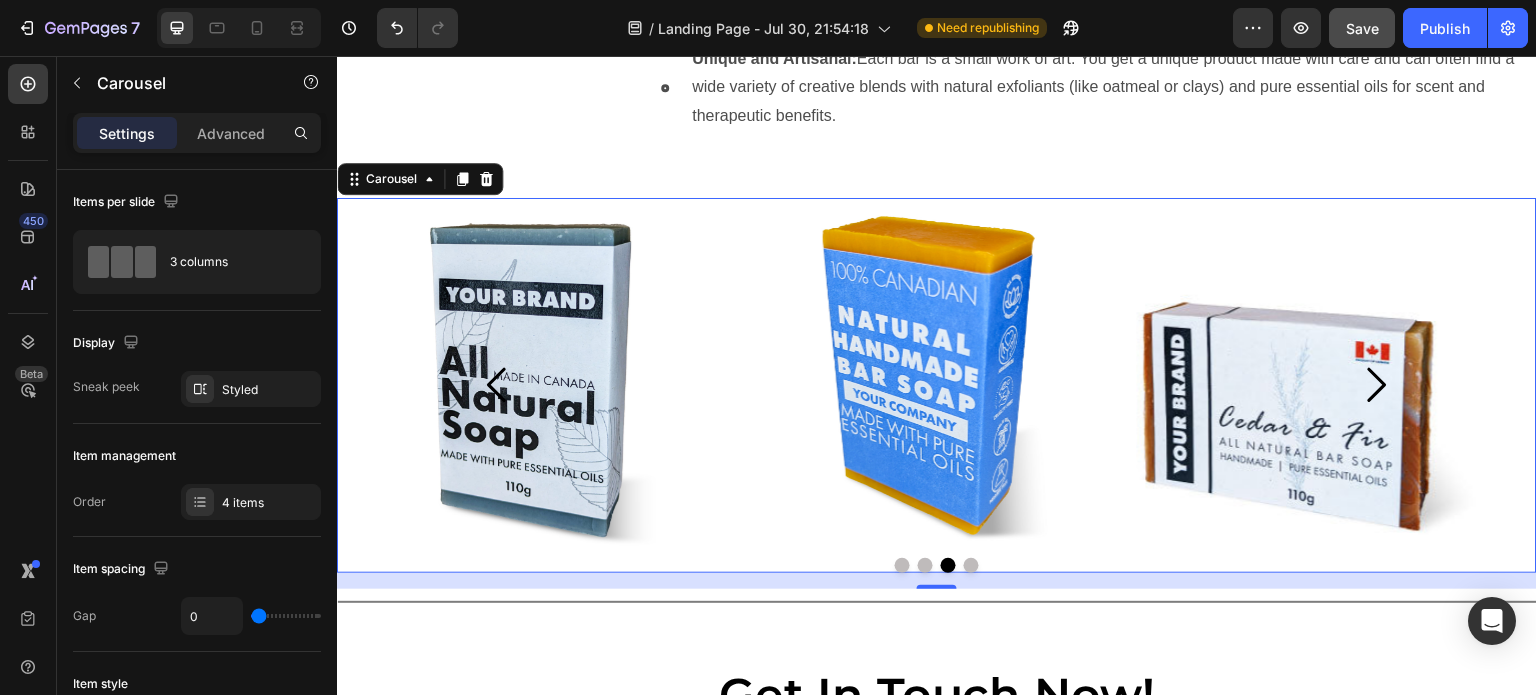 click 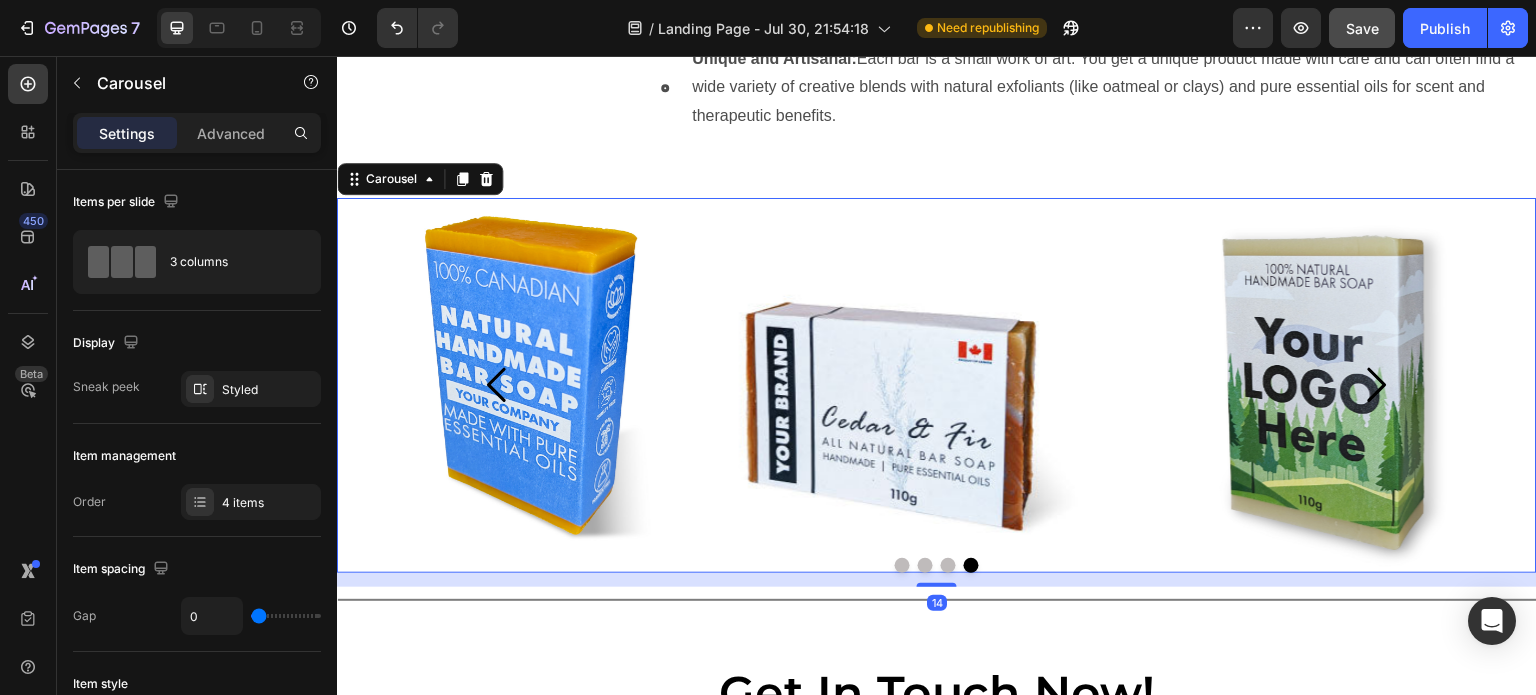 drag, startPoint x: 939, startPoint y: 584, endPoint x: 954, endPoint y: 582, distance: 15.132746 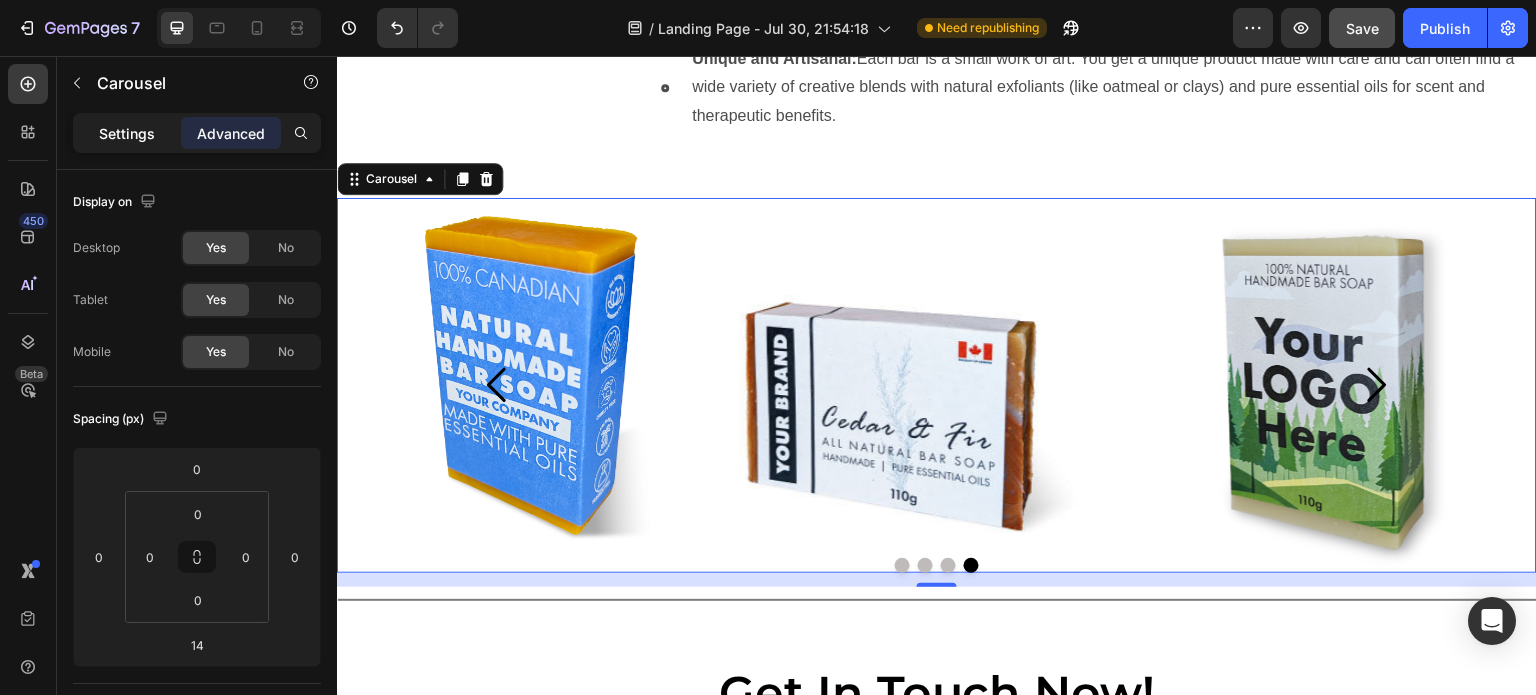 click on "Settings" at bounding box center (127, 133) 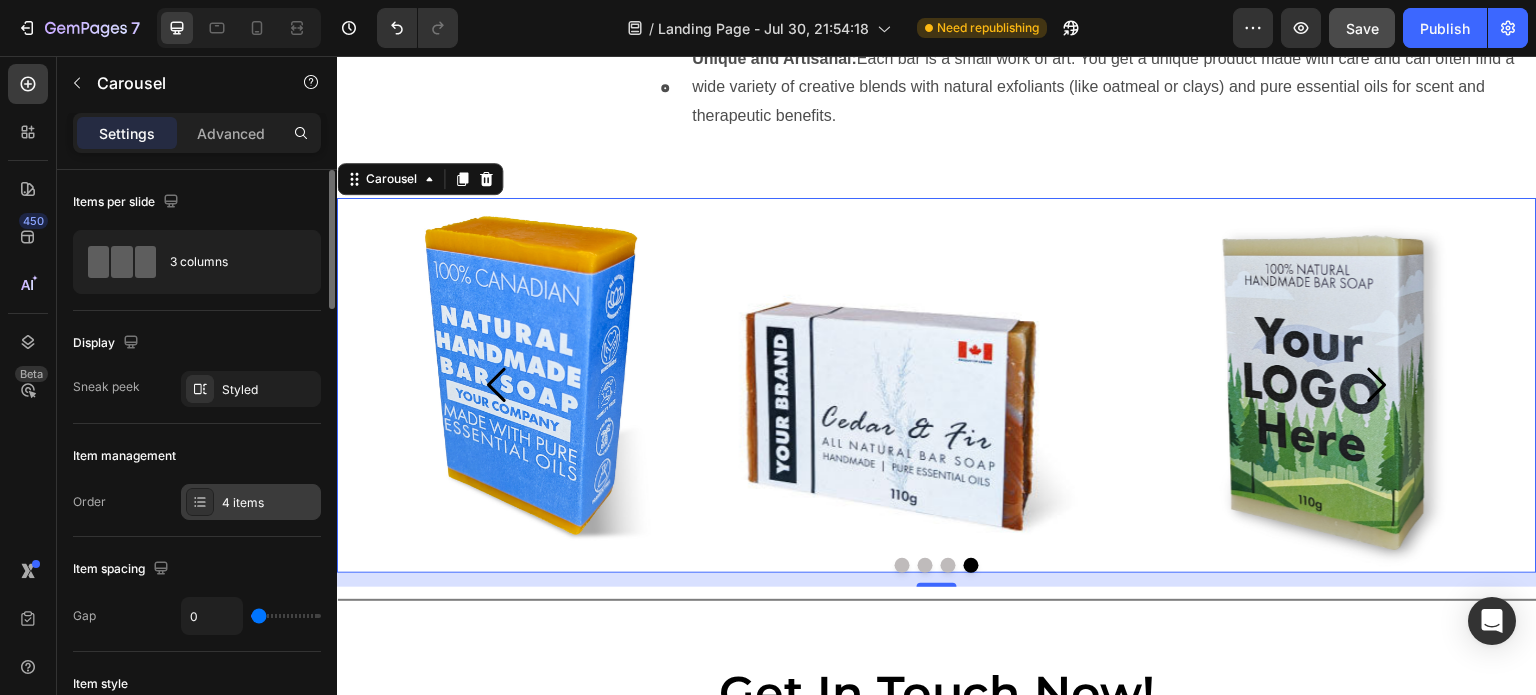 click on "4 items" at bounding box center (269, 503) 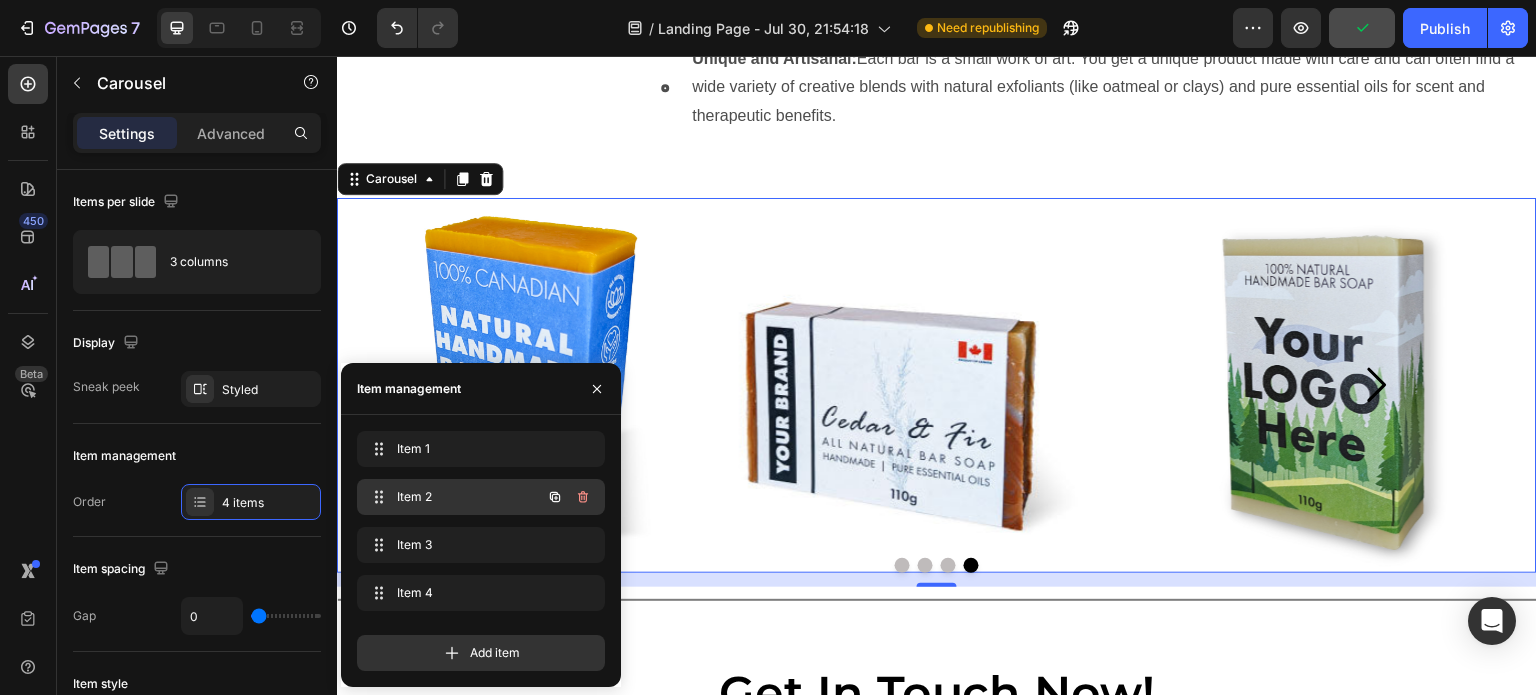 click on "Item 2" at bounding box center (453, 497) 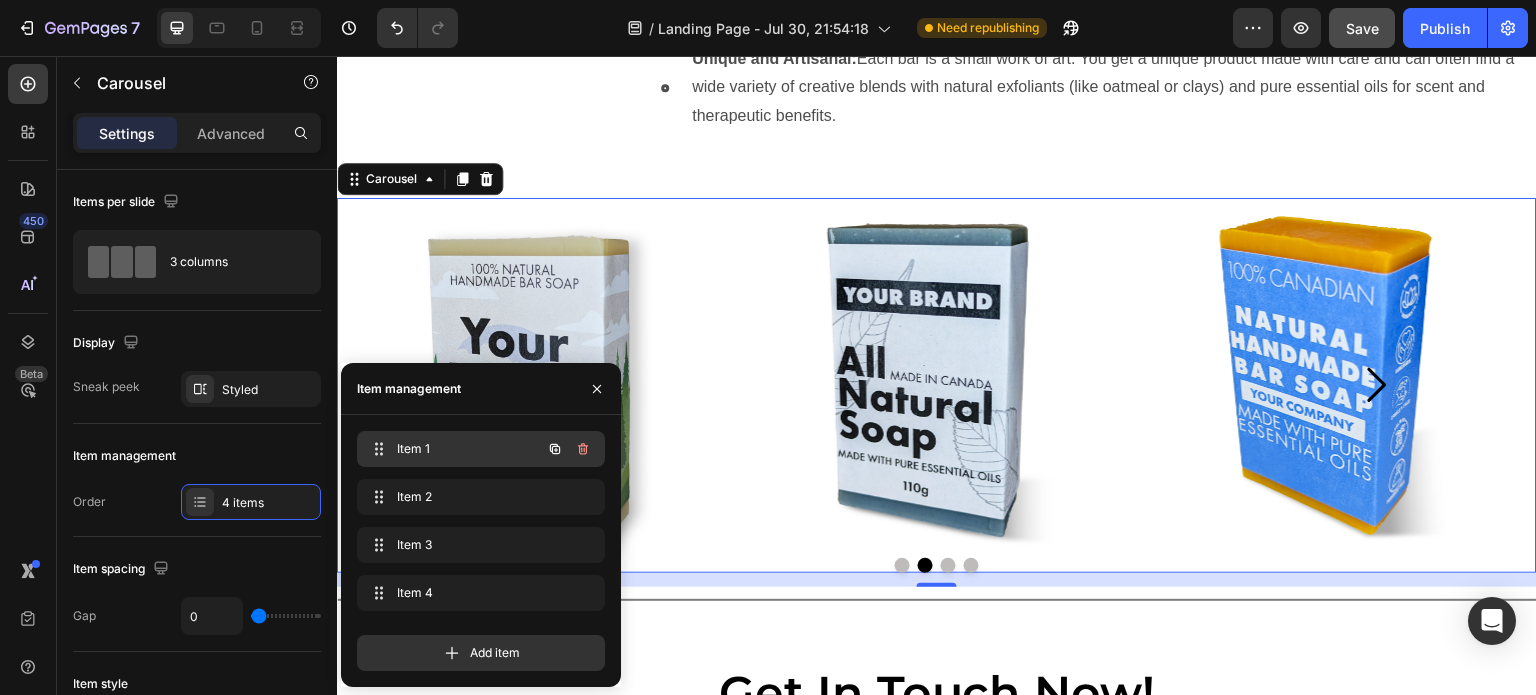 click on "Item 1 Item 1" at bounding box center (453, 449) 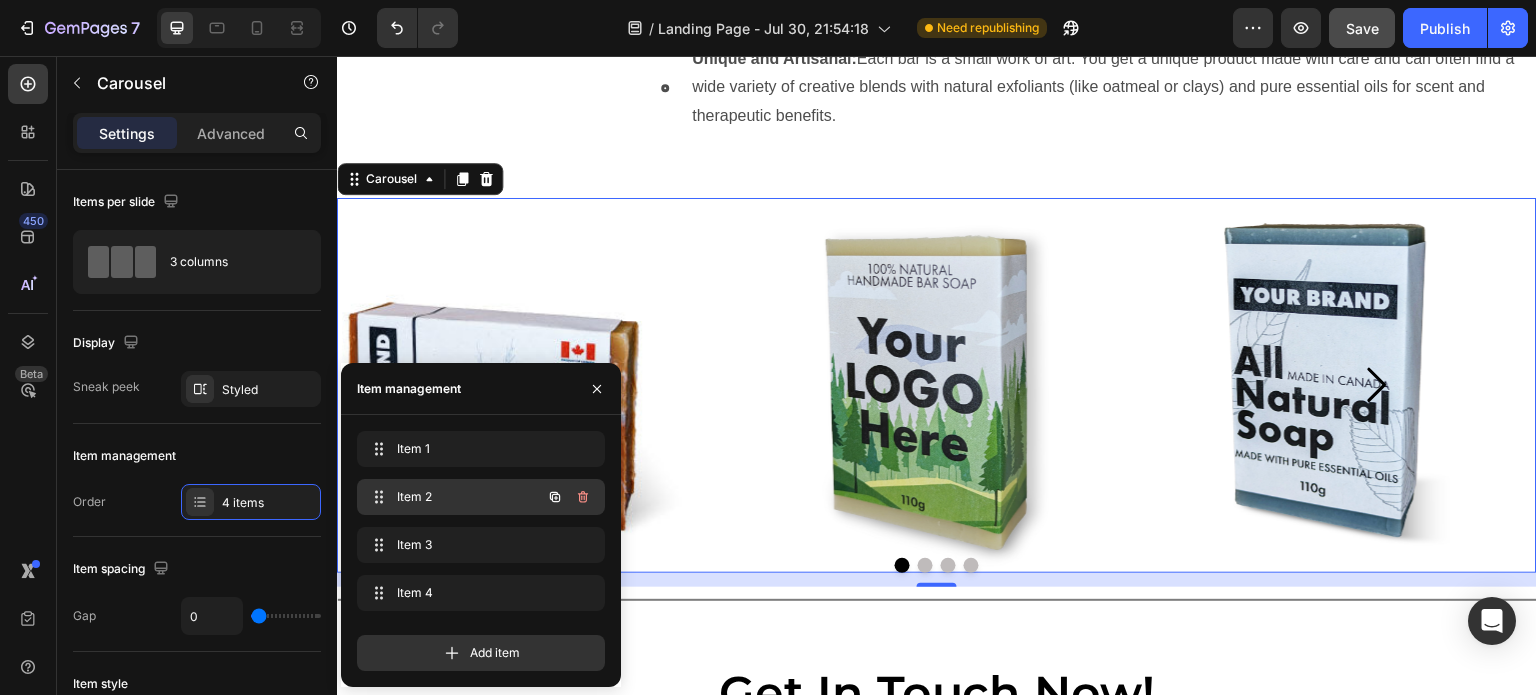 click on "Item 2" at bounding box center (453, 497) 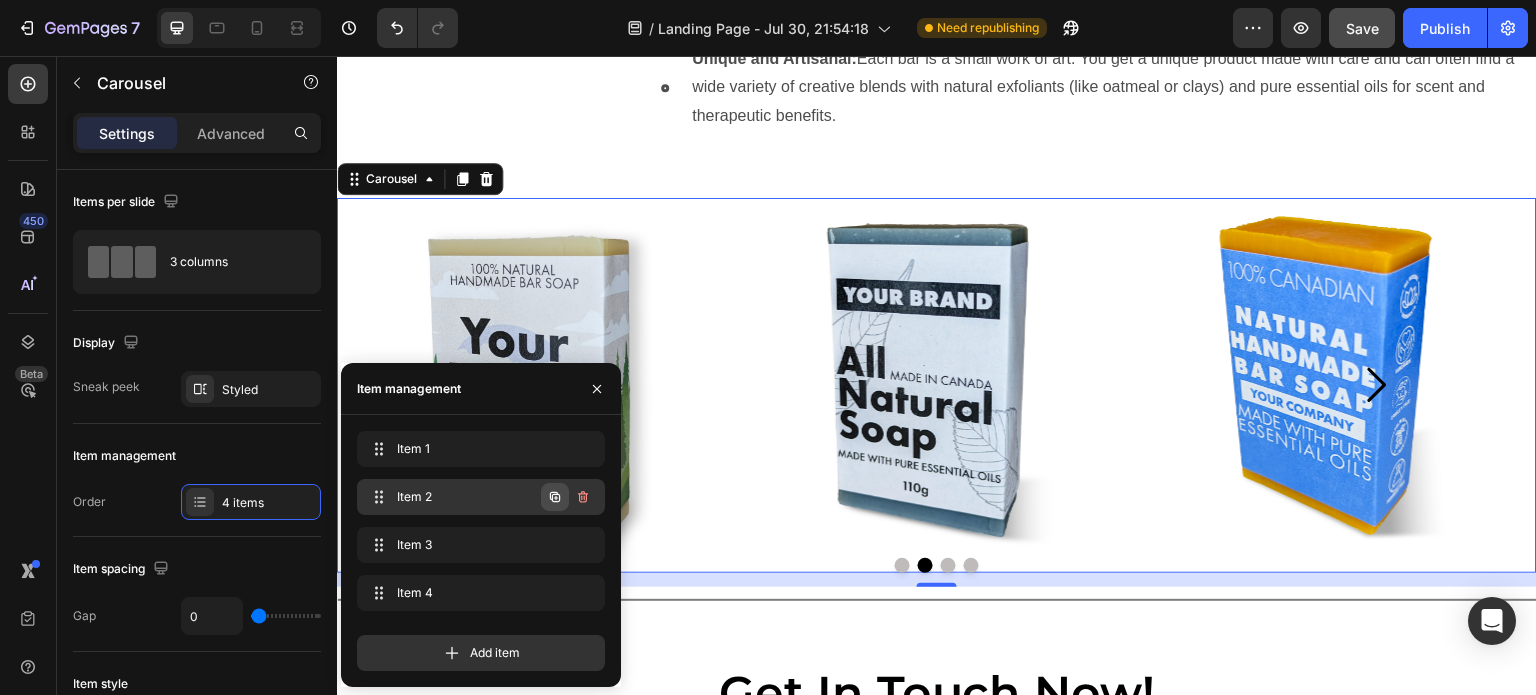 click 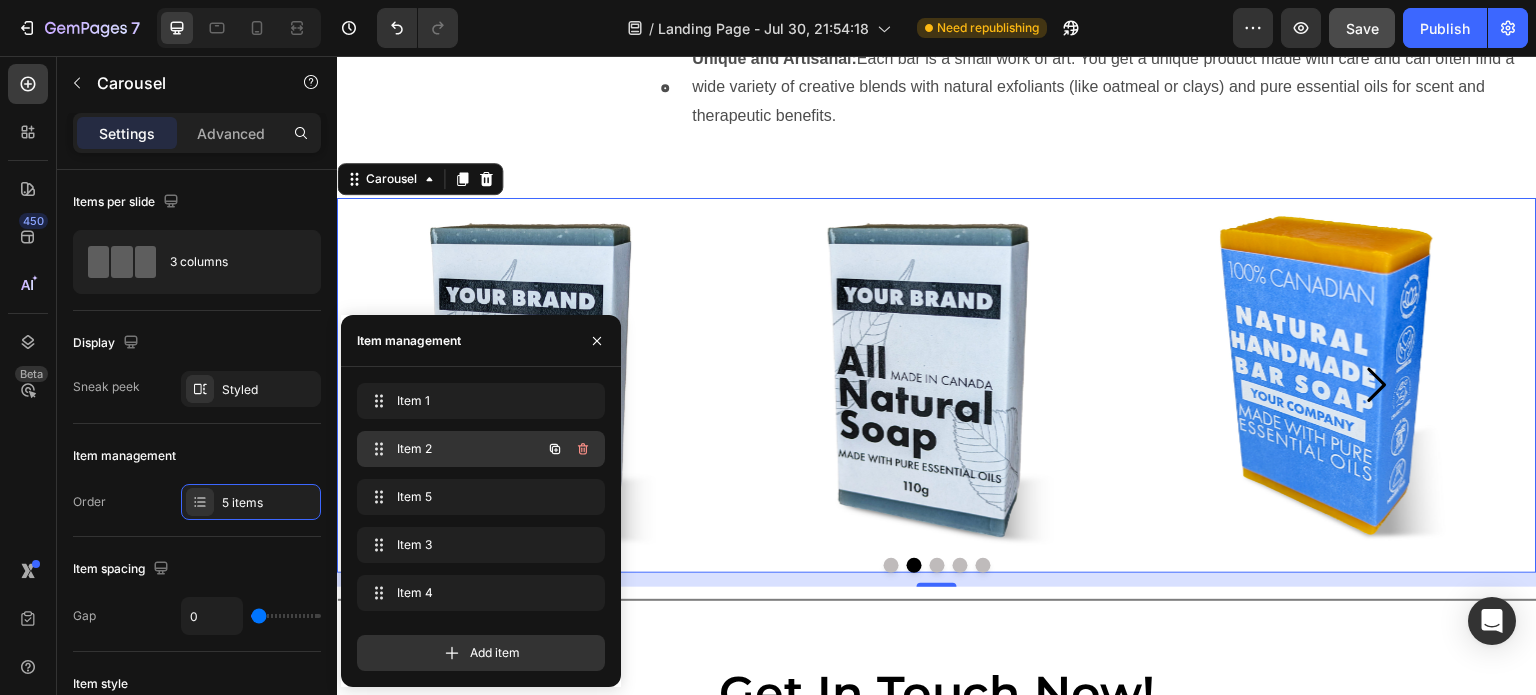 click on "Item 2" at bounding box center (453, 449) 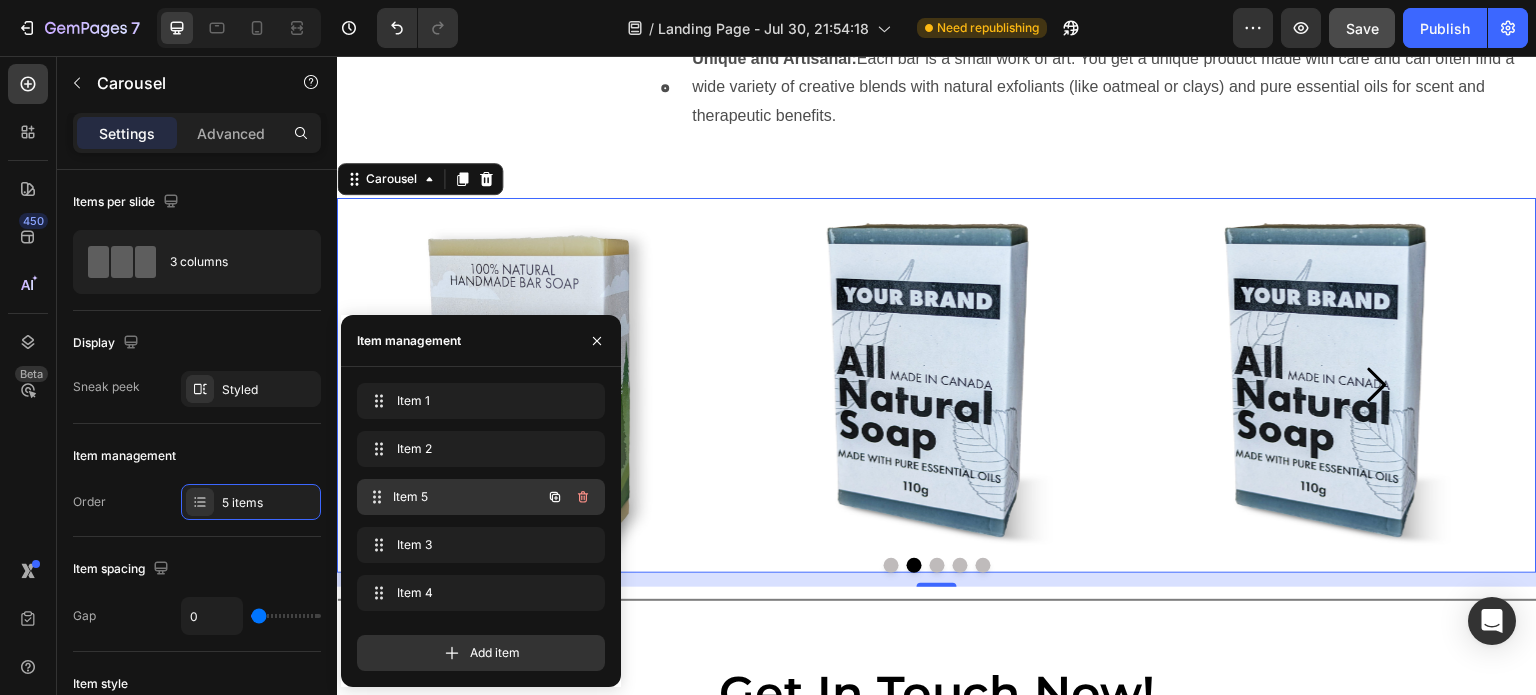 click on "Item 5" at bounding box center [467, 497] 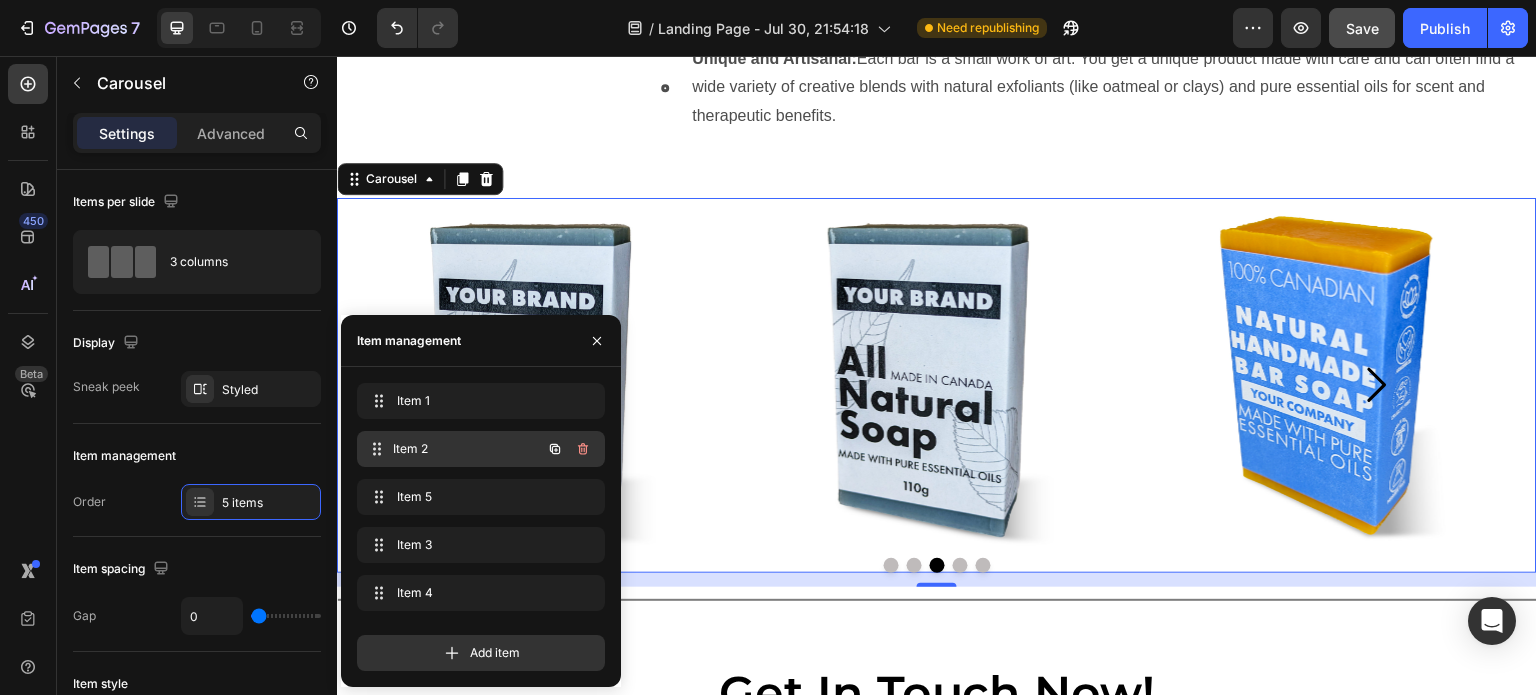 click on "Item 2" at bounding box center (467, 449) 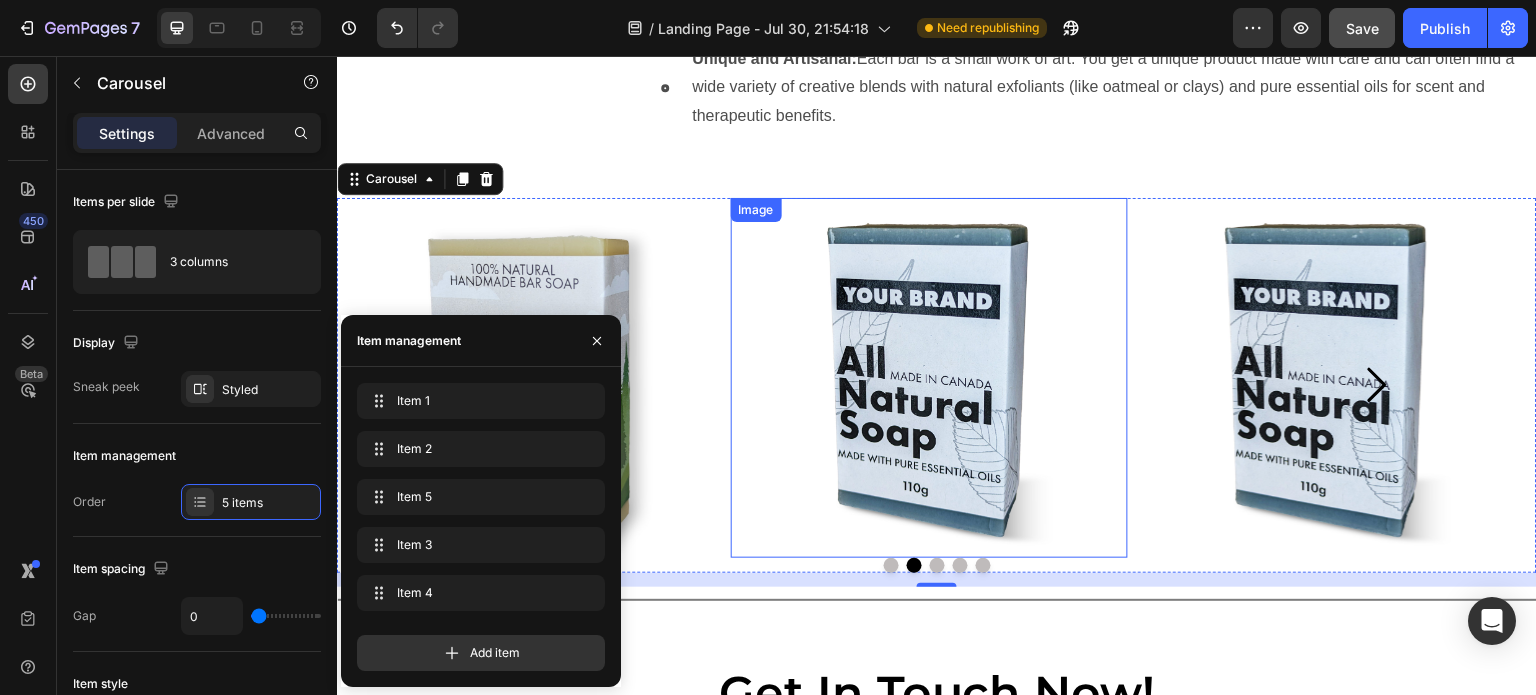 click at bounding box center (929, 378) 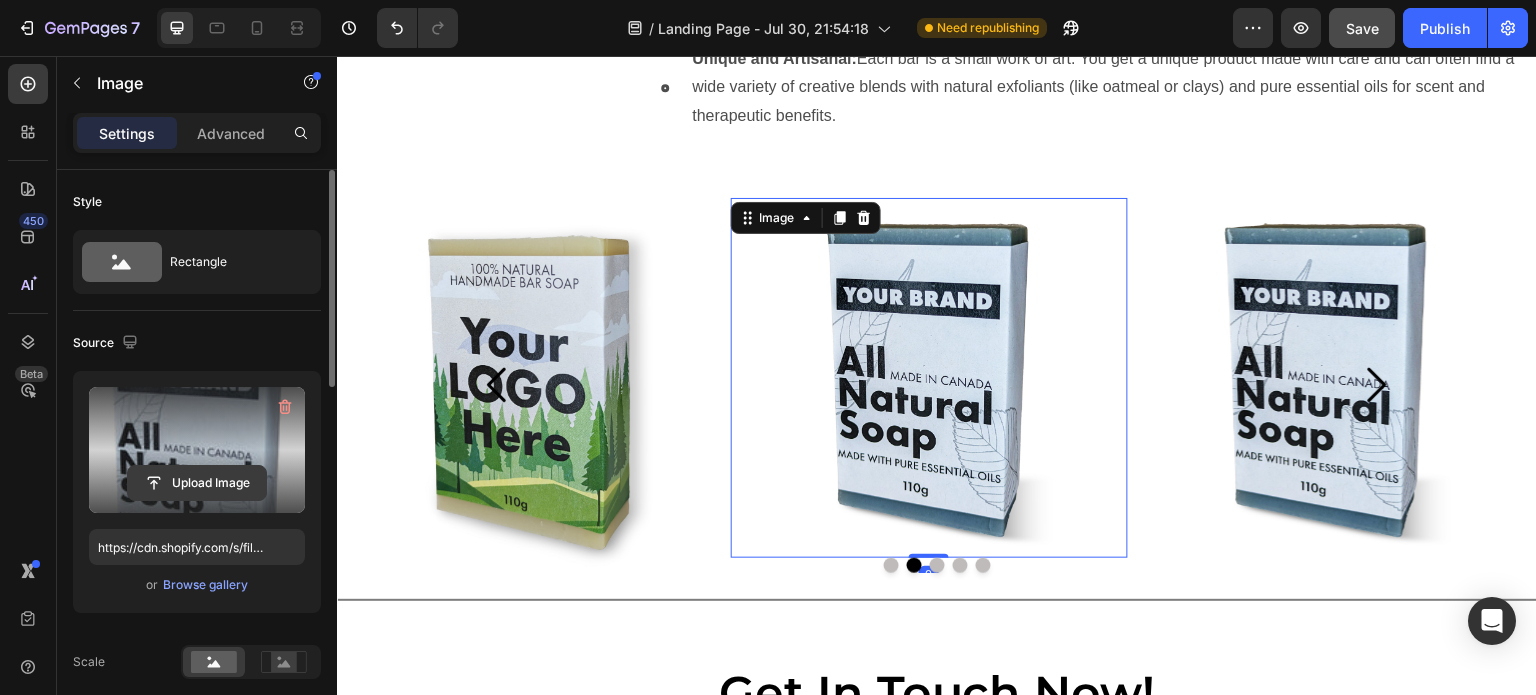 click 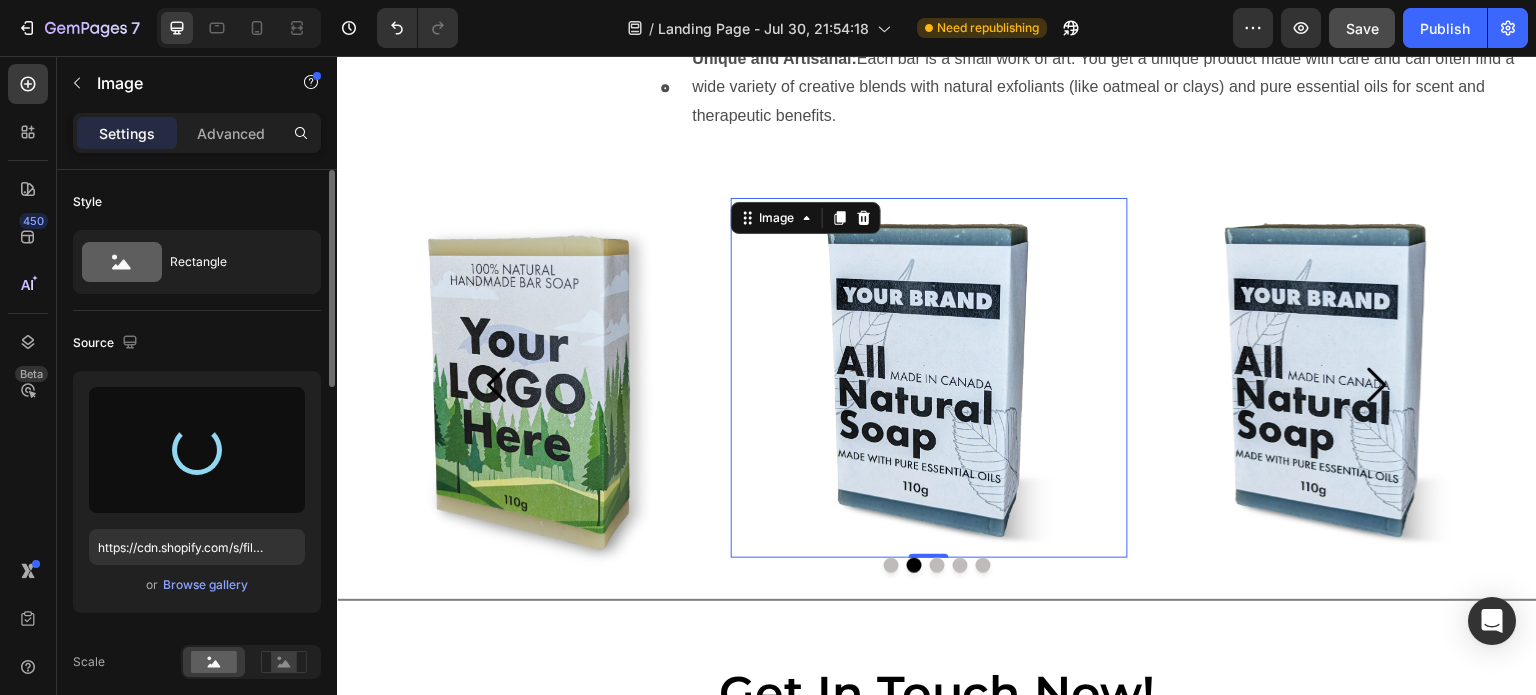type on "https://cdn.shopify.com/s/files/1/0089/9999/3422/files/gempages_576623450949419858-776e806b-5e39-4d4f-a6bd-535be10f6525.jpg" 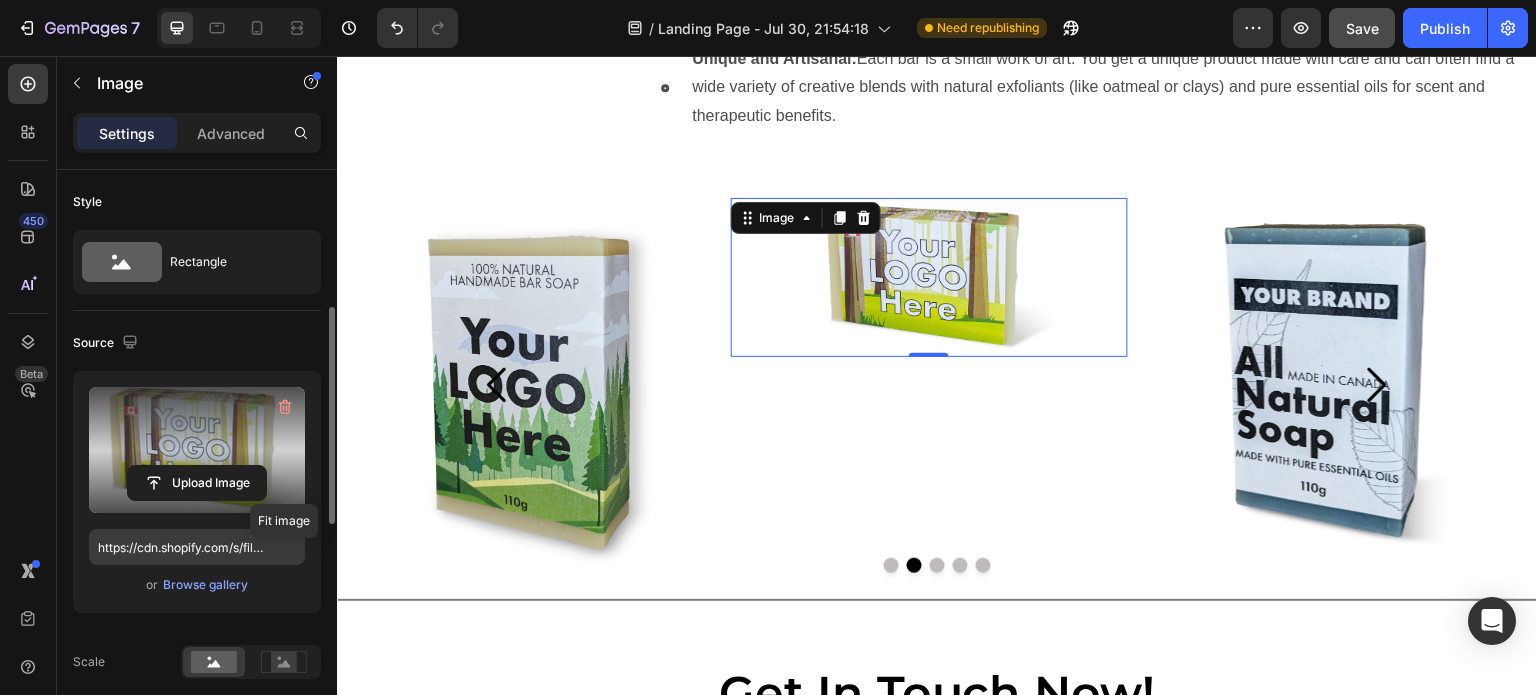 scroll, scrollTop: 200, scrollLeft: 0, axis: vertical 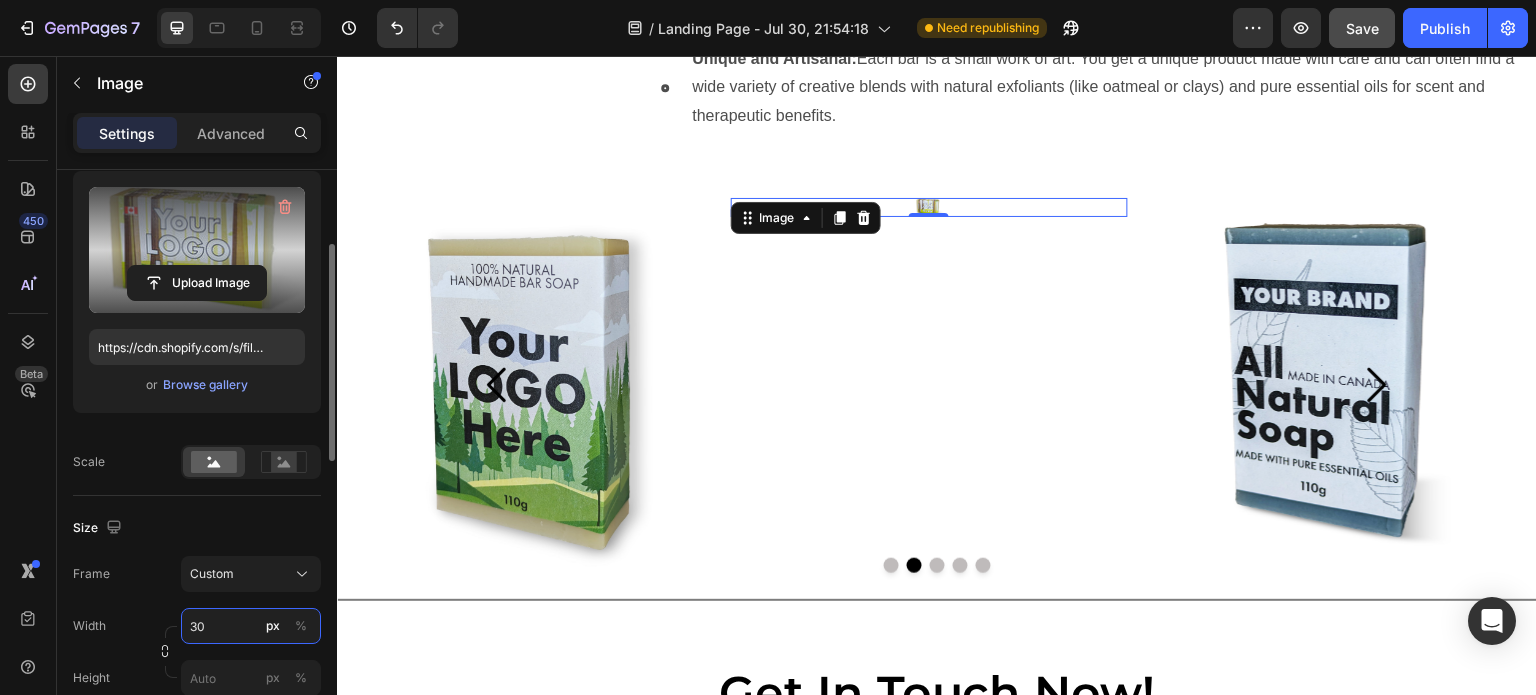 type on "300" 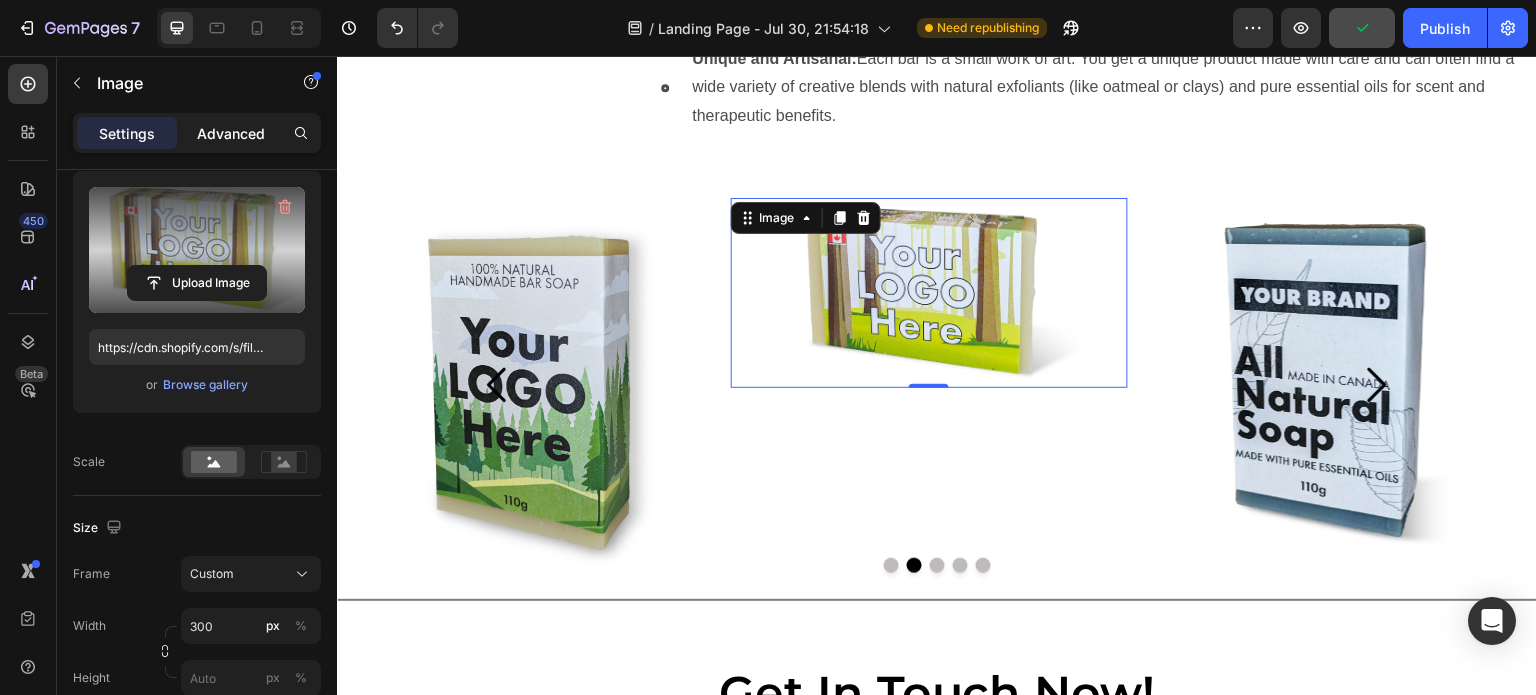 click on "Advanced" at bounding box center (231, 133) 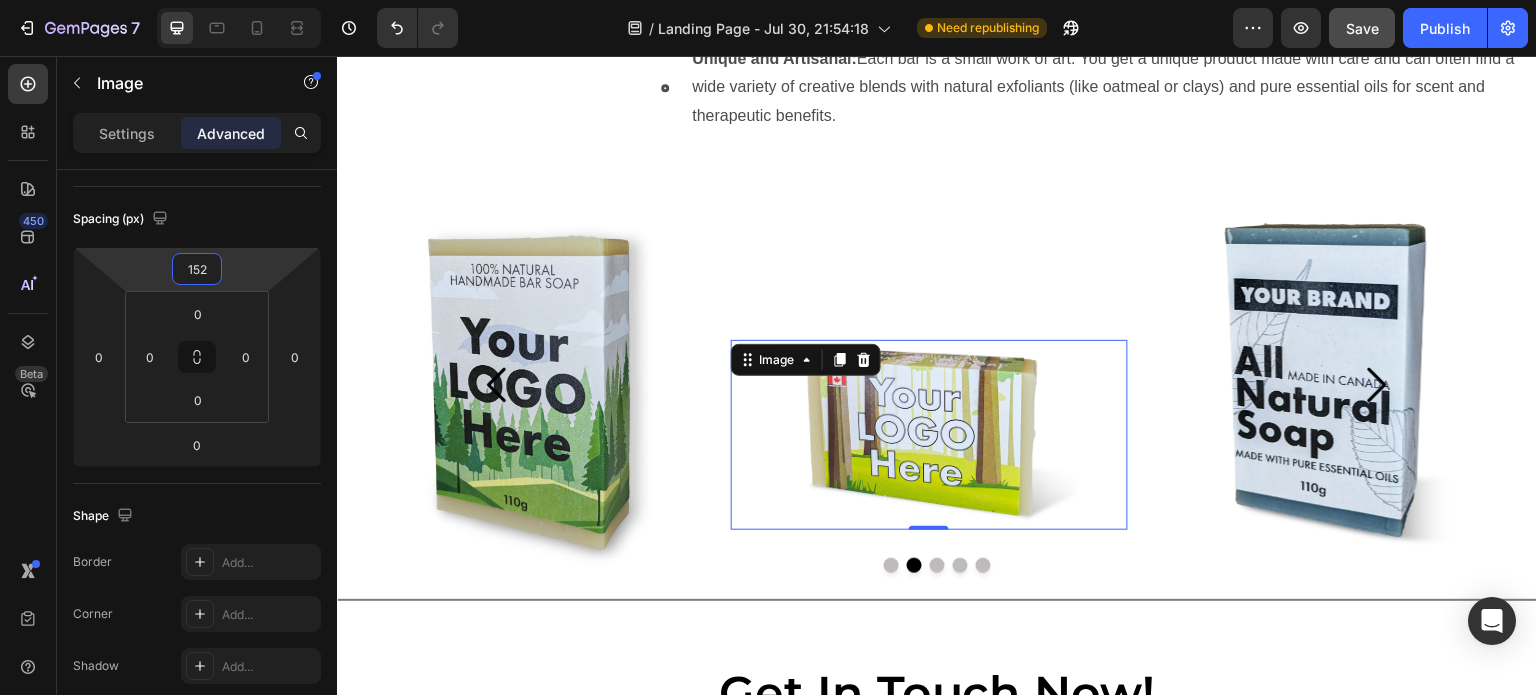 type on "154" 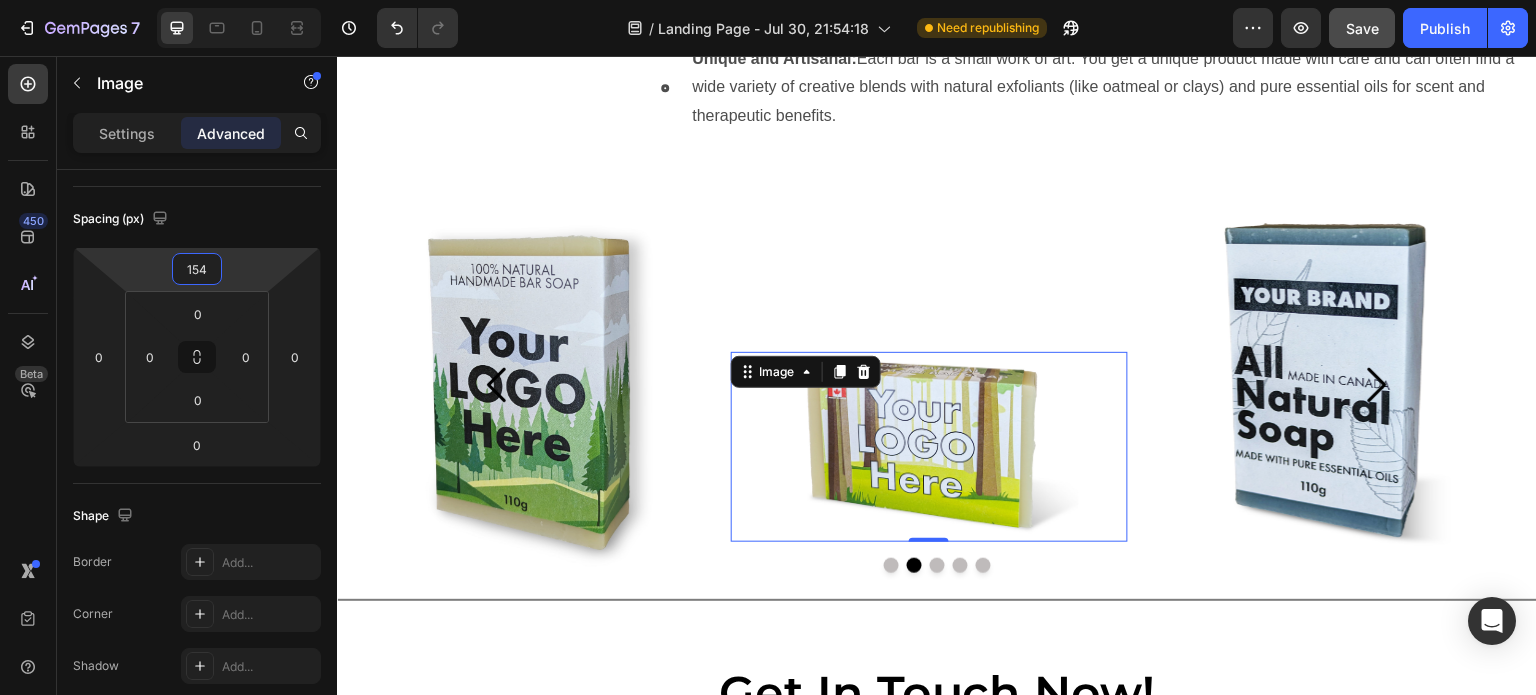 drag, startPoint x: 201, startPoint y: 287, endPoint x: 201, endPoint y: 210, distance: 77 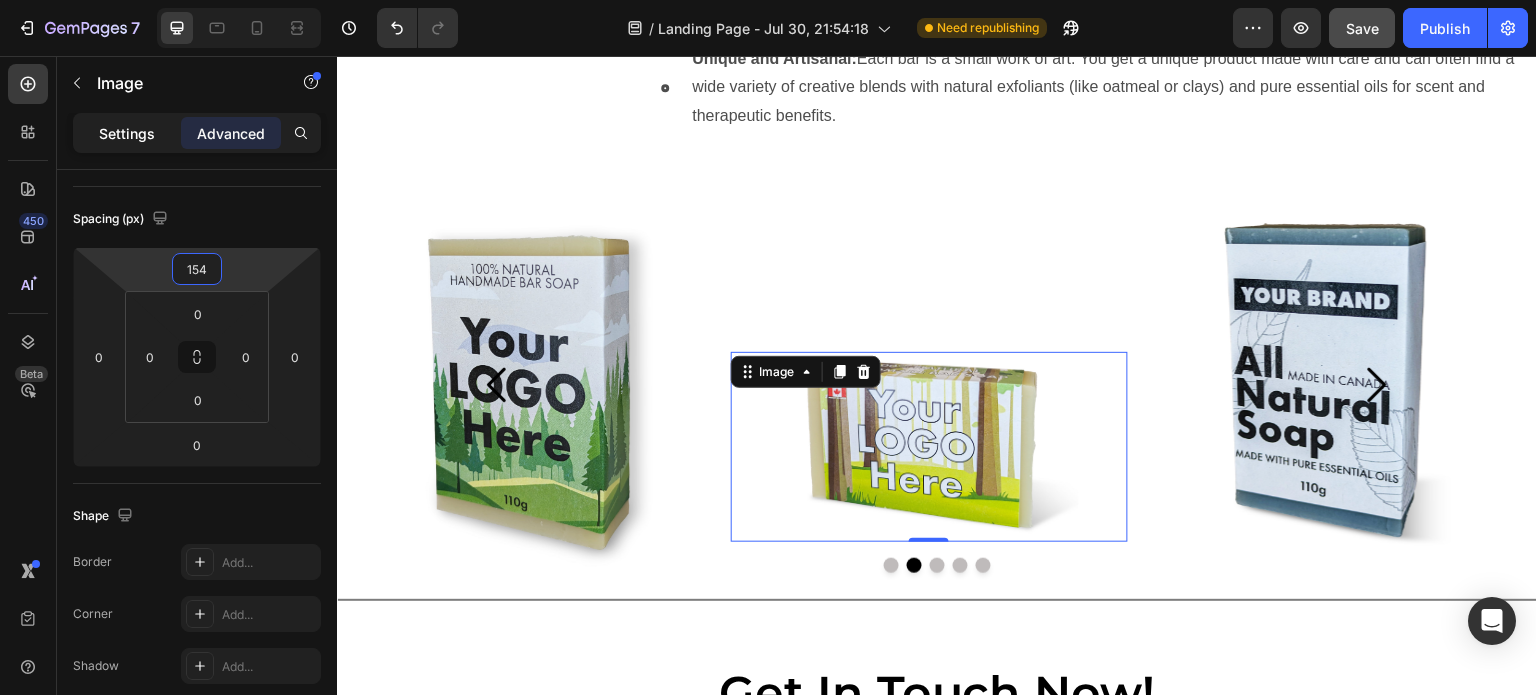 click on "Settings" at bounding box center [127, 133] 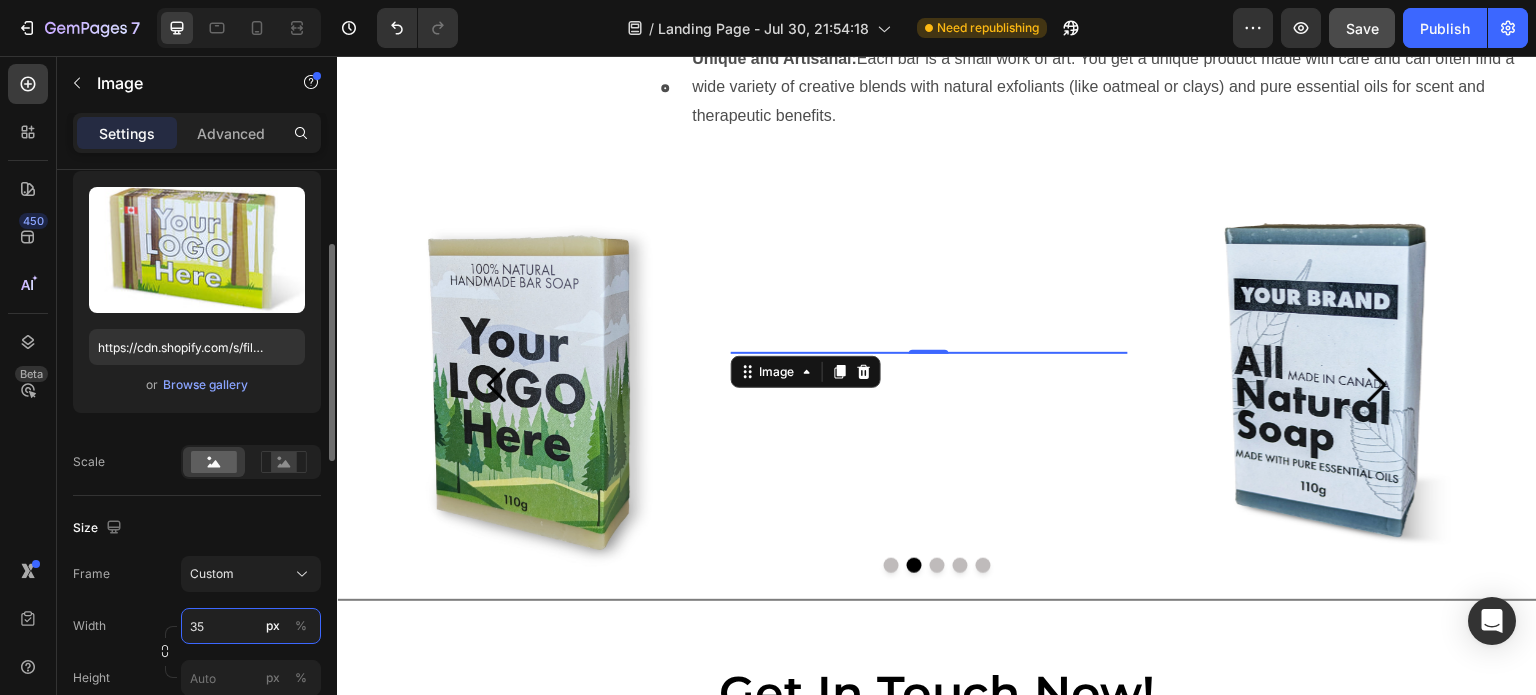 type on "350" 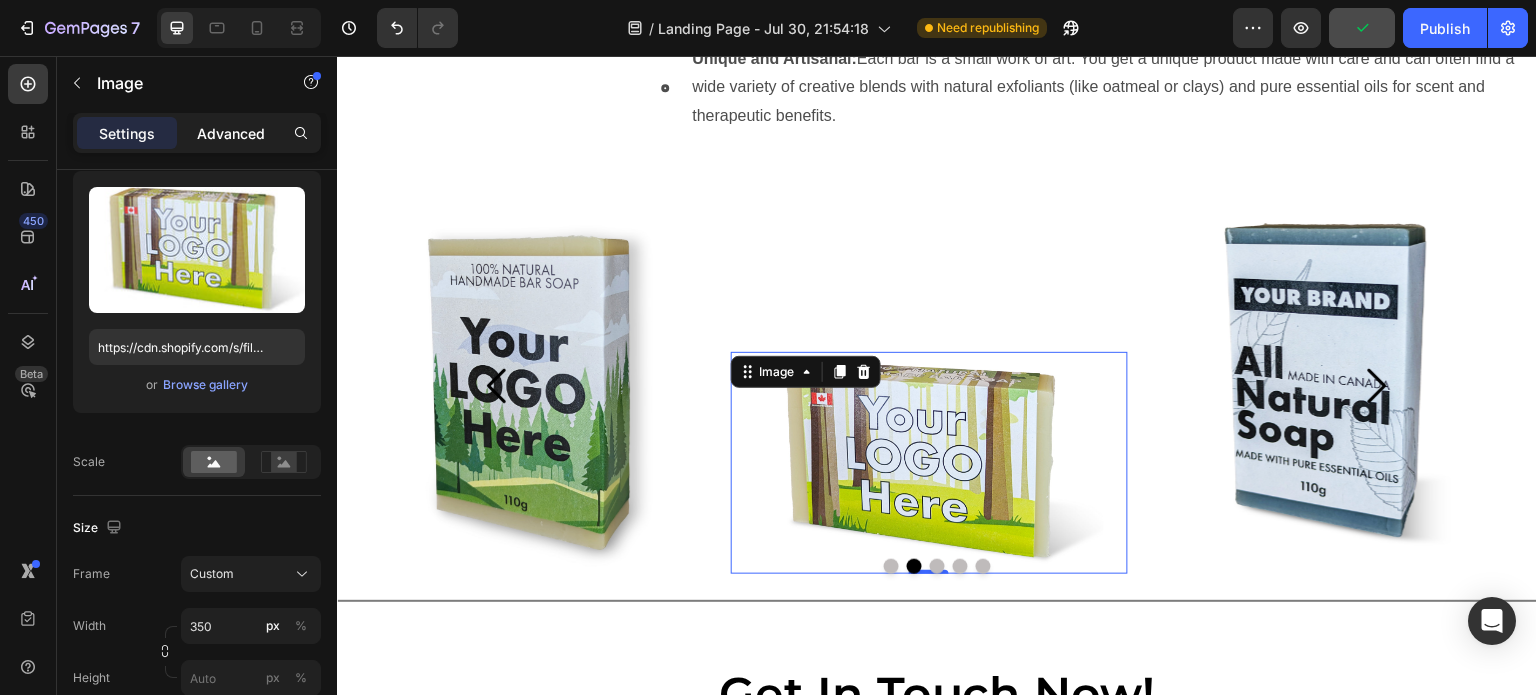 click on "Advanced" at bounding box center [231, 133] 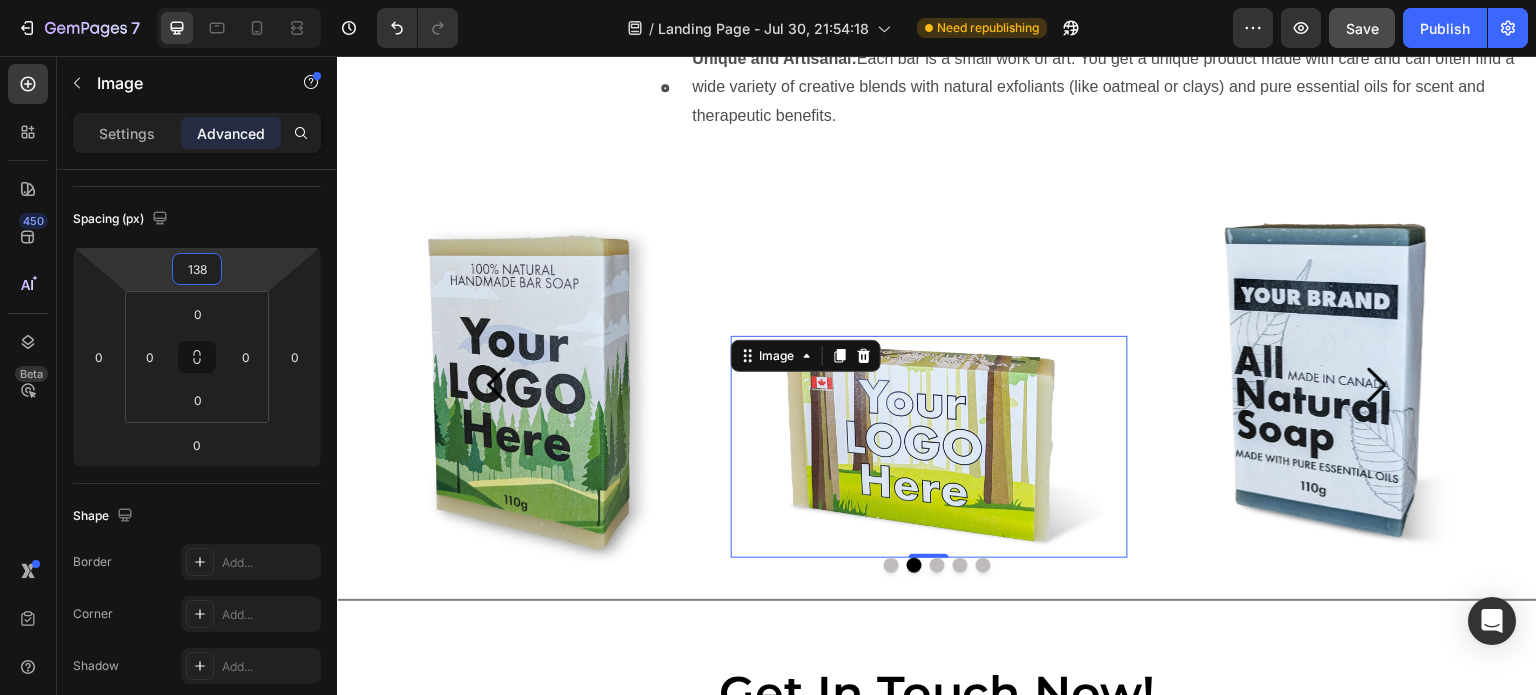 type on "136" 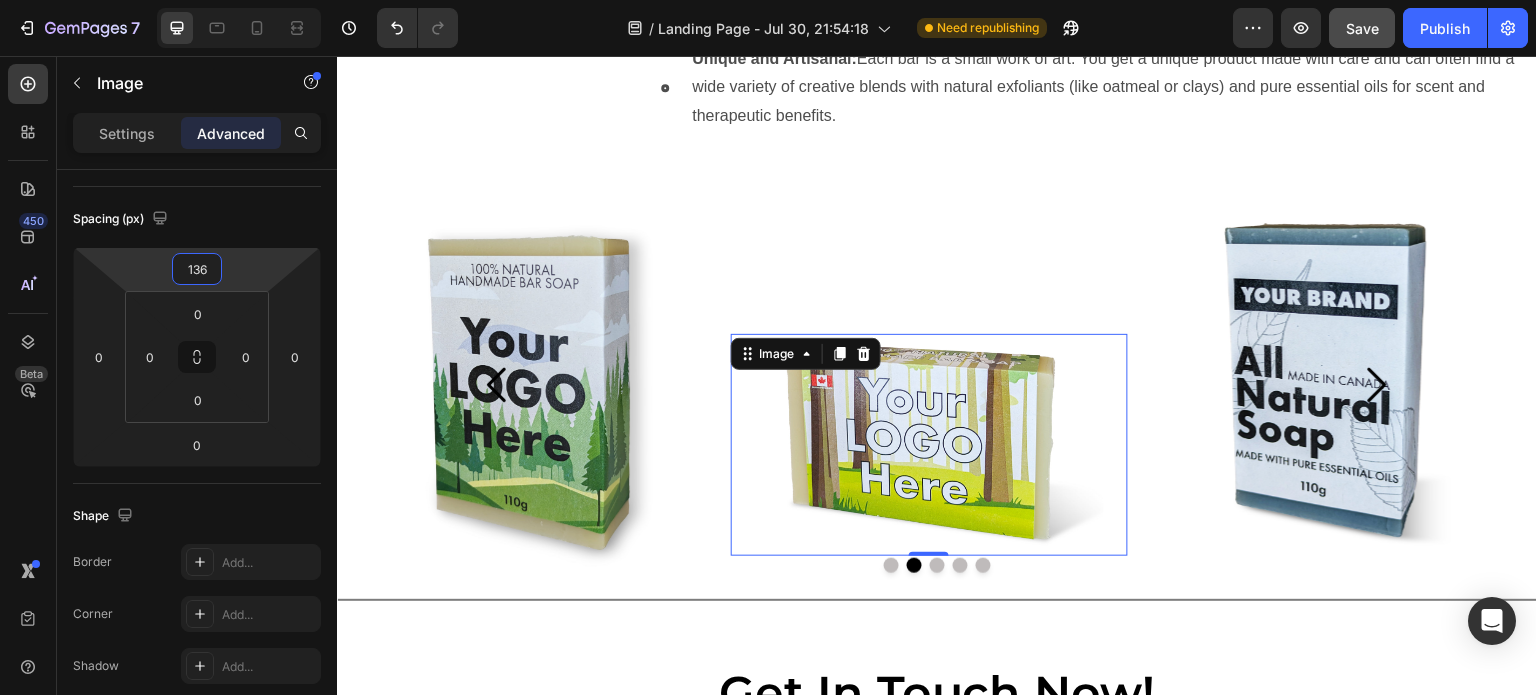 drag, startPoint x: 203, startPoint y: 285, endPoint x: 213, endPoint y: 294, distance: 13.453624 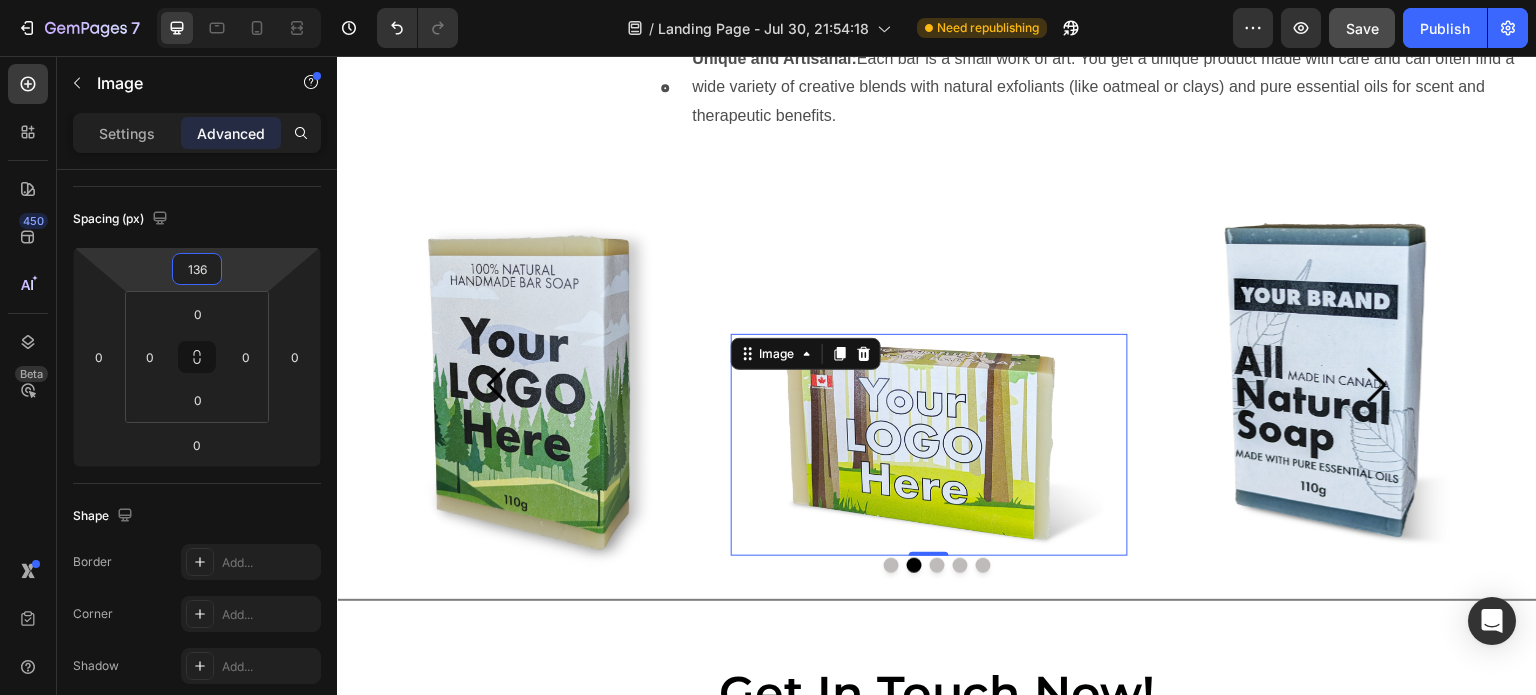 click on "7   /  Landing Page - Jul 30, 21:54:18 Need republishing Preview  Save   Publish  450 Beta Sections(18) Elements(83) Section Element Hero Section Product Detail Brands Trusted Badges Guarantee Product Breakdown How to use Testimonials Compare Bundle FAQs Social Proof Brand Story Product List Collection Blog List Contact Sticky Add to Cart Custom Footer Browse Library 450 Layout
Row
Row
Row
Row Text
Heading
Text Block Button
Button
Button Media
Image
Image" at bounding box center (768, 0) 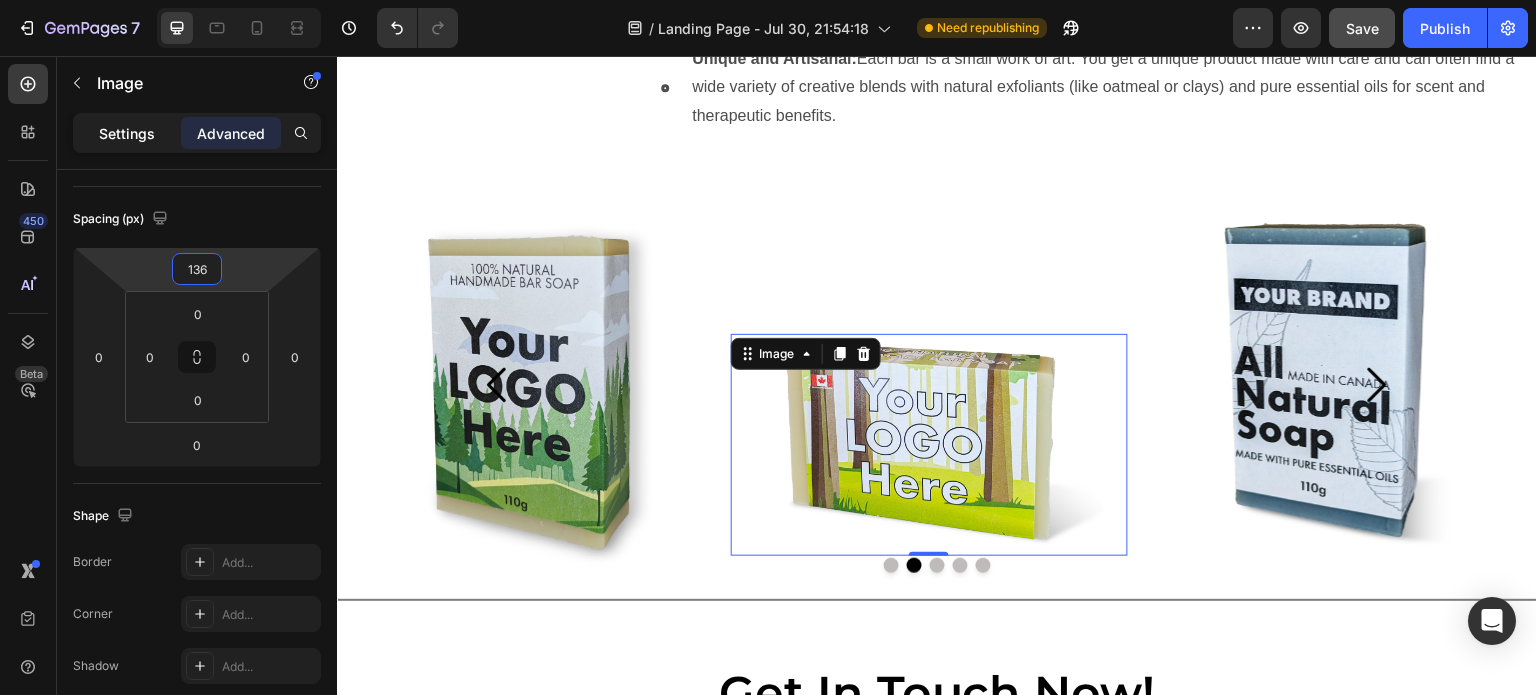 click on "Settings" at bounding box center (127, 133) 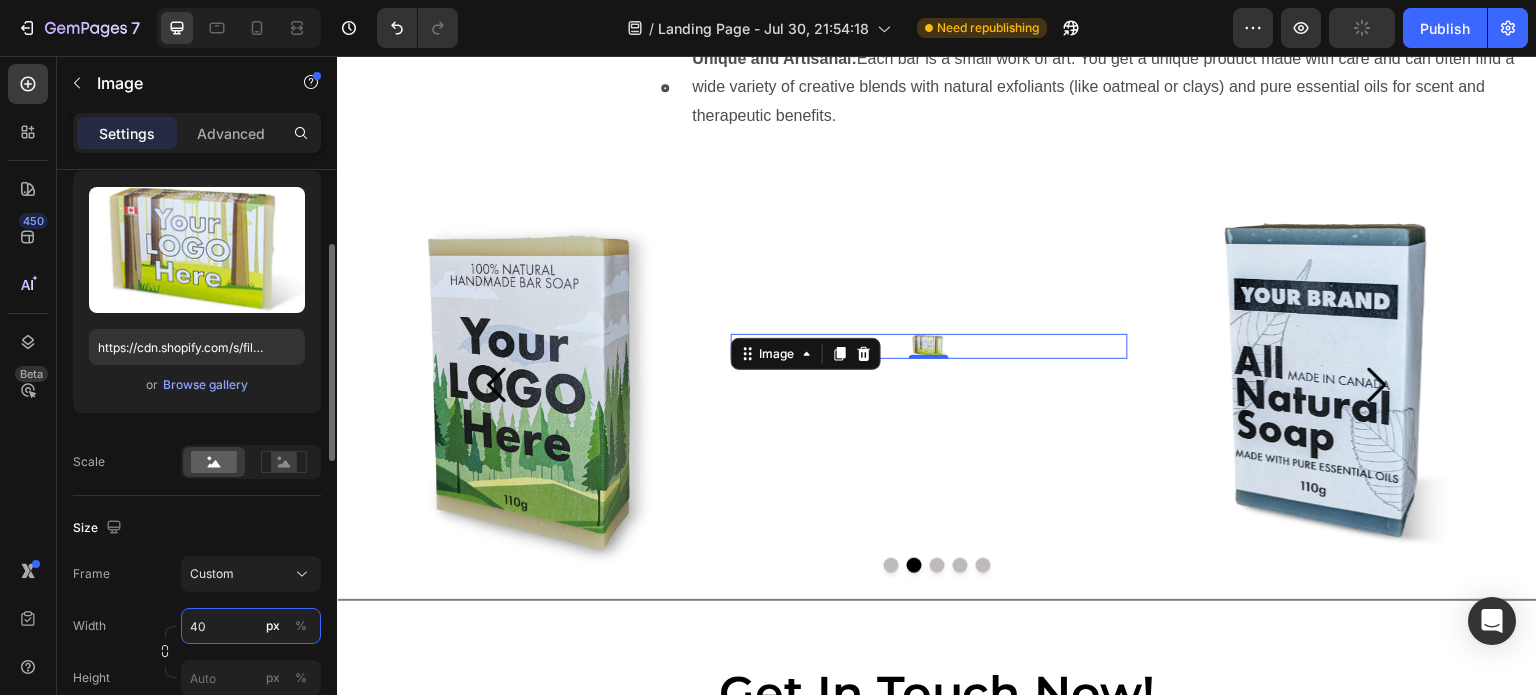 type on "400" 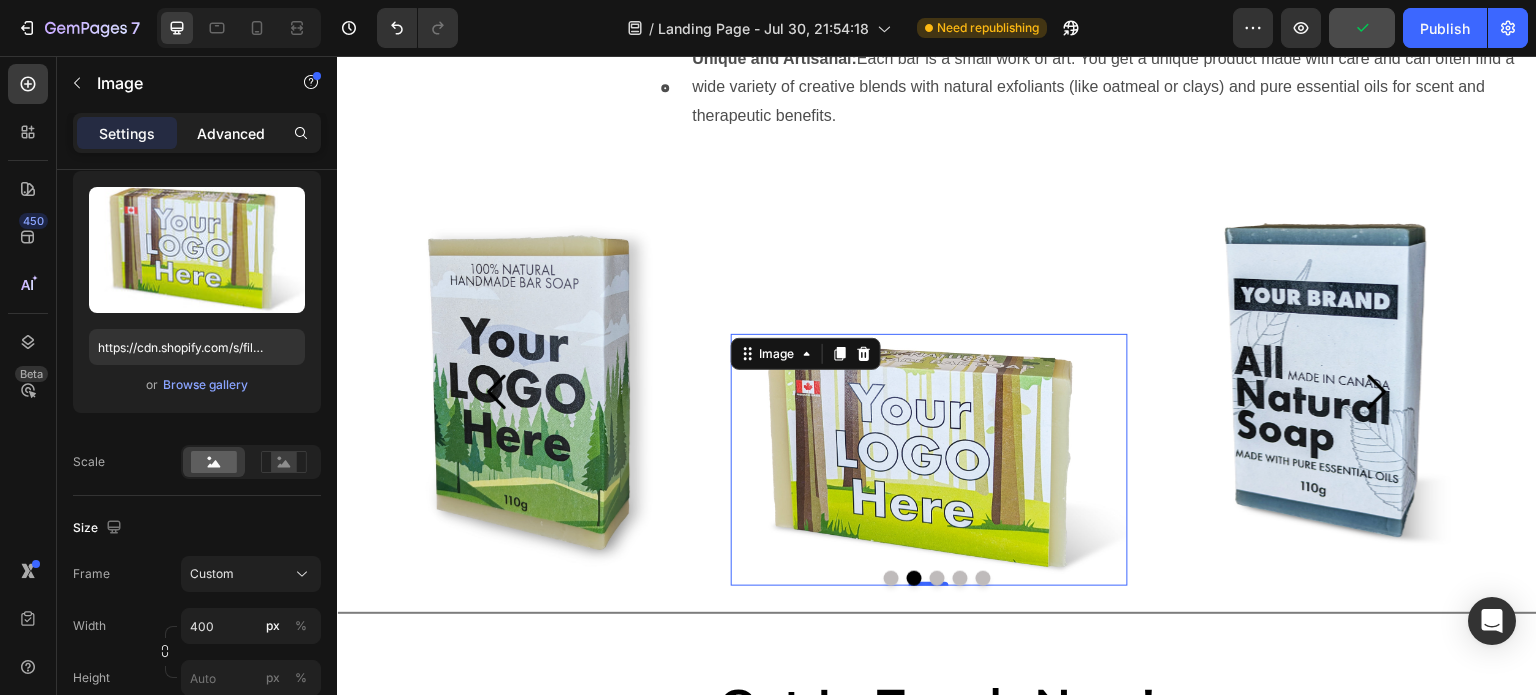 click on "Advanced" at bounding box center [231, 133] 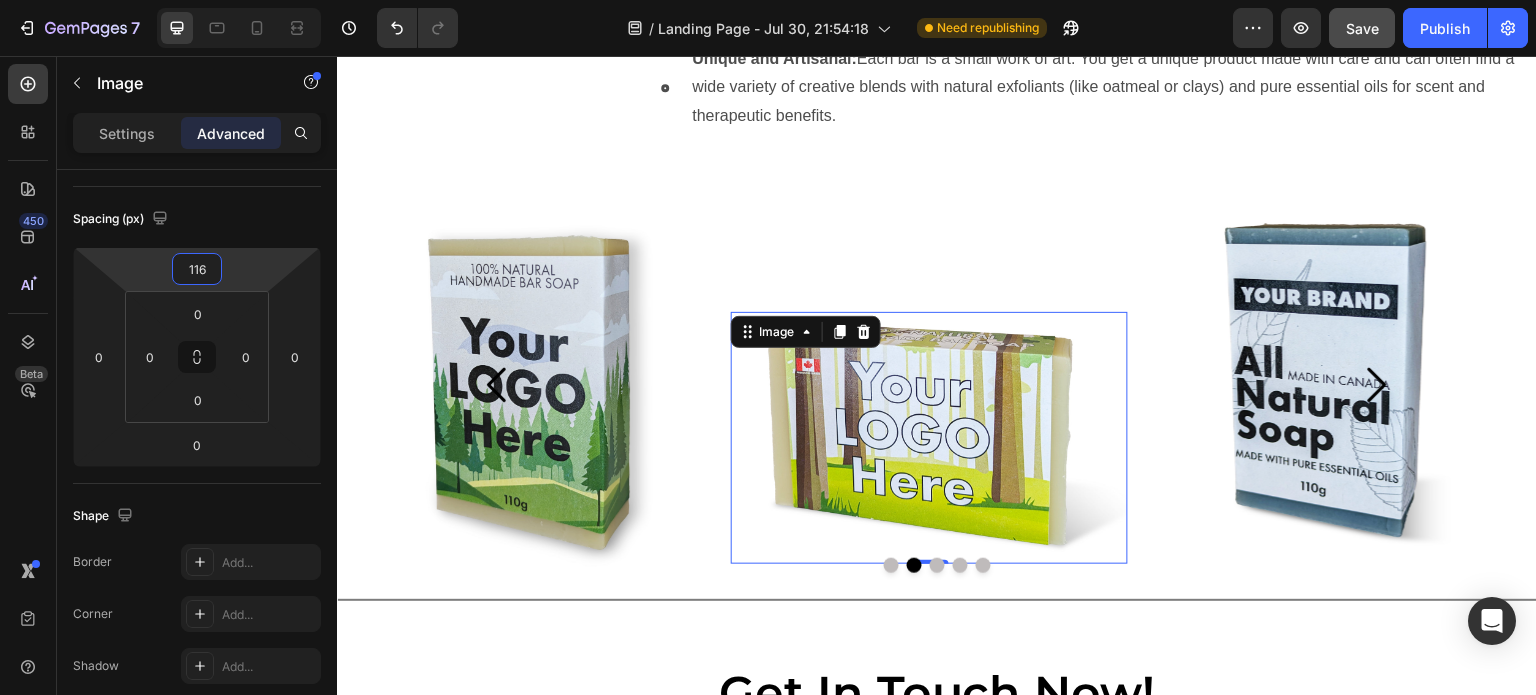 type on "118" 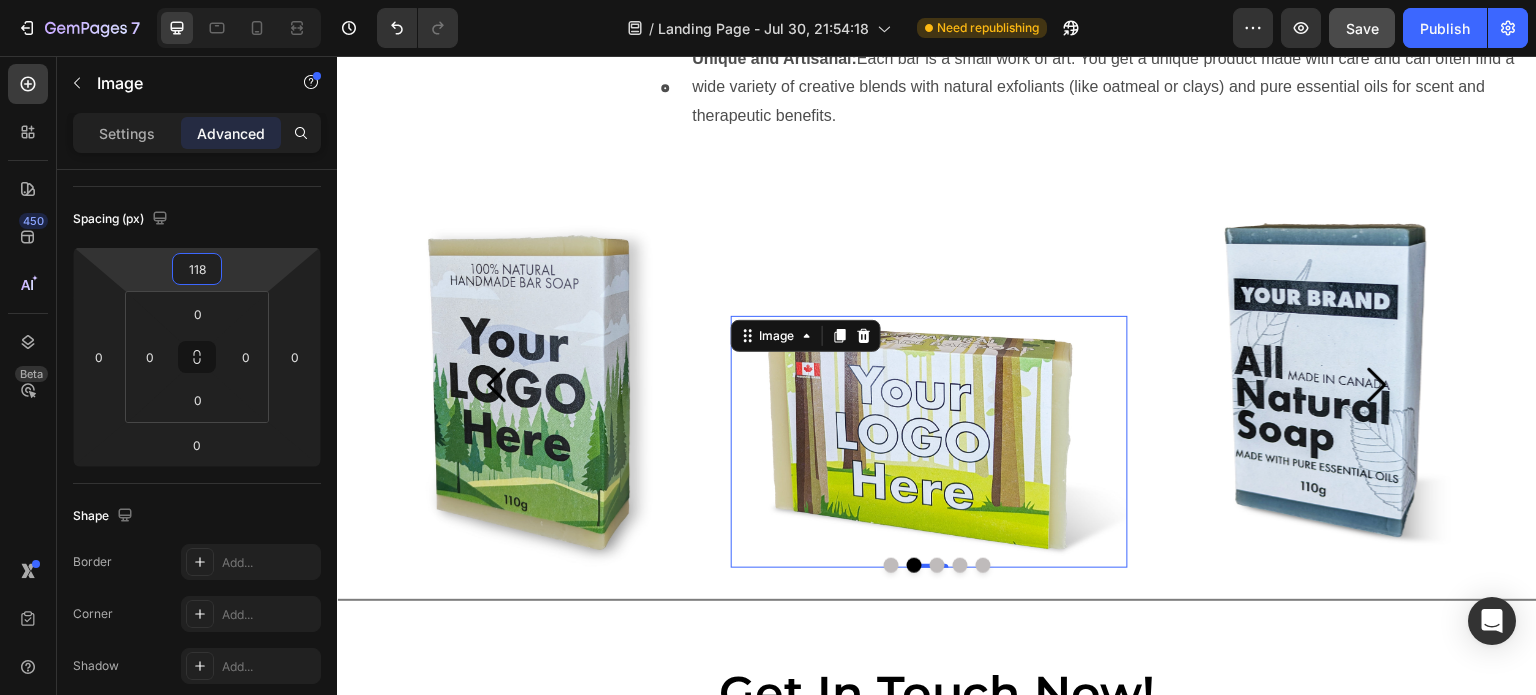 drag, startPoint x: 197, startPoint y: 286, endPoint x: 204, endPoint y: 295, distance: 11.401754 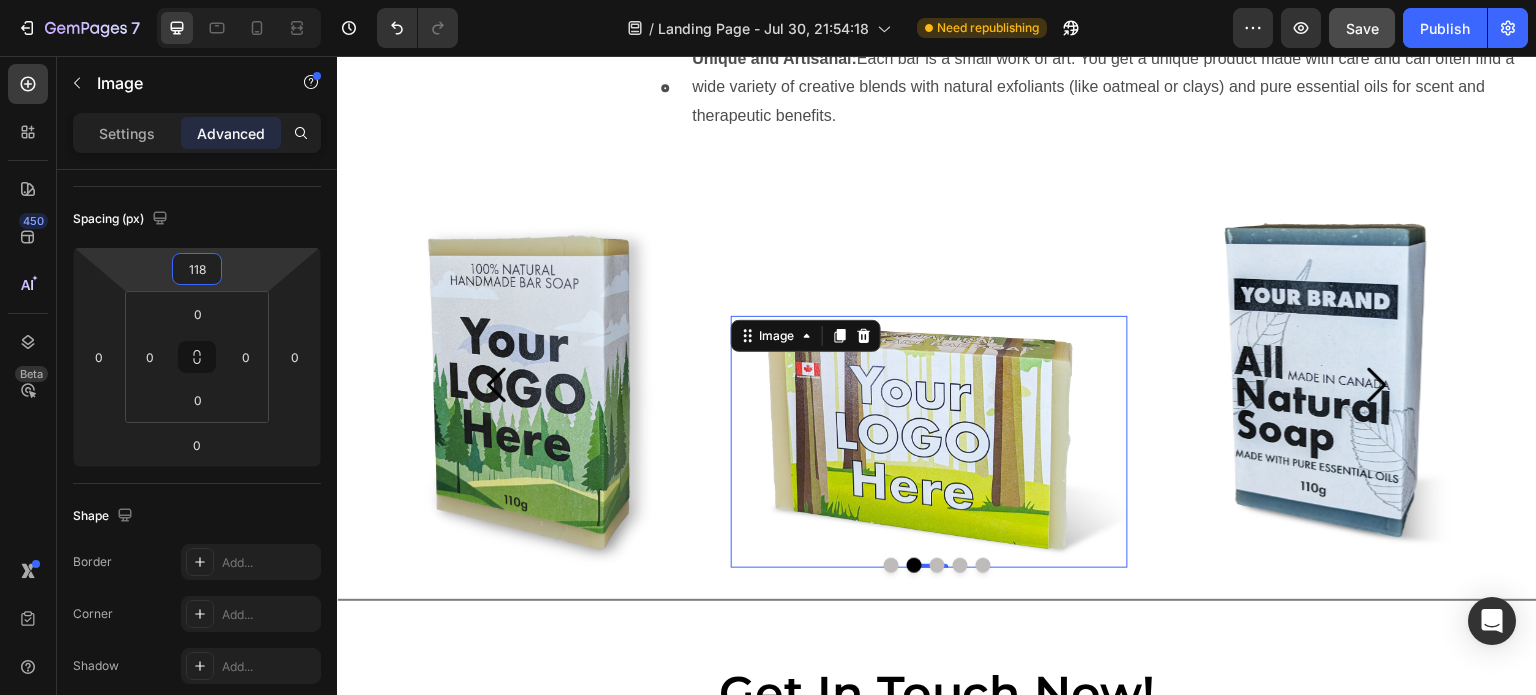 click on "7   /  Landing Page - Jul 30, 21:54:18 Need republishing Preview  Save   Publish  450 Beta Sections(18) Elements(83) Section Element Hero Section Product Detail Brands Trusted Badges Guarantee Product Breakdown How to use Testimonials Compare Bundle FAQs Social Proof Brand Story Product List Collection Blog List Contact Sticky Add to Cart Custom Footer Browse Library 450 Layout
Row
Row
Row
Row Text
Heading
Text Block Button
Button
Button Media
Image
Image" at bounding box center (768, 0) 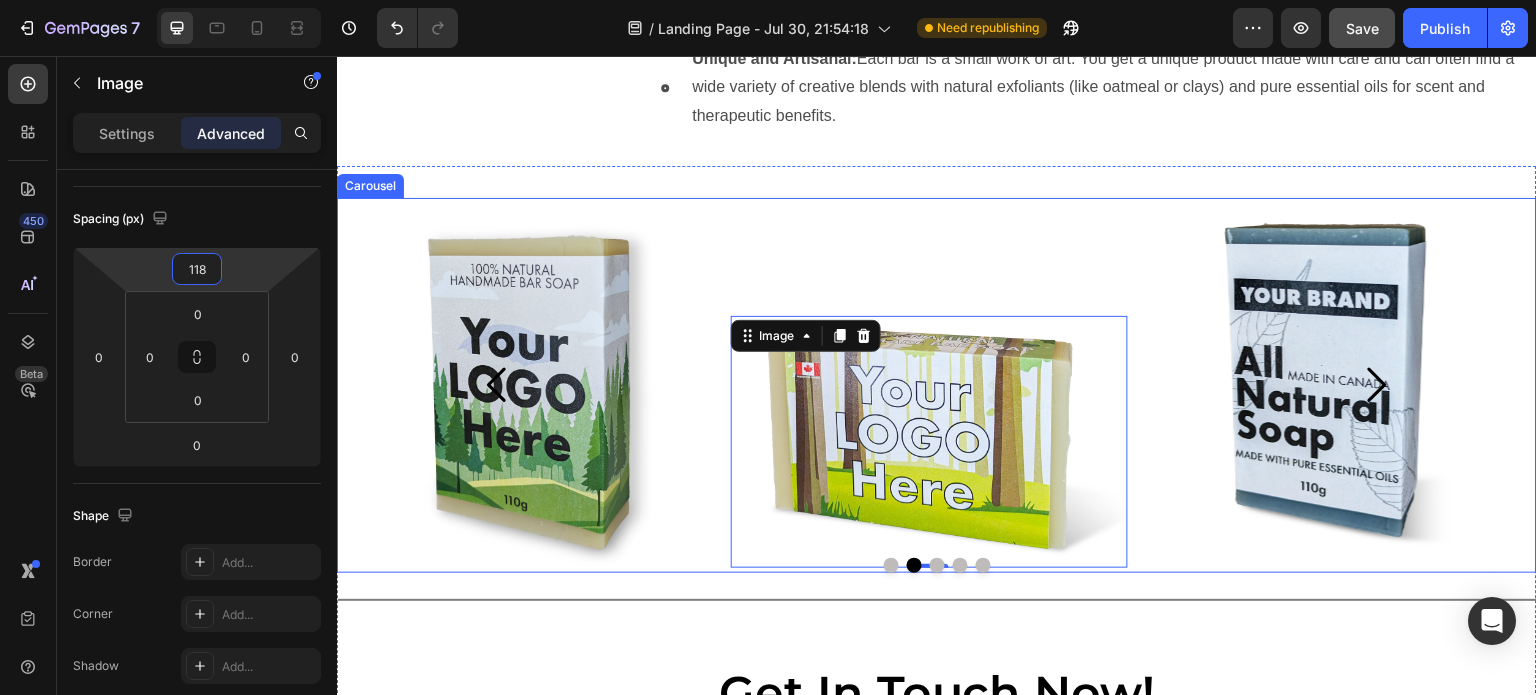 click 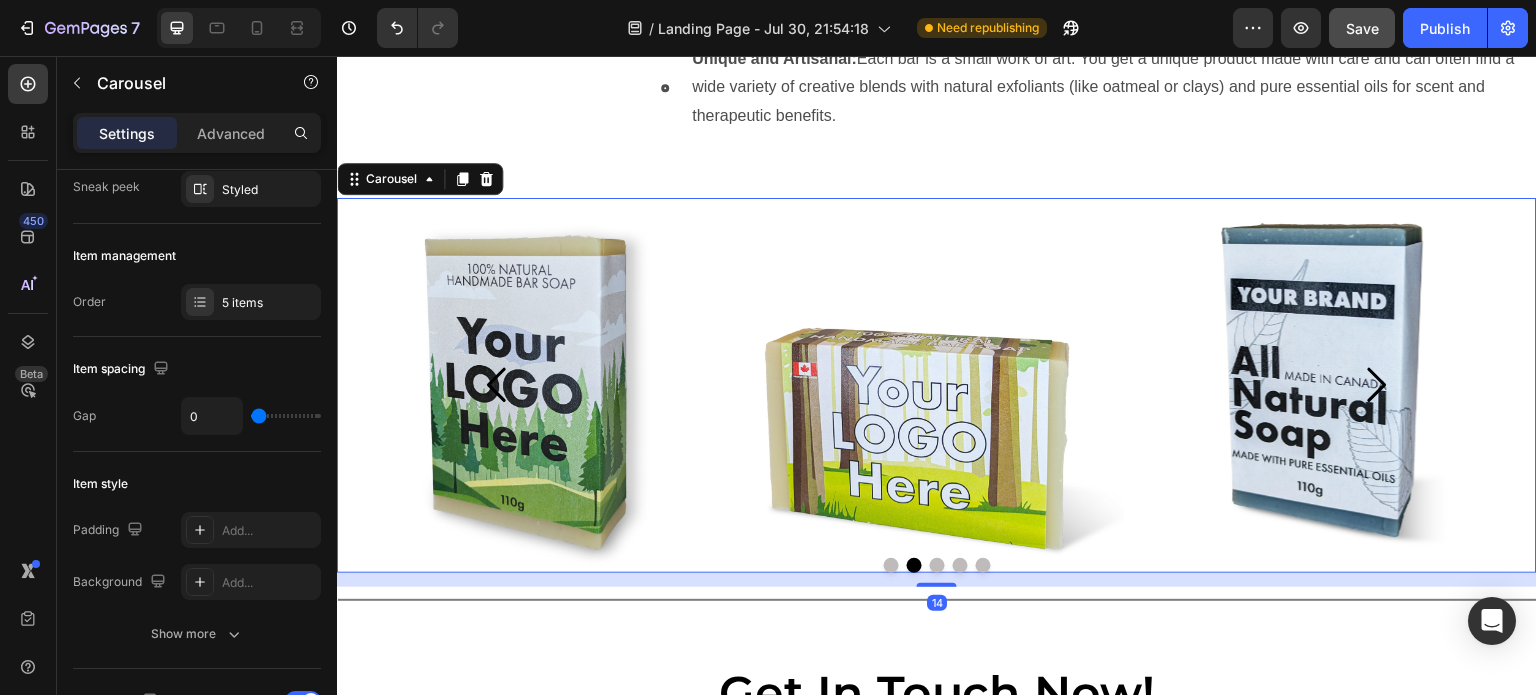 scroll, scrollTop: 0, scrollLeft: 0, axis: both 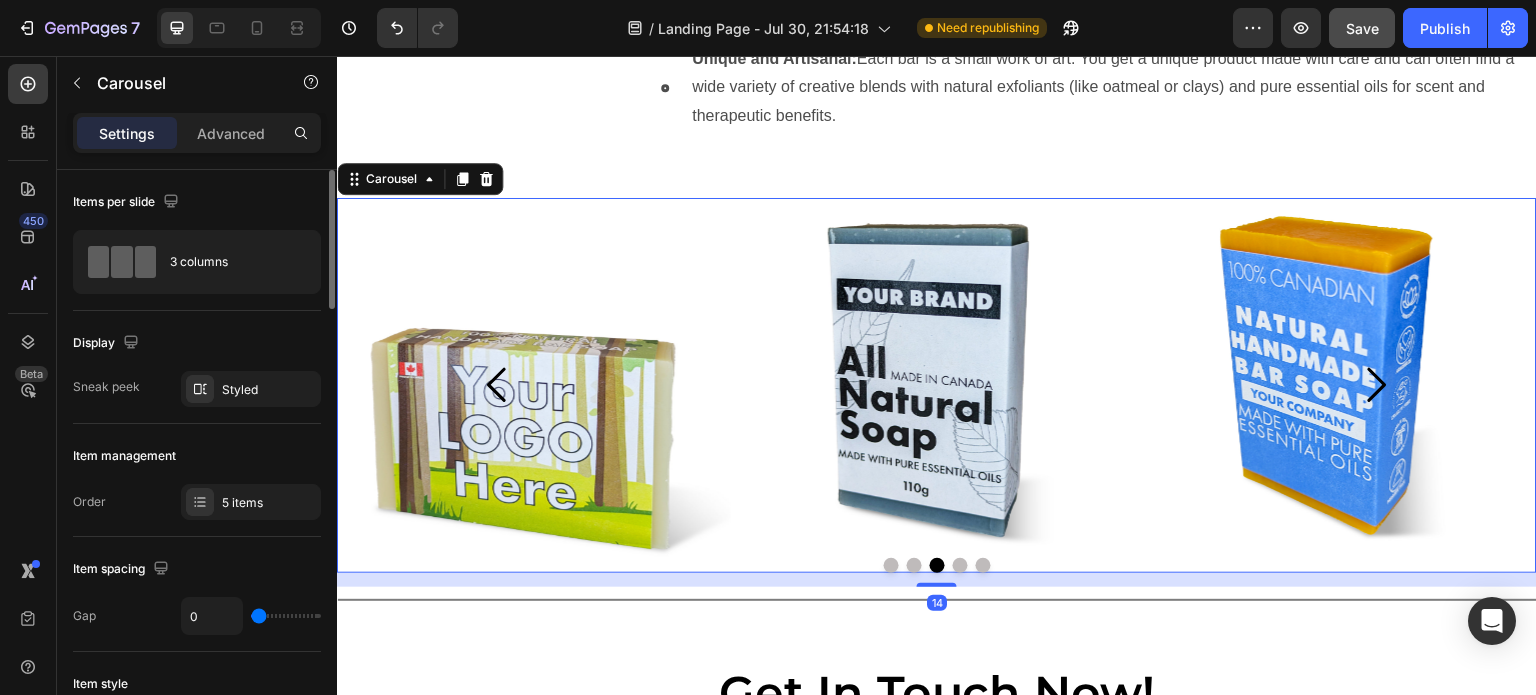 click 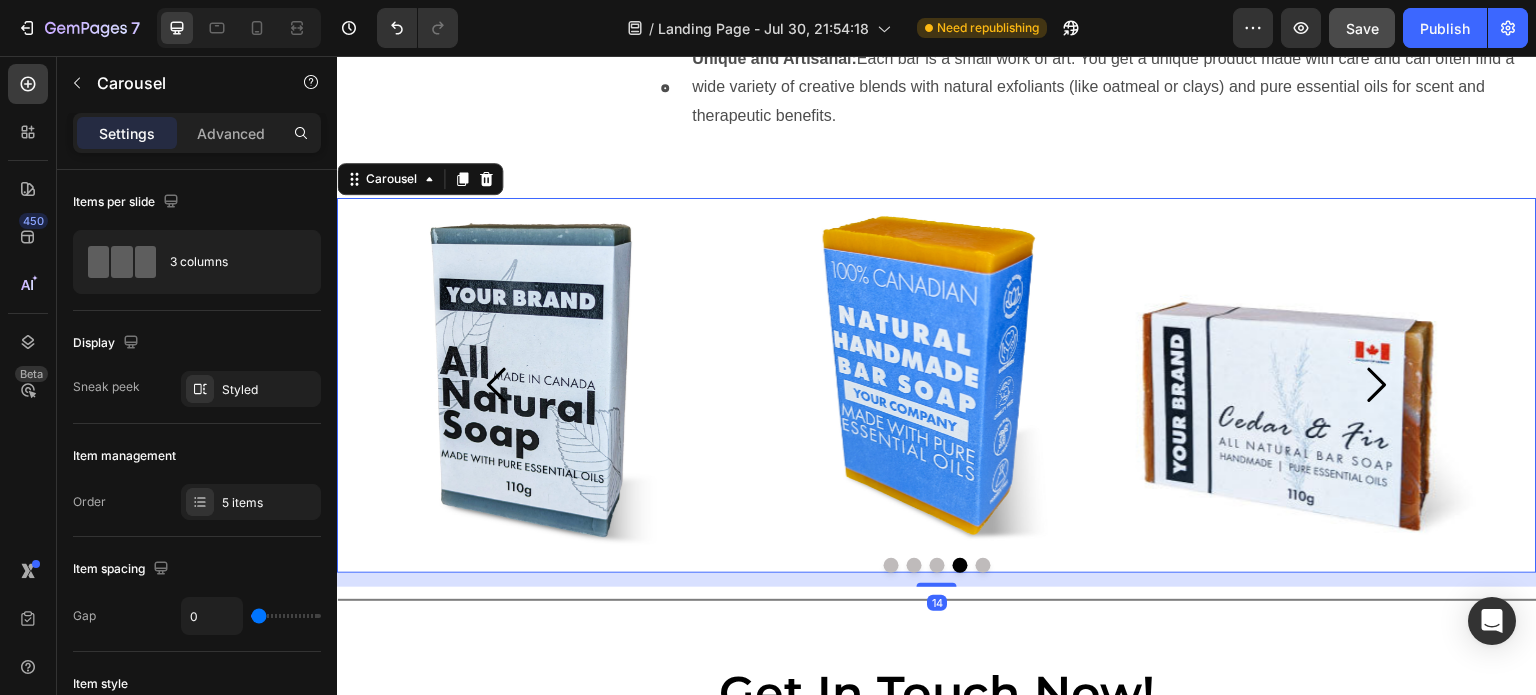 click 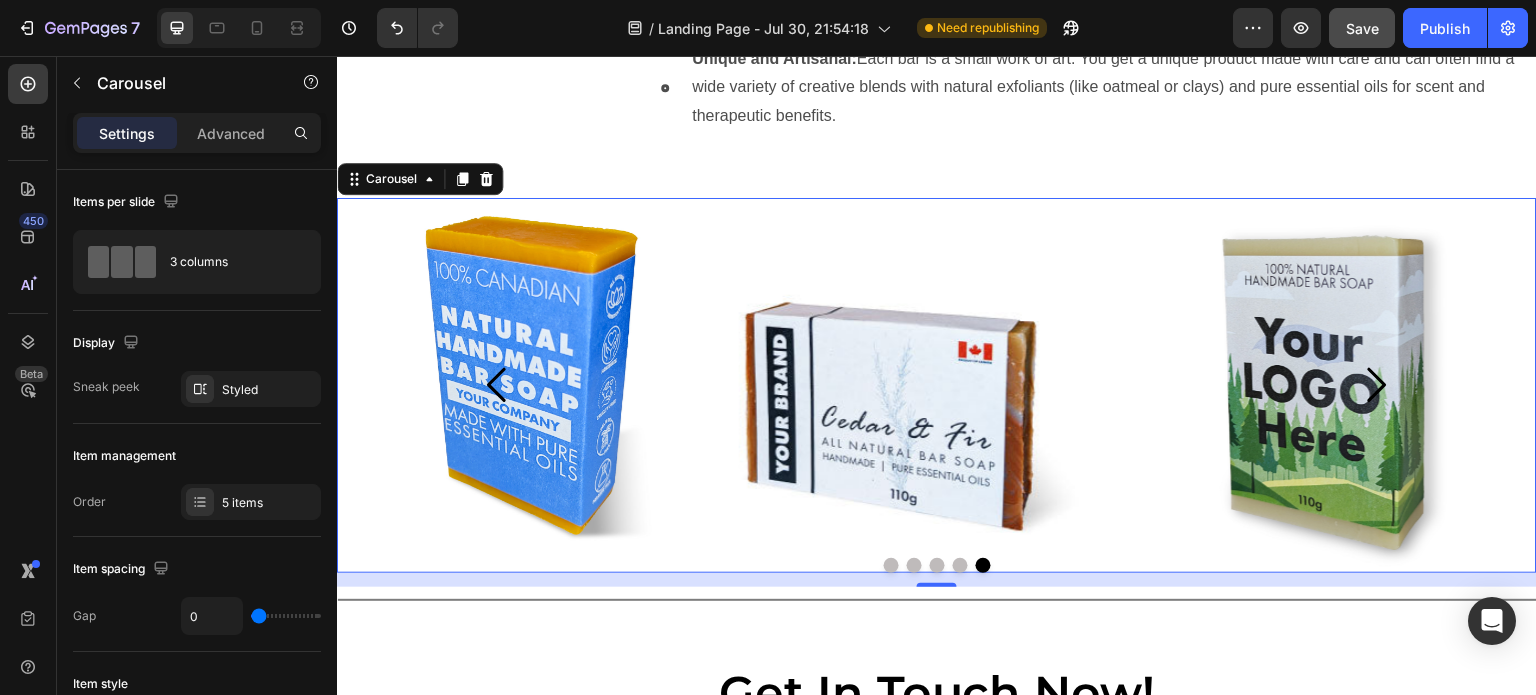 click 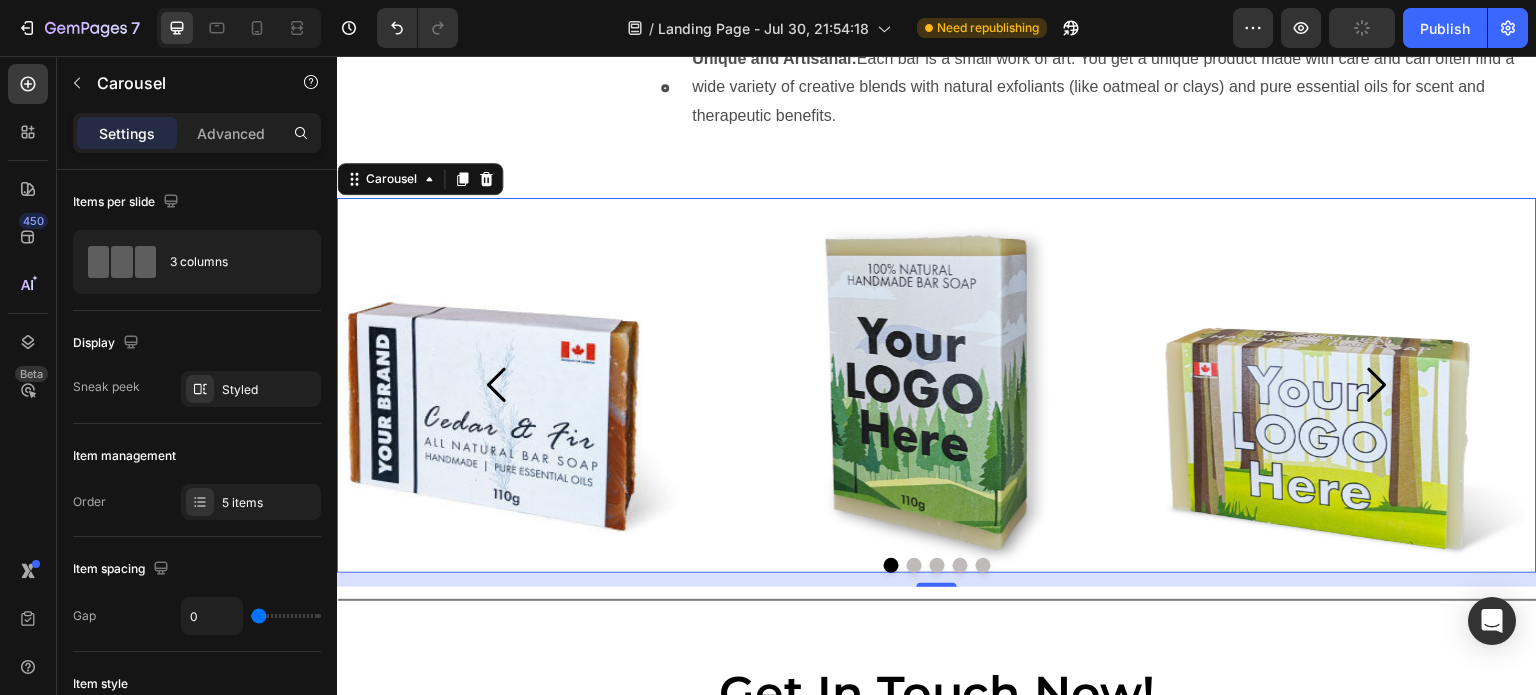 click 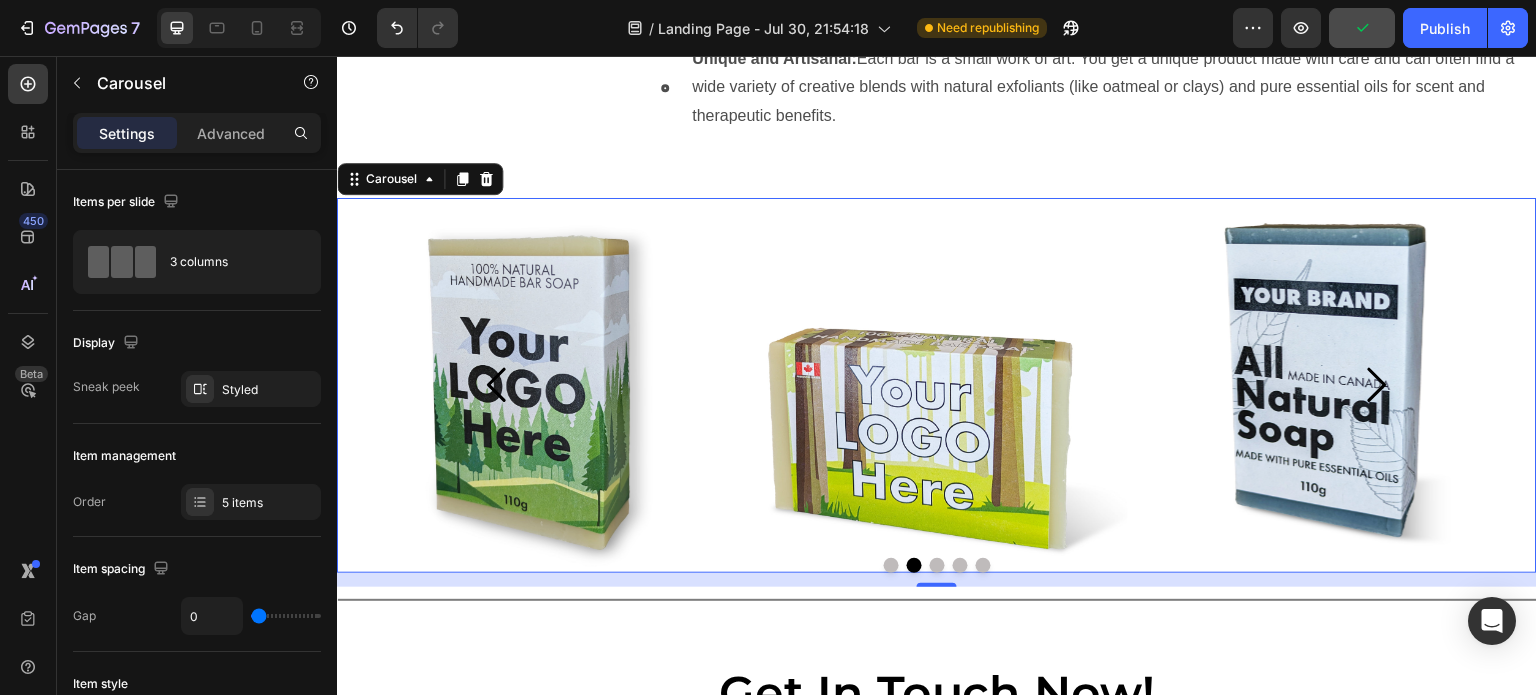 click 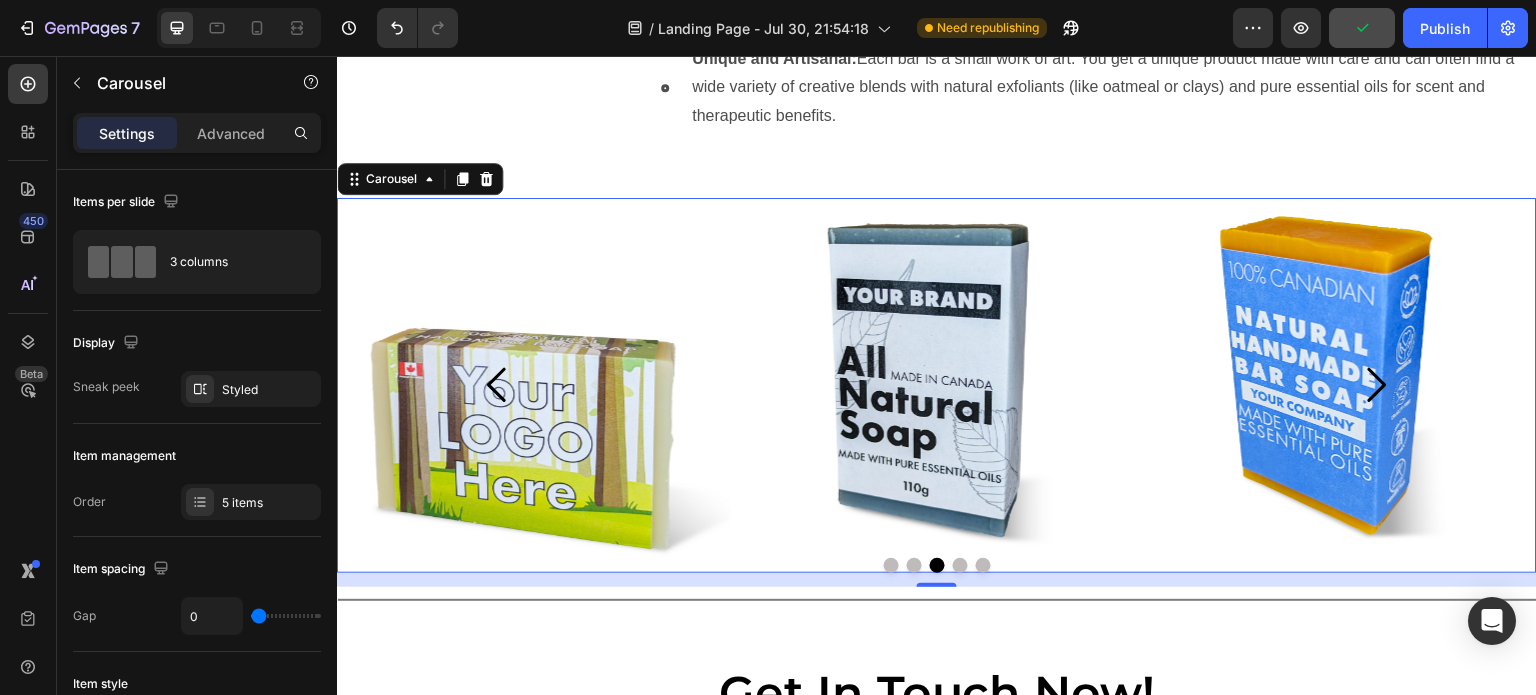 click 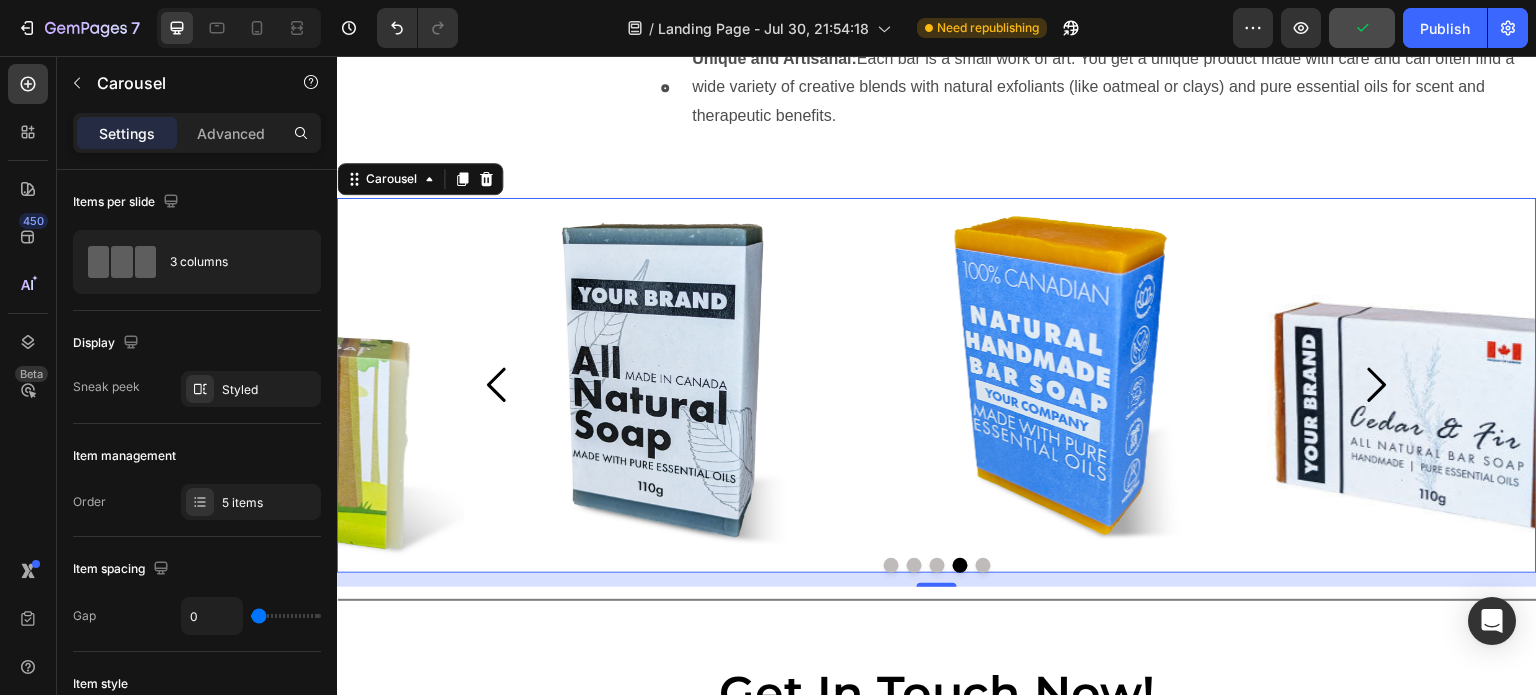 click 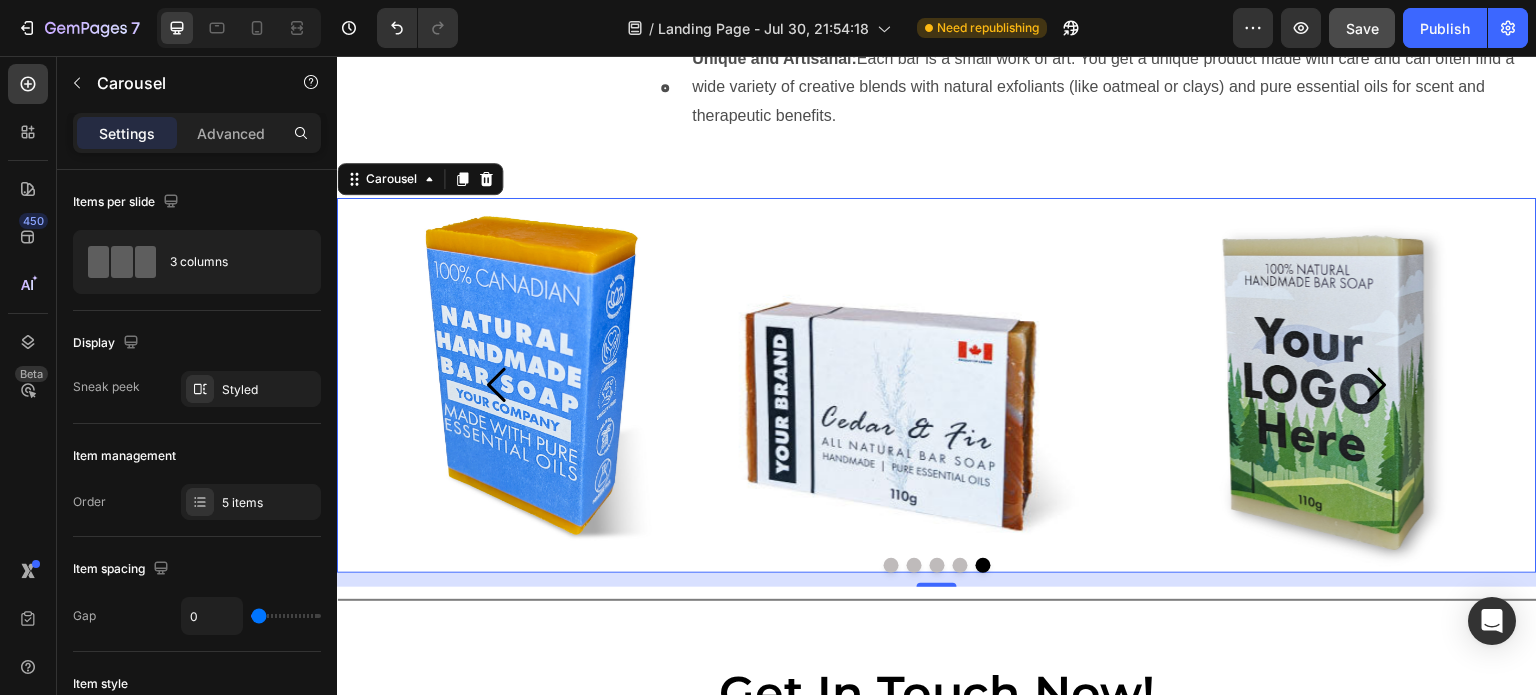 click 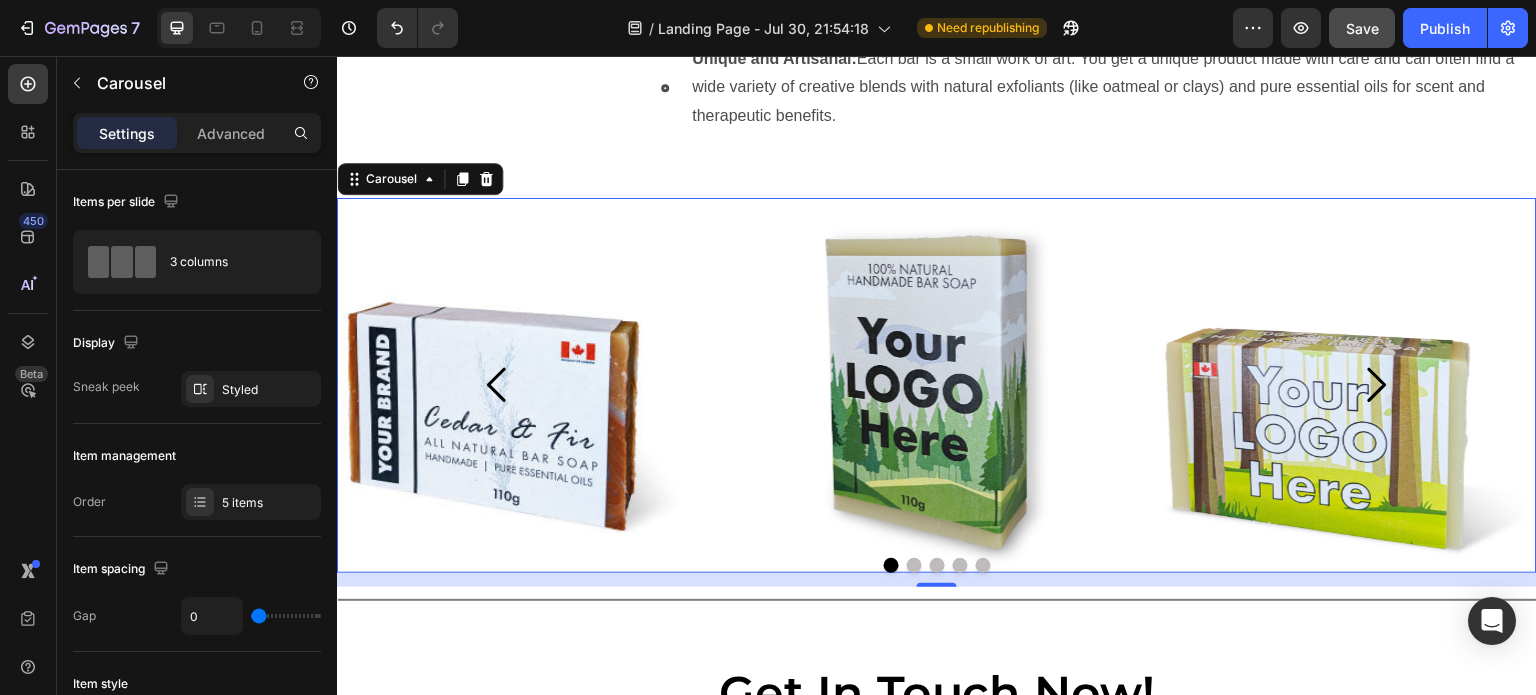 click 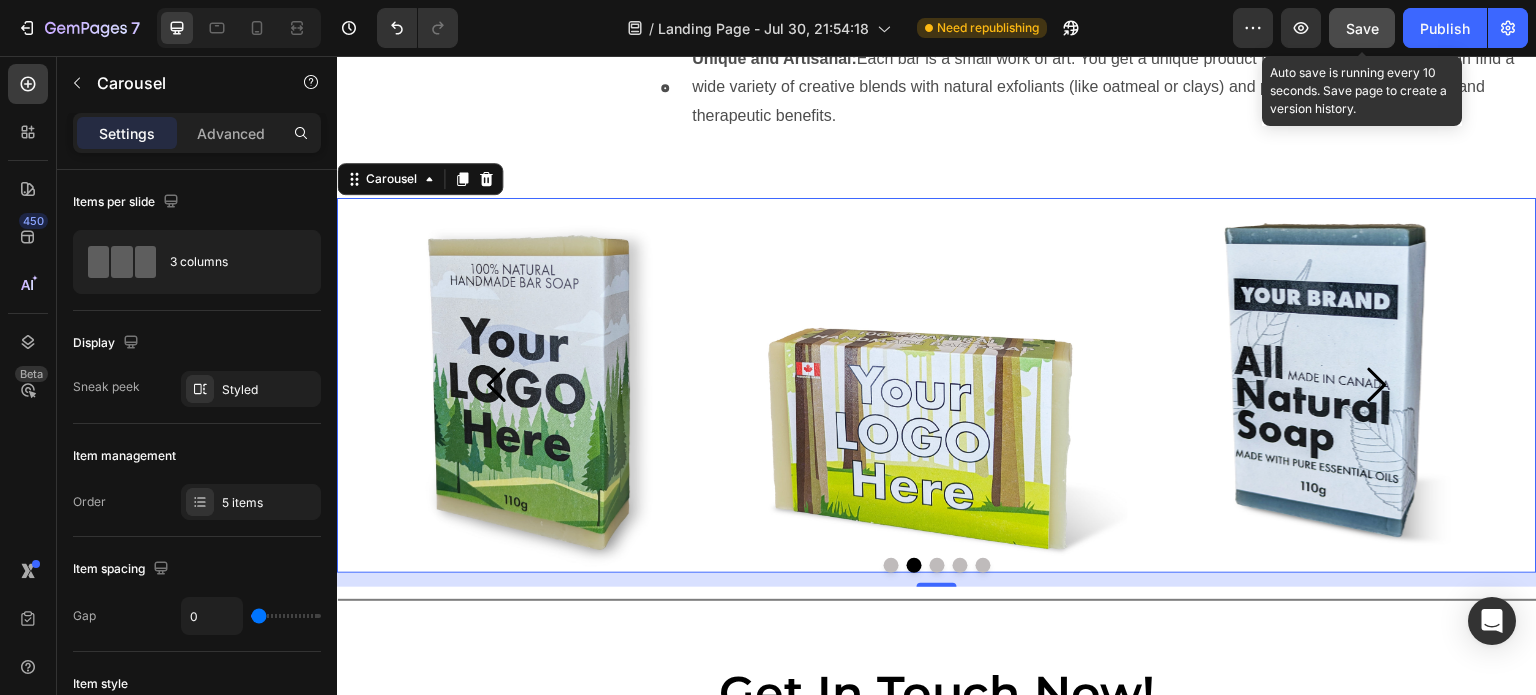 click on "Save" 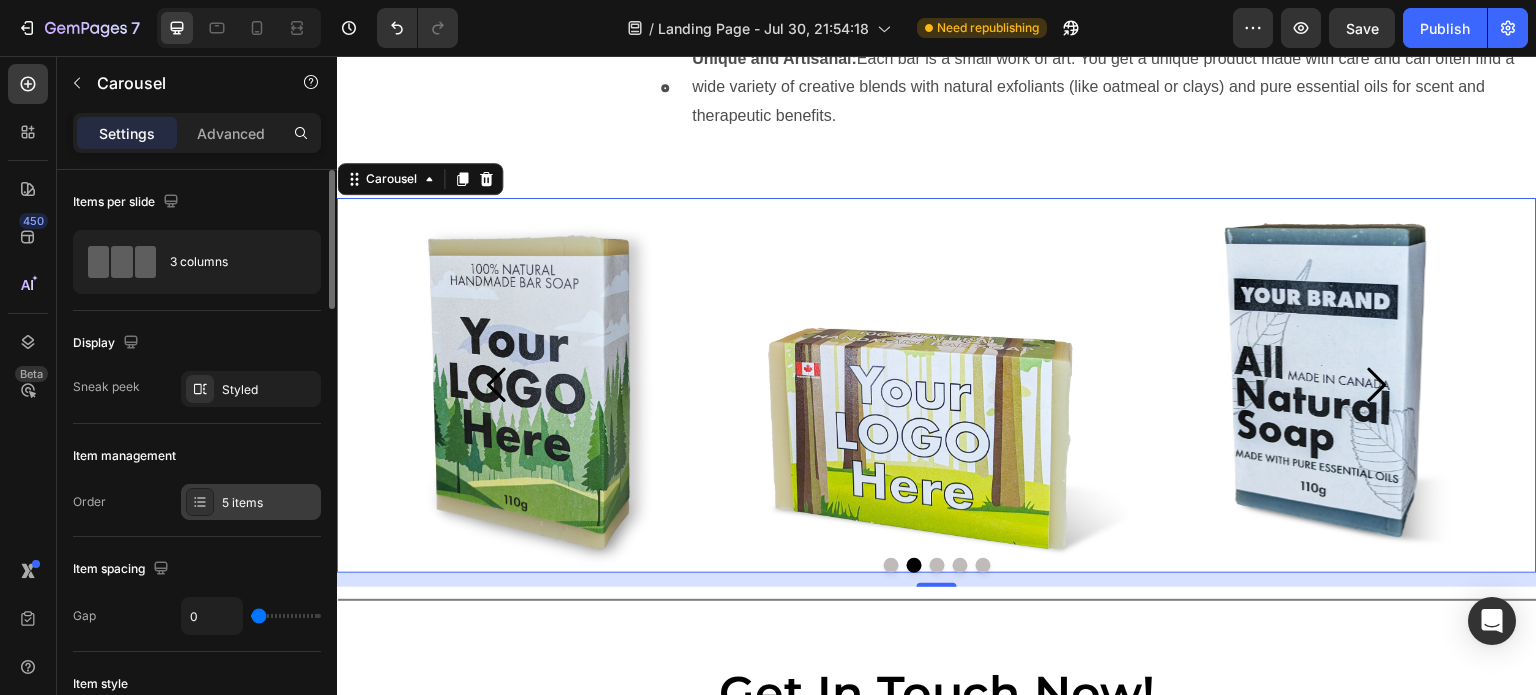 click on "5 items" at bounding box center [269, 503] 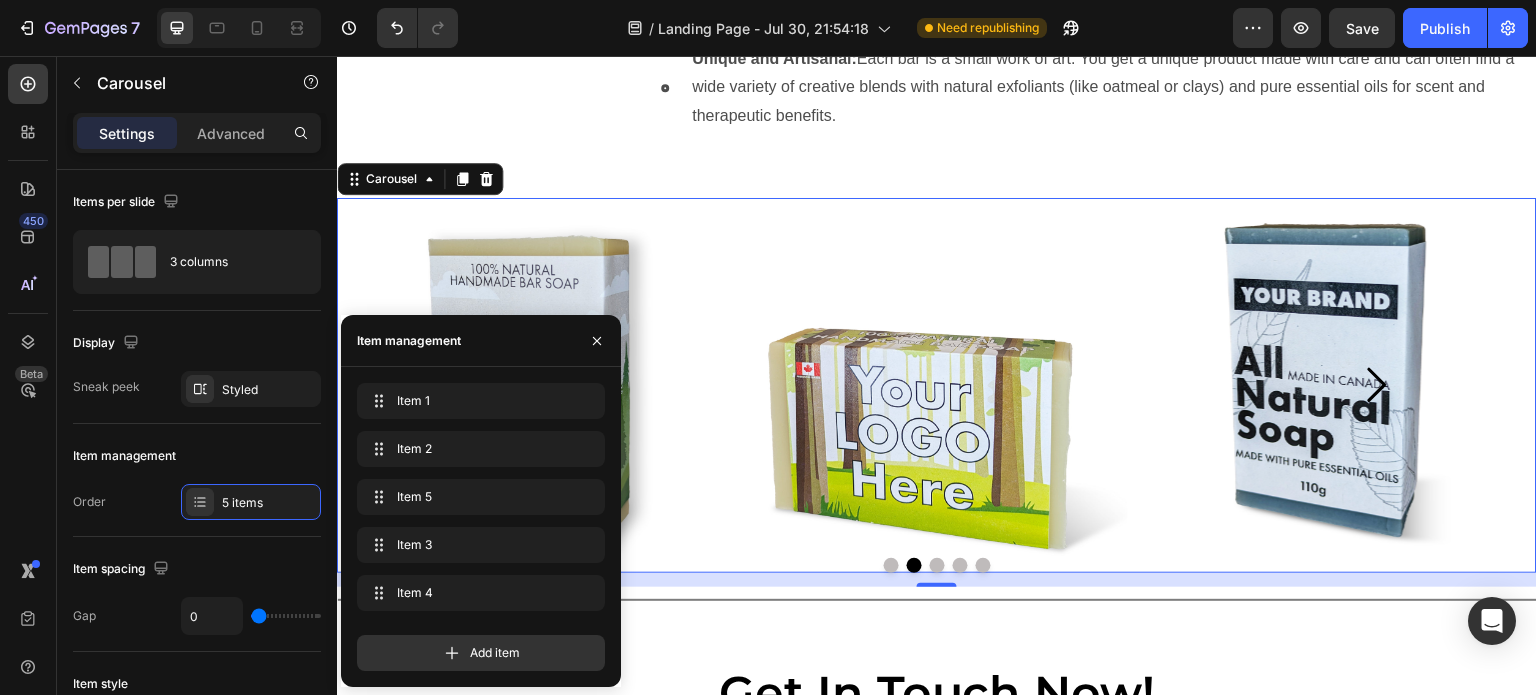 click 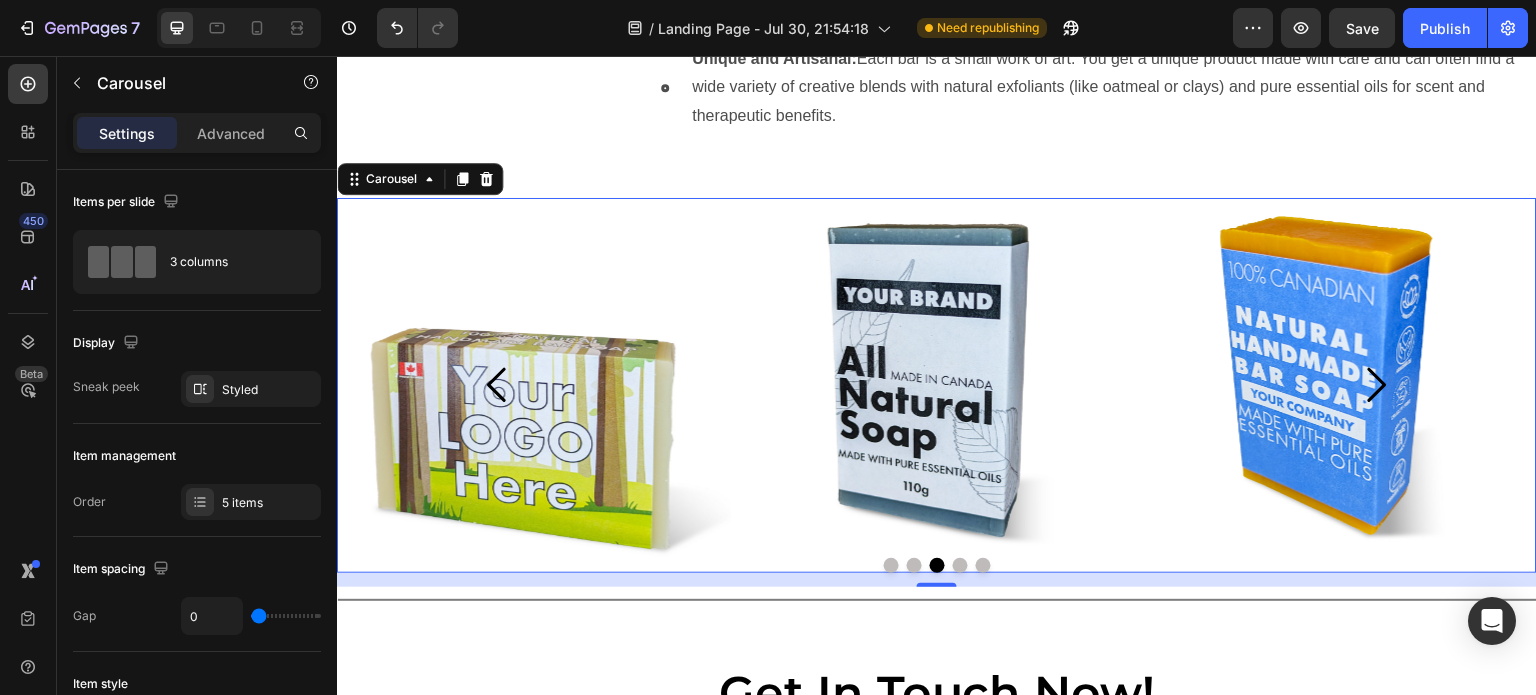 click 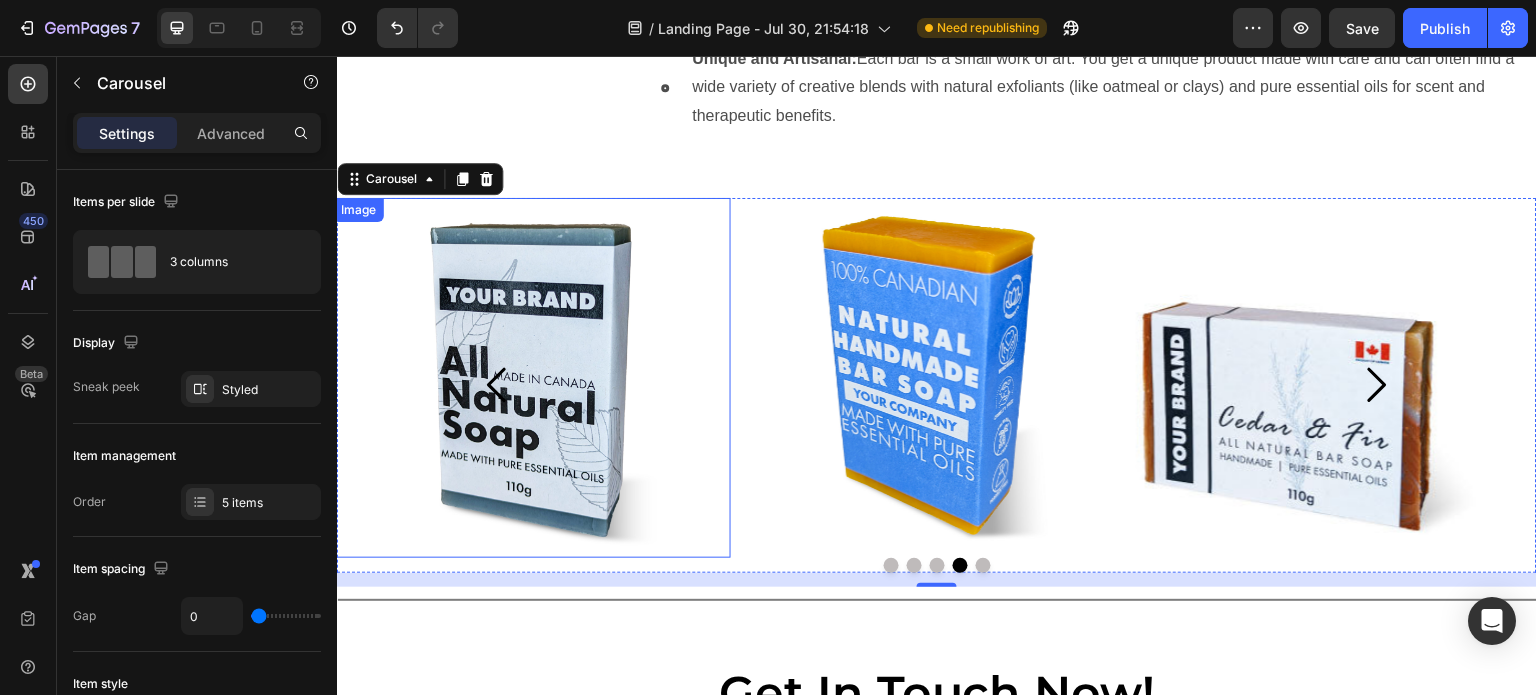 click at bounding box center (532, 378) 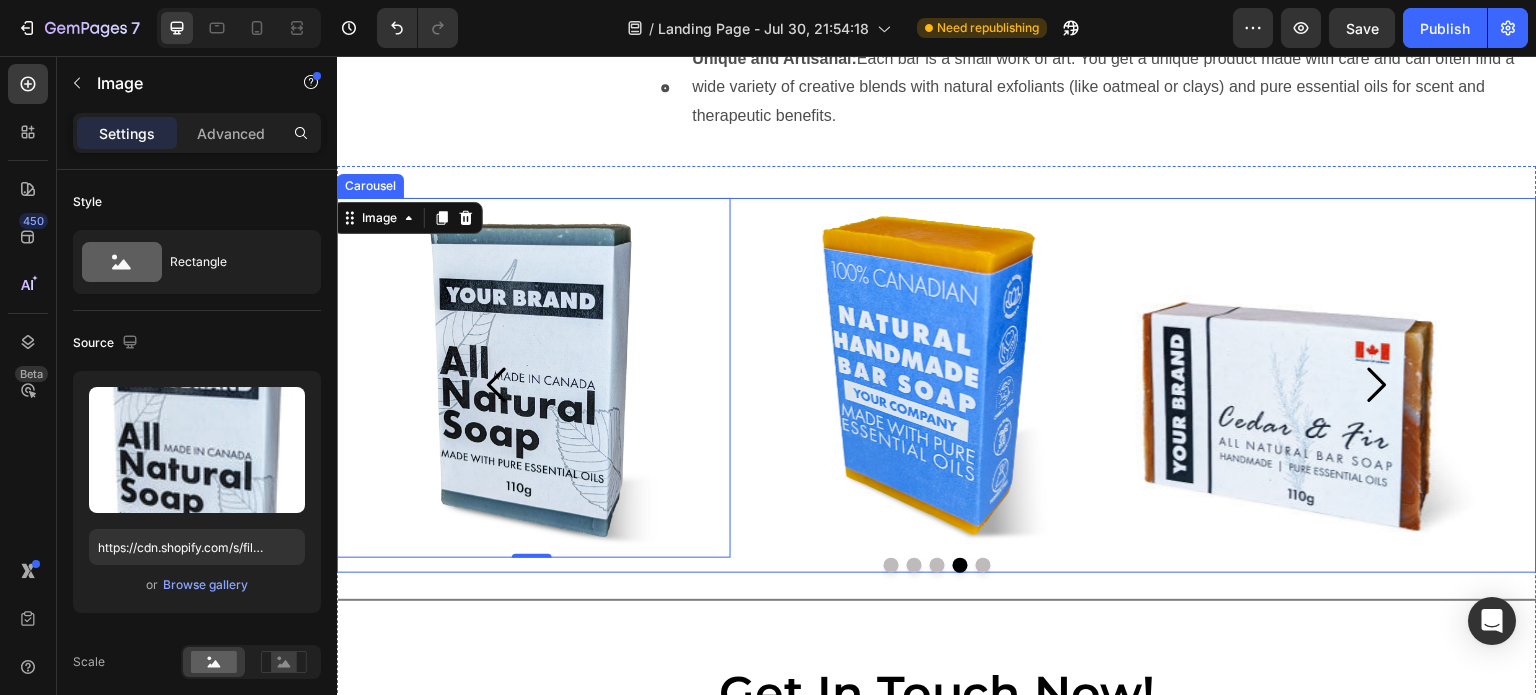 click at bounding box center [937, 565] 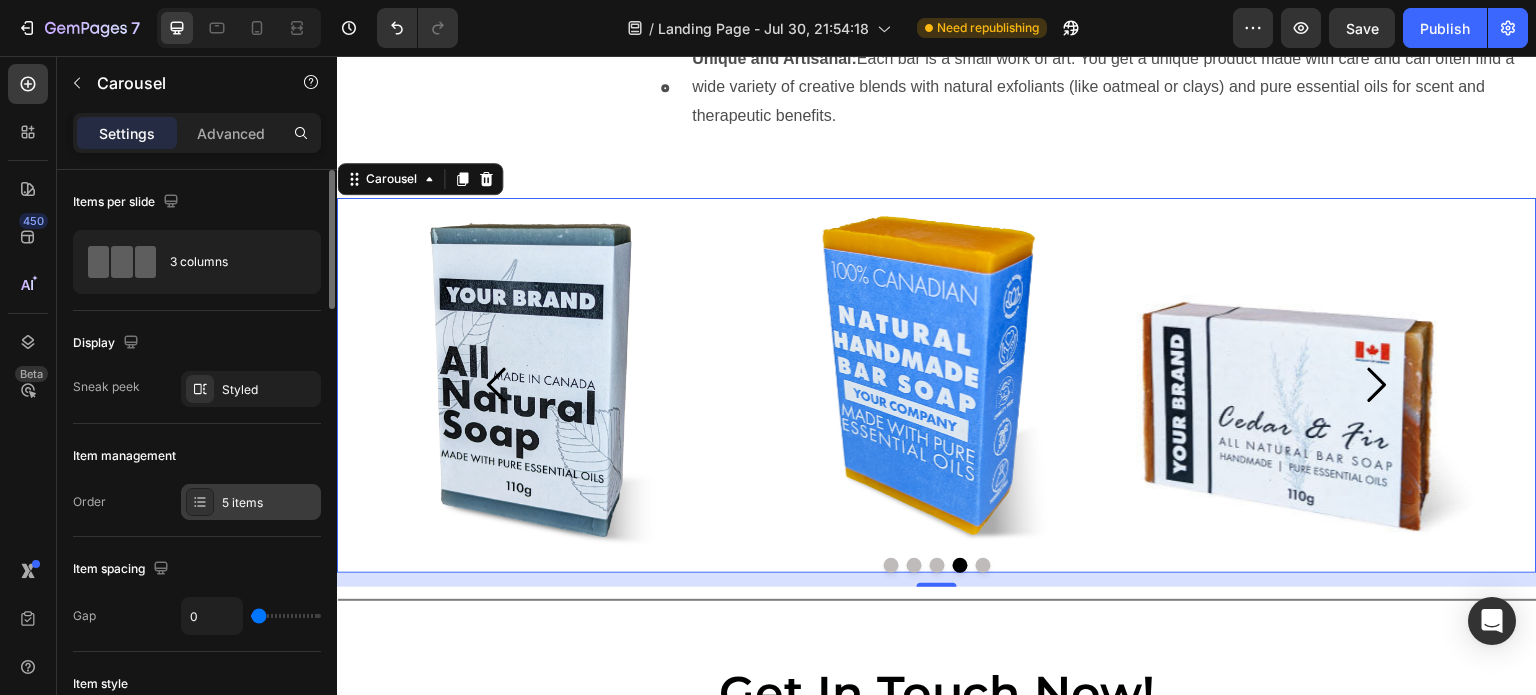 click on "5 items" at bounding box center (269, 503) 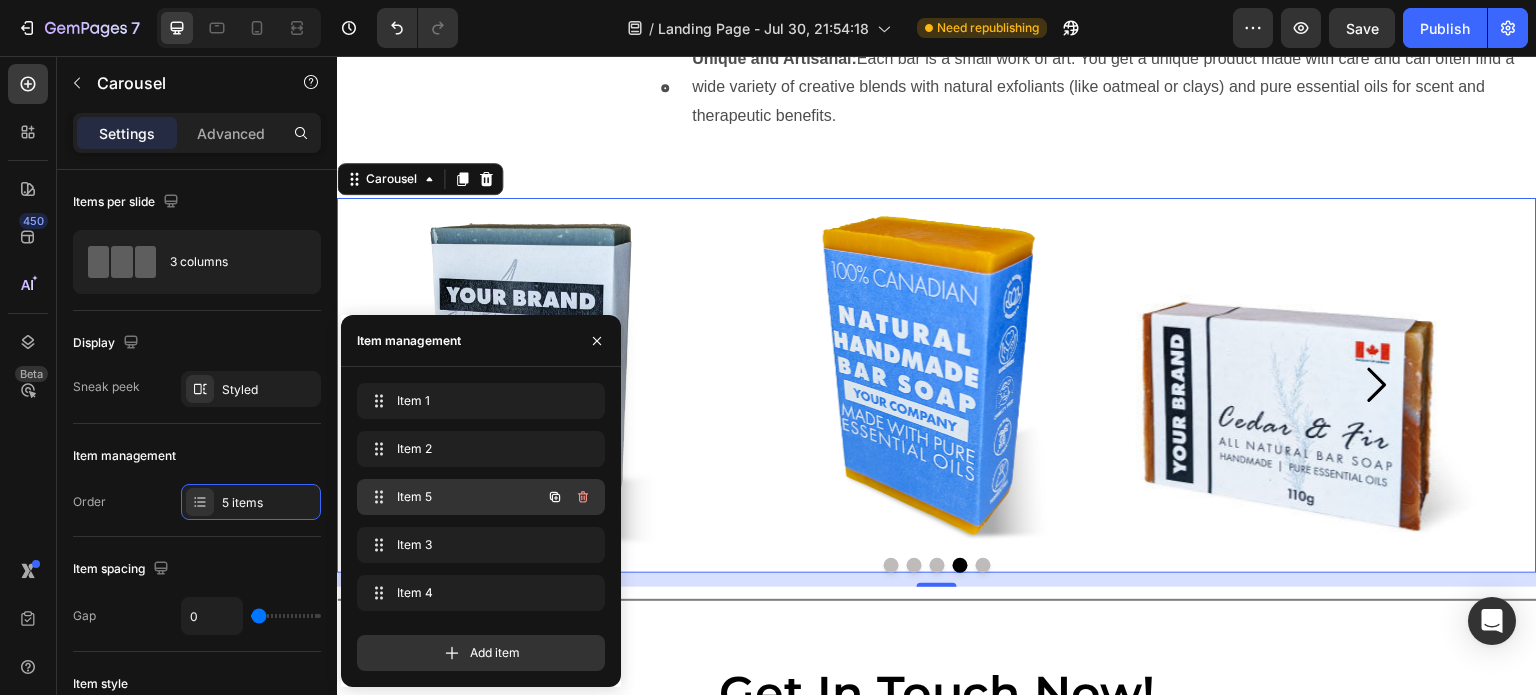 click on "Item 5" at bounding box center [453, 497] 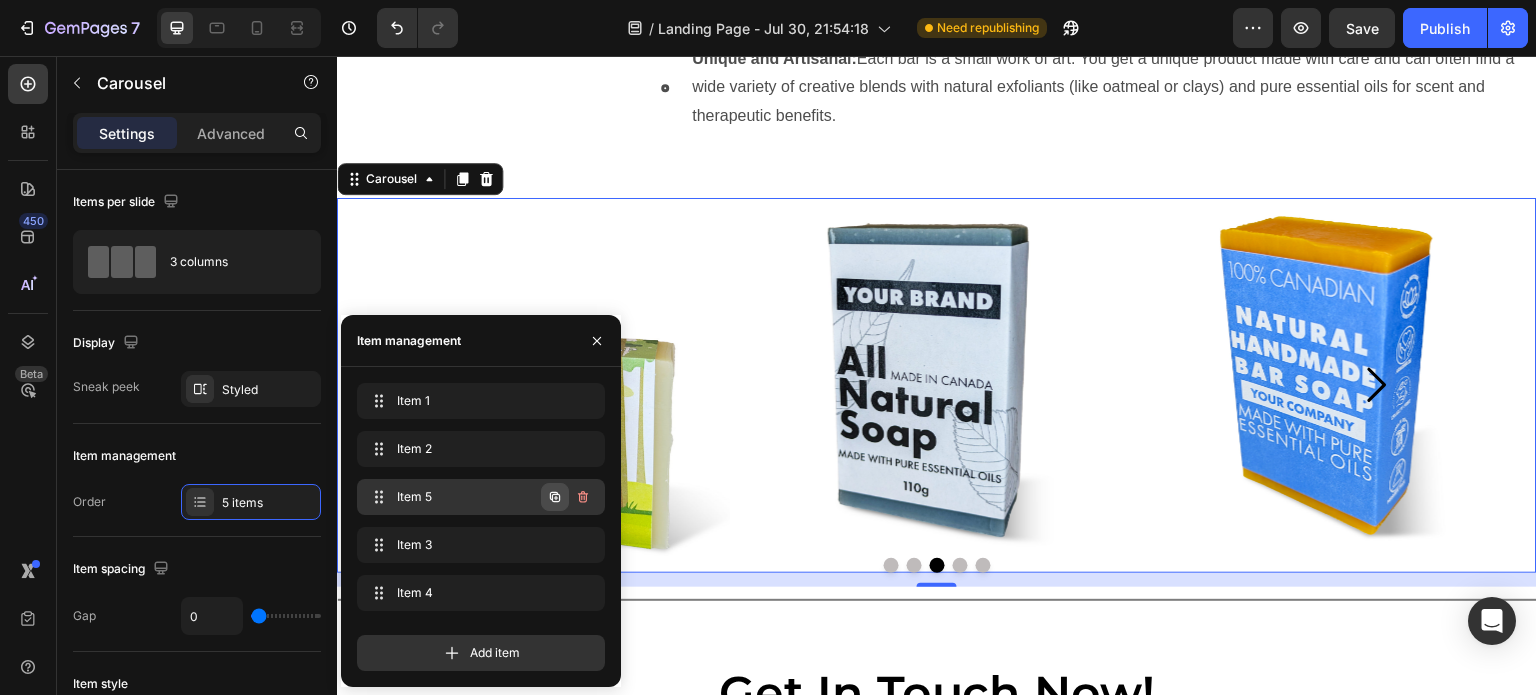 click 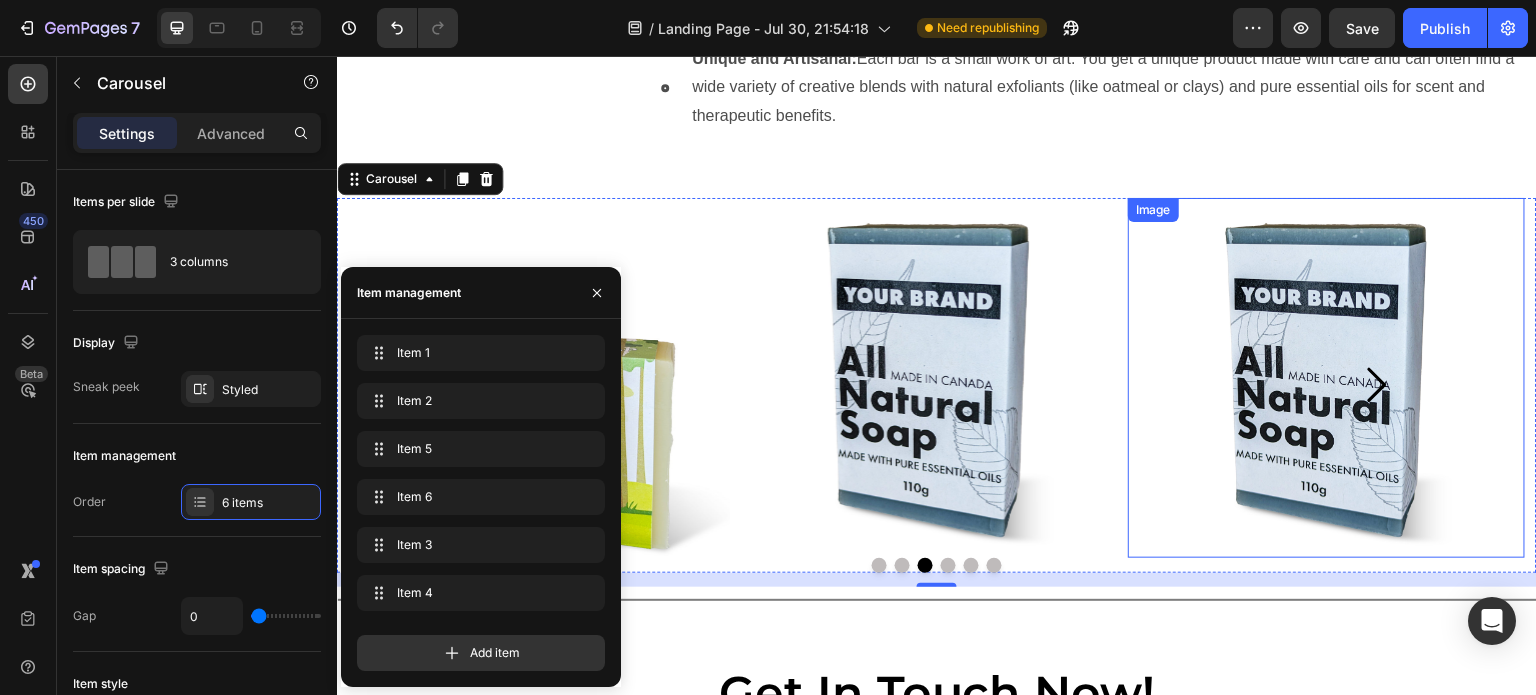 click at bounding box center [1327, 378] 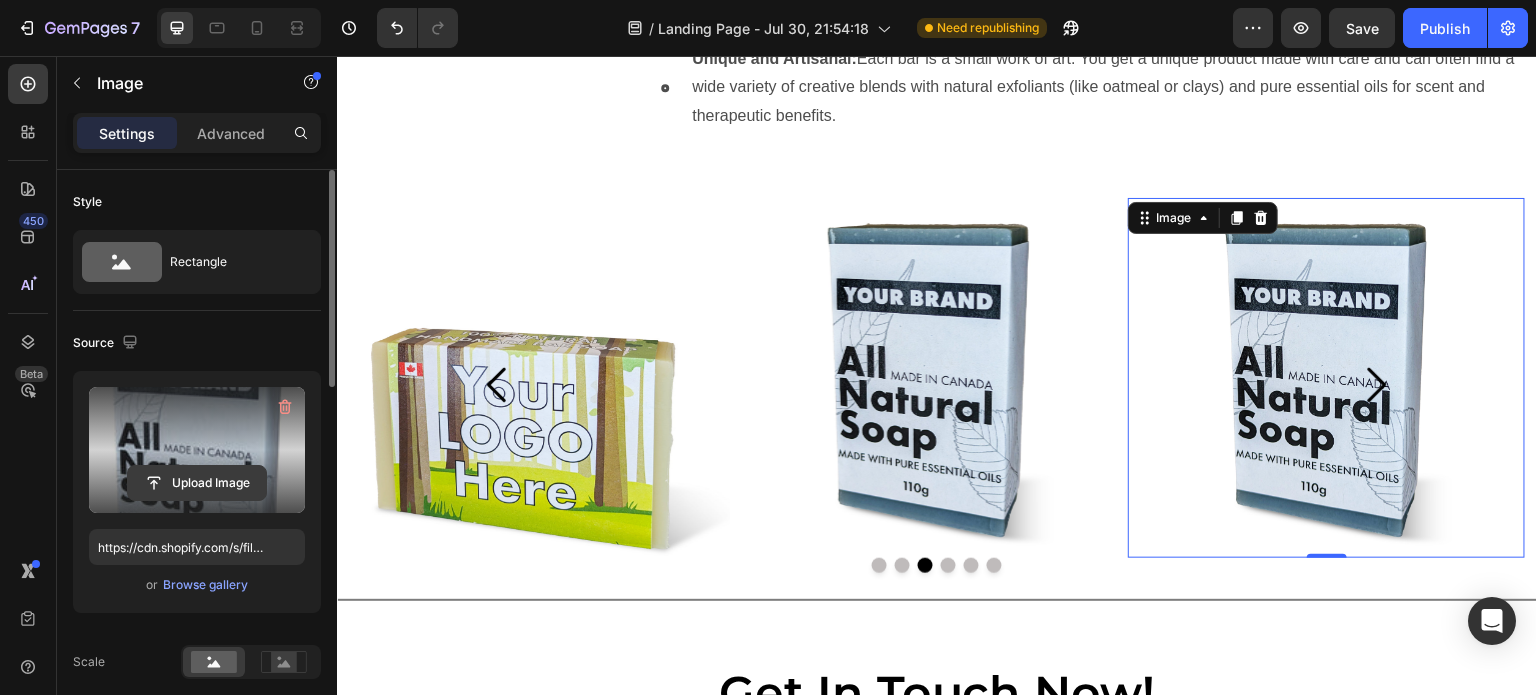click 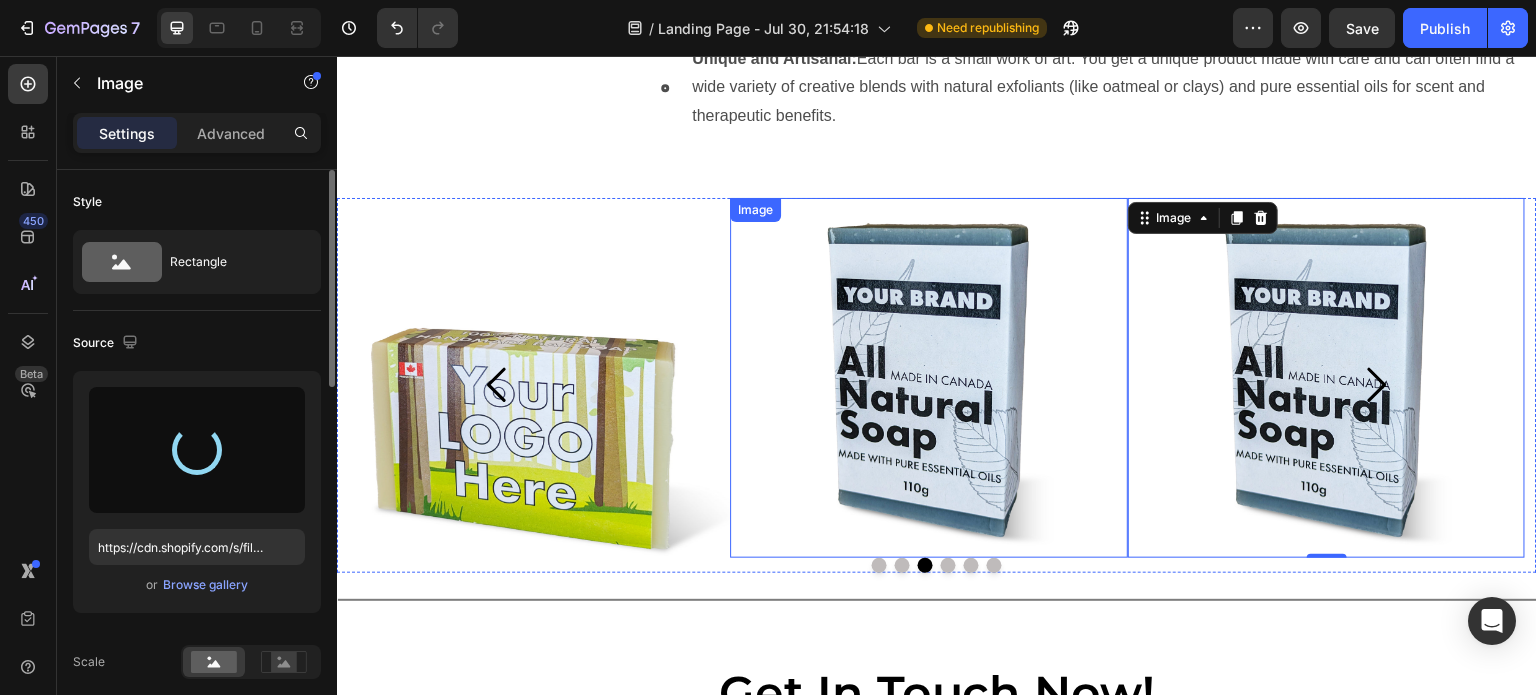 type on "https://cdn.shopify.com/s/files/1/0089/9999/3422/files/gempages_576623450949419858-7a9e7cae-1998-4432-88b9-901e6d52c7cd.jpg" 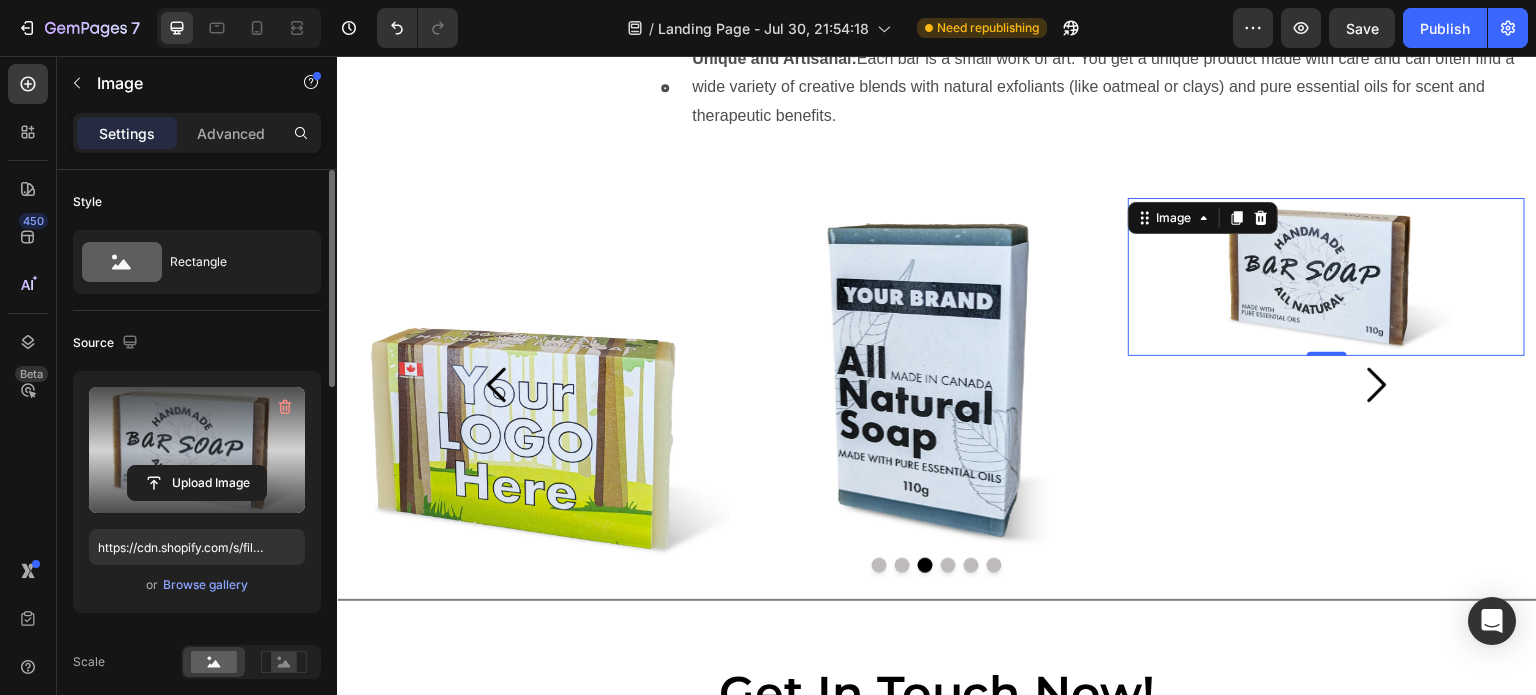 scroll, scrollTop: 300, scrollLeft: 0, axis: vertical 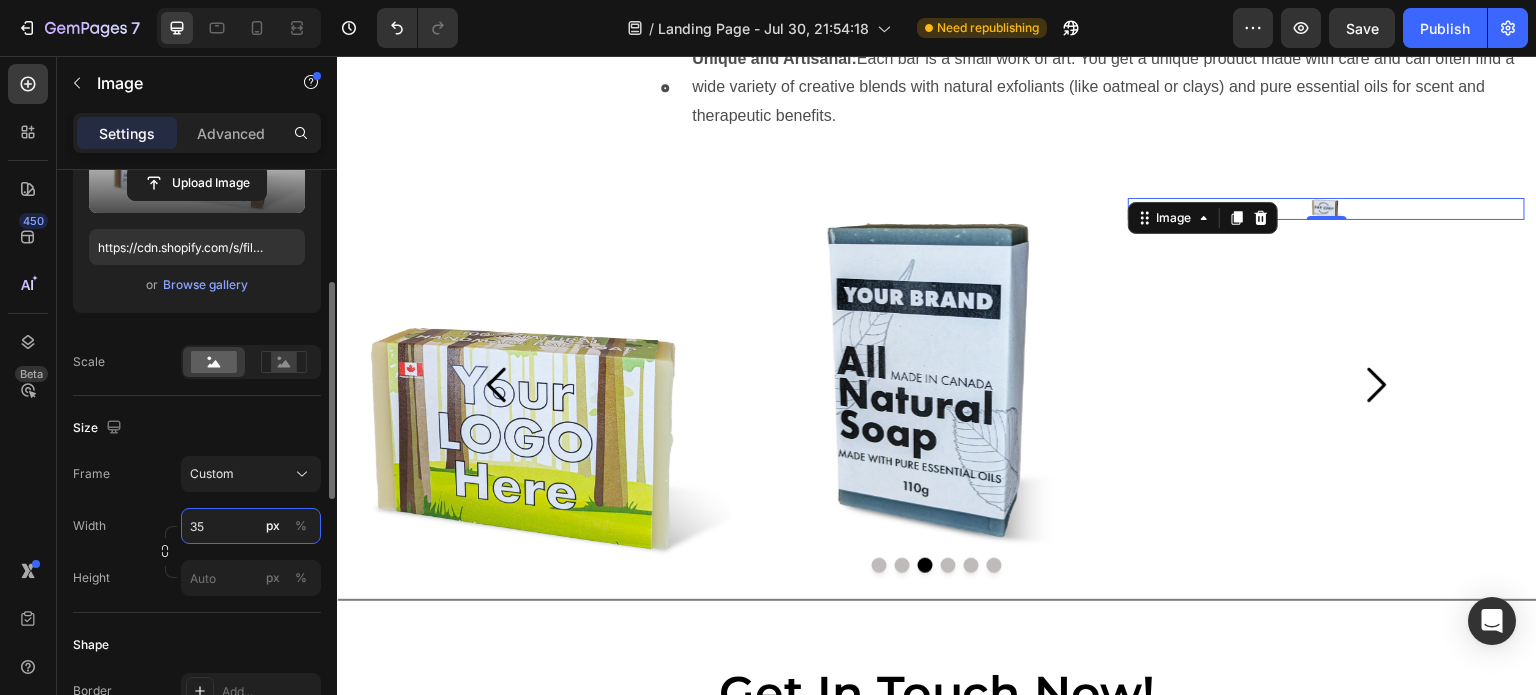 type on "3" 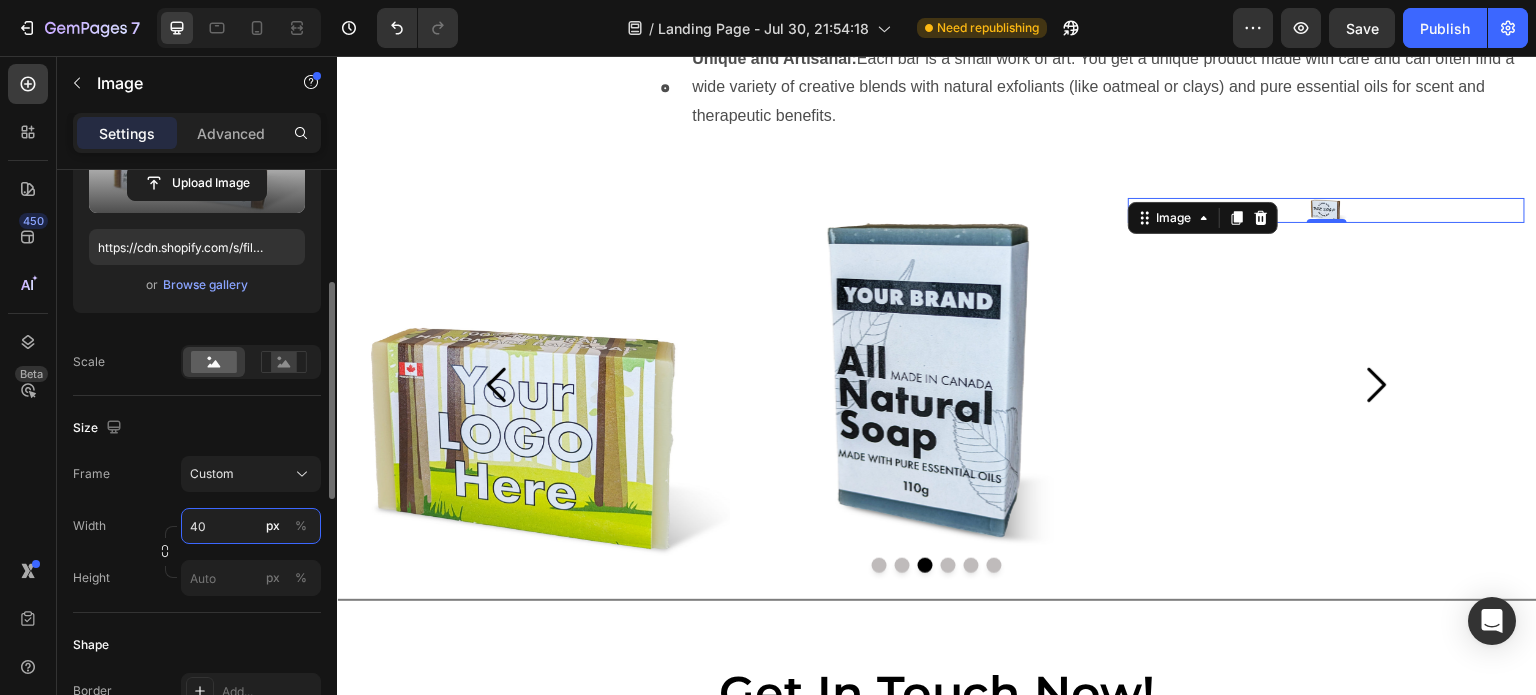 type on "400" 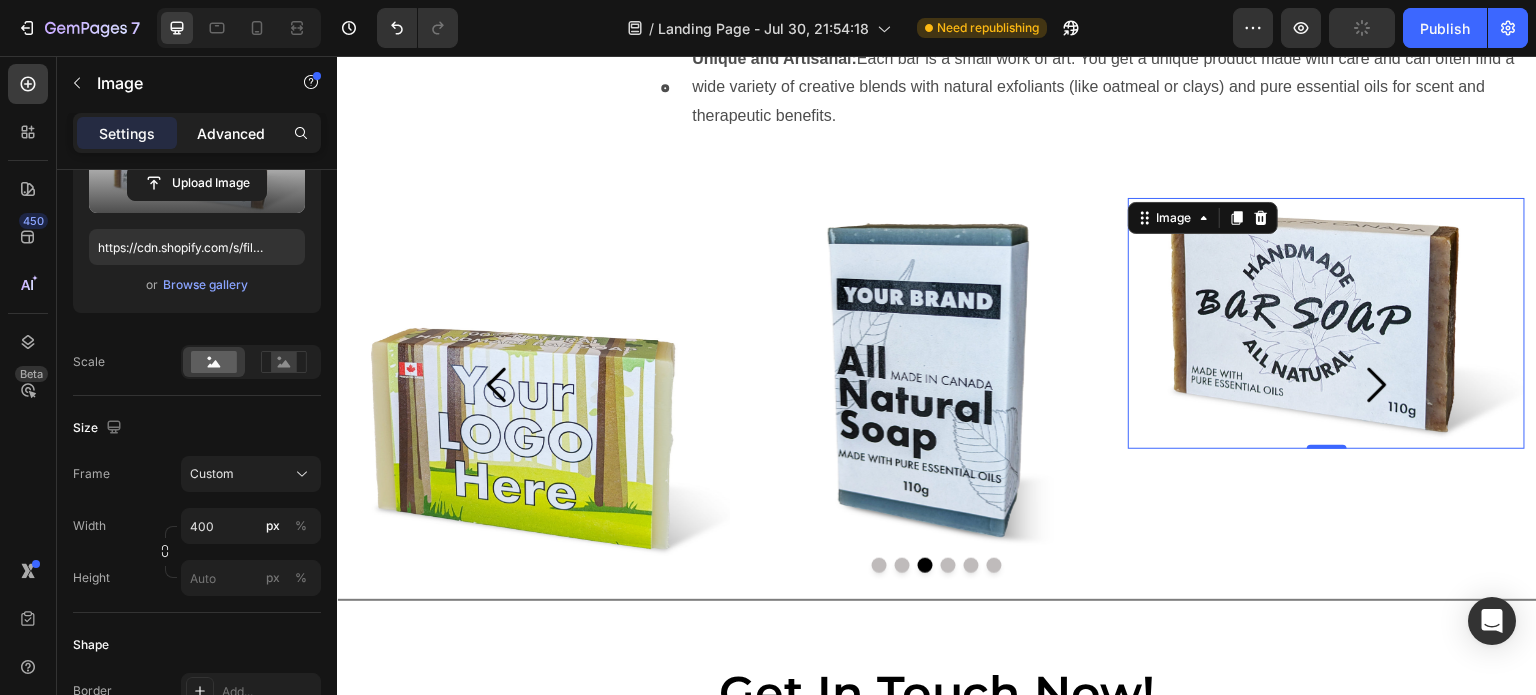 click on "Advanced" 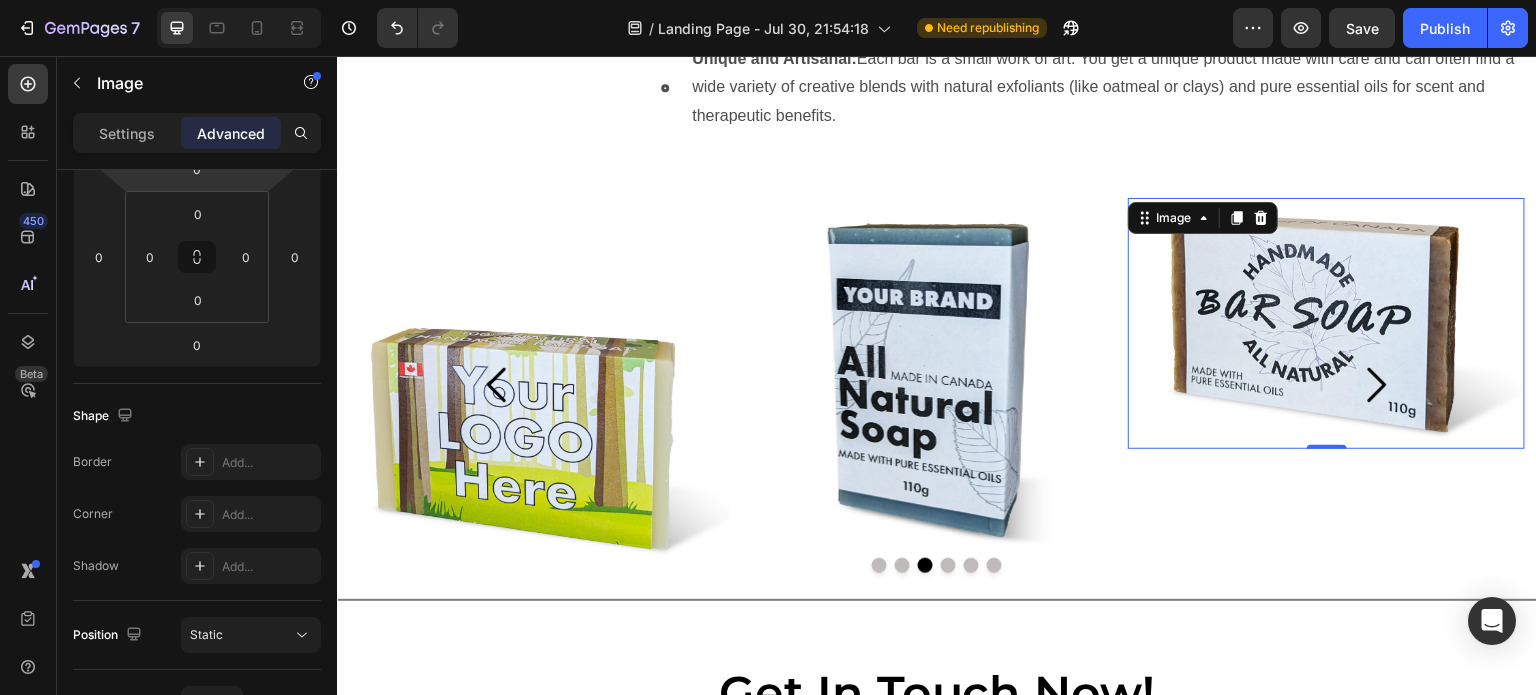 drag, startPoint x: 194, startPoint y: 191, endPoint x: 204, endPoint y: 113, distance: 78.63841 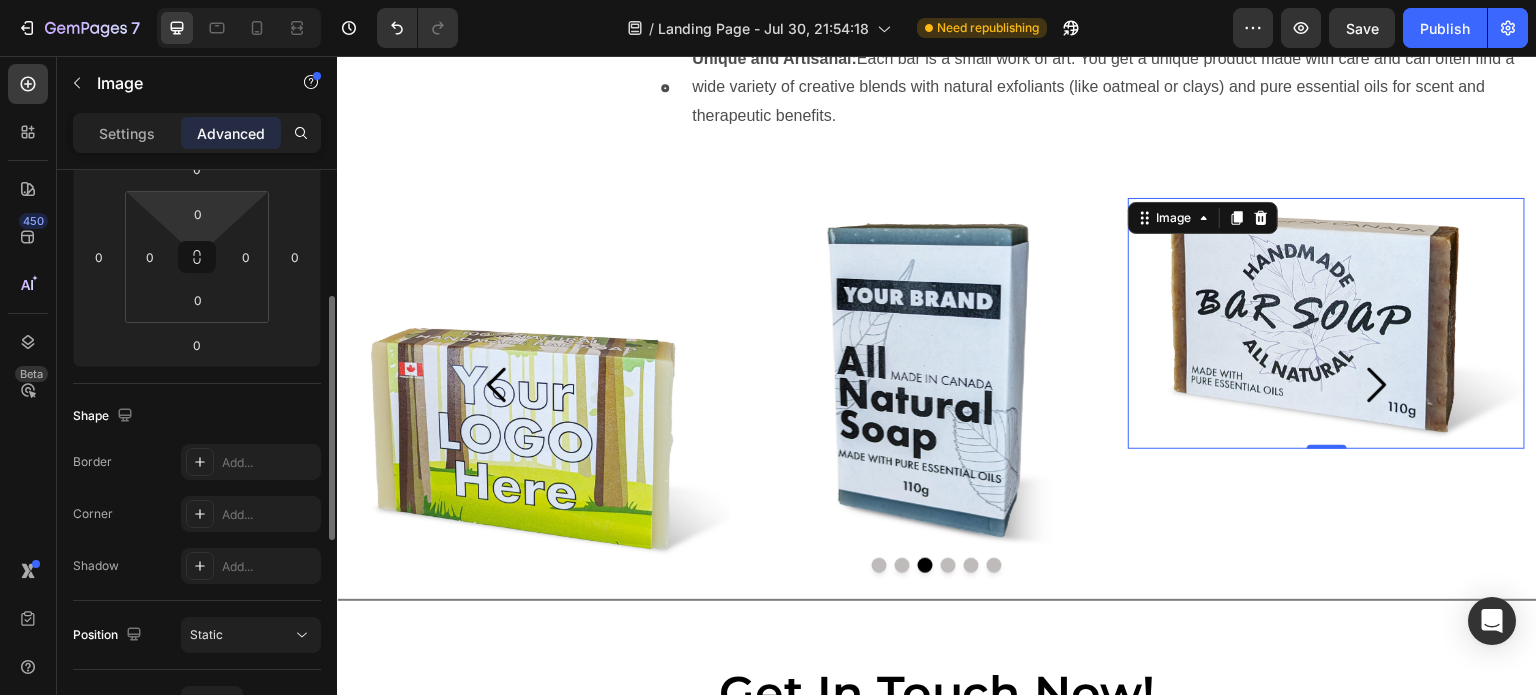 scroll, scrollTop: 0, scrollLeft: 0, axis: both 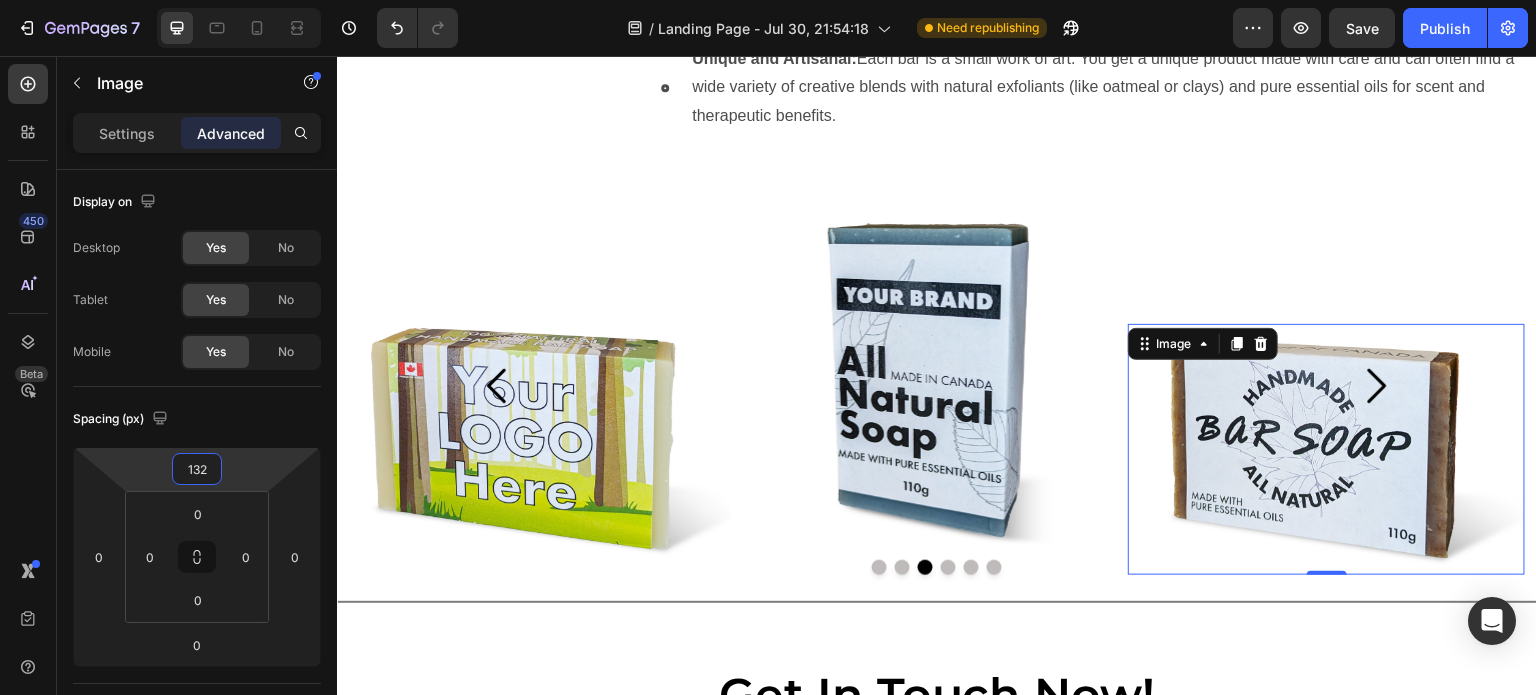 type on "134" 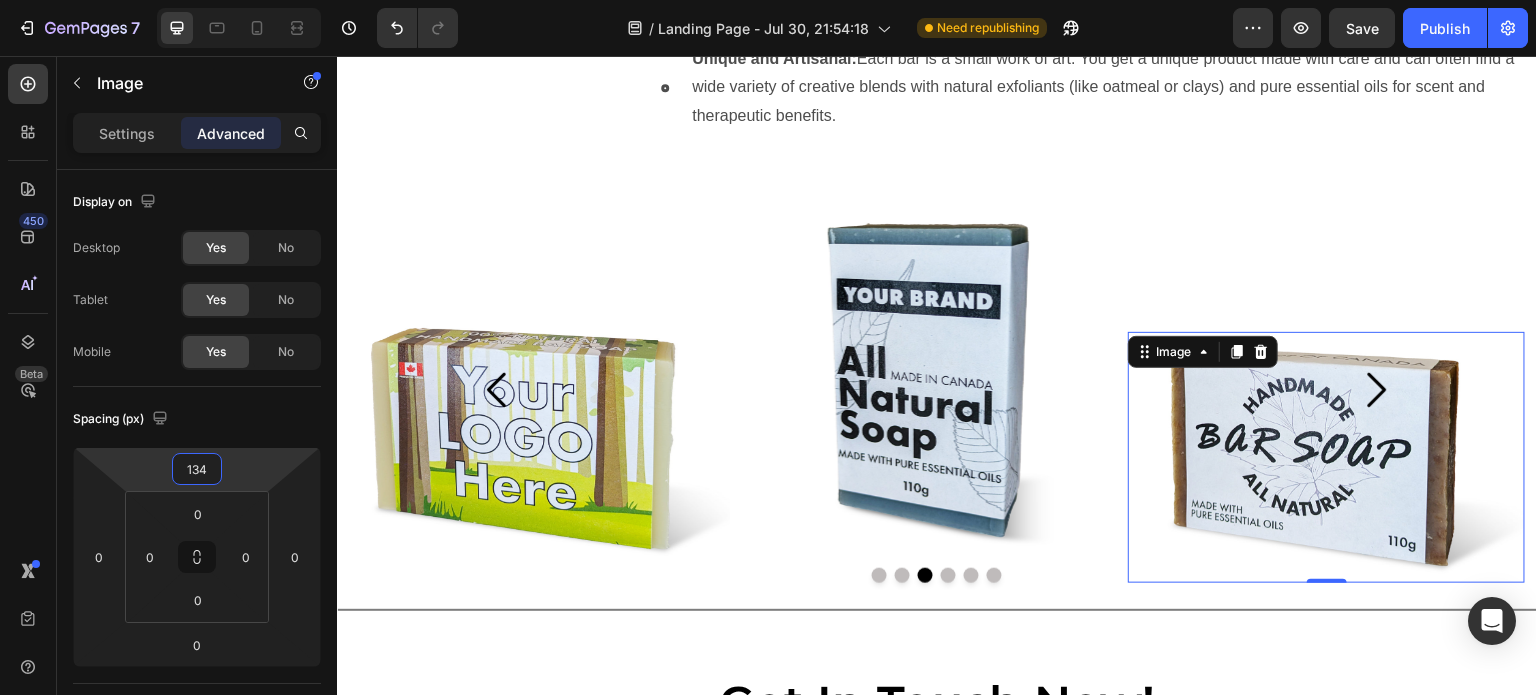 drag, startPoint x: 210, startPoint y: 487, endPoint x: 206, endPoint y: 420, distance: 67.11929 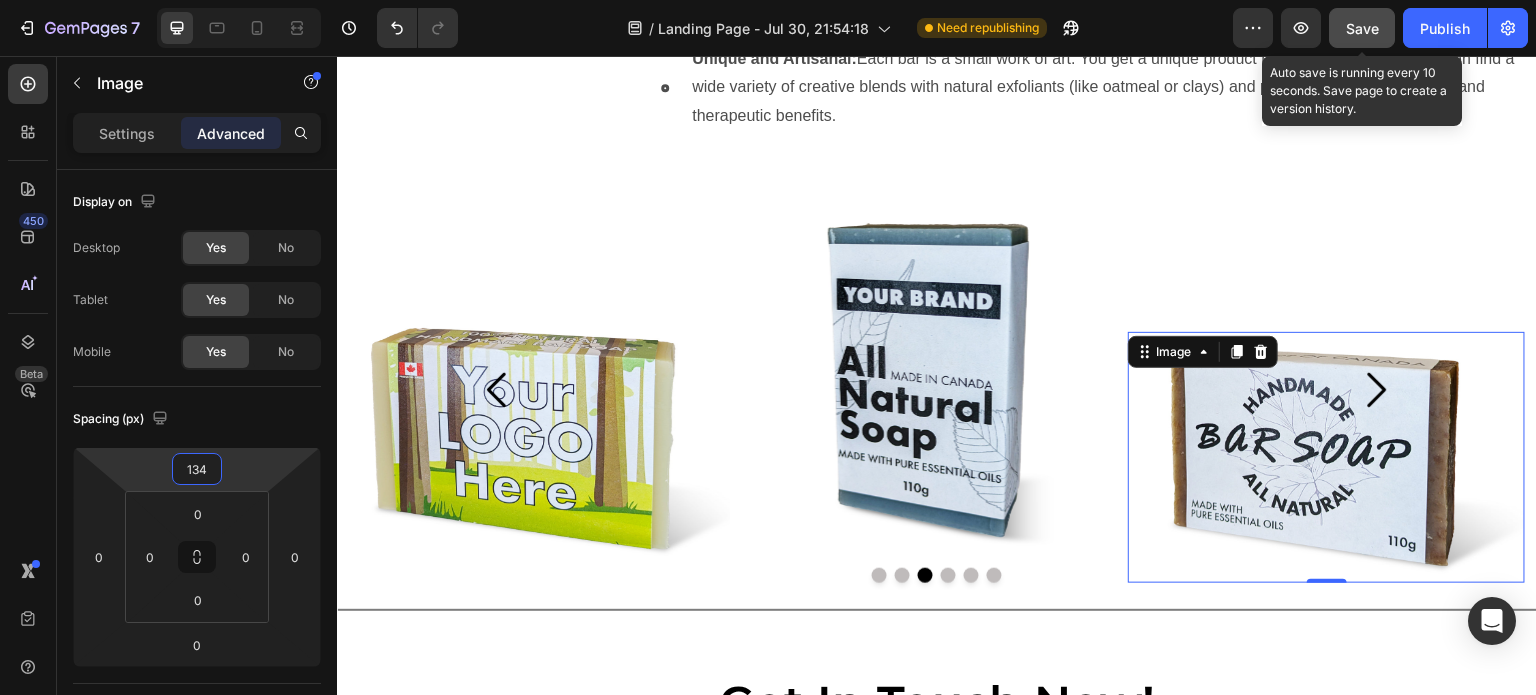 click on "Save" 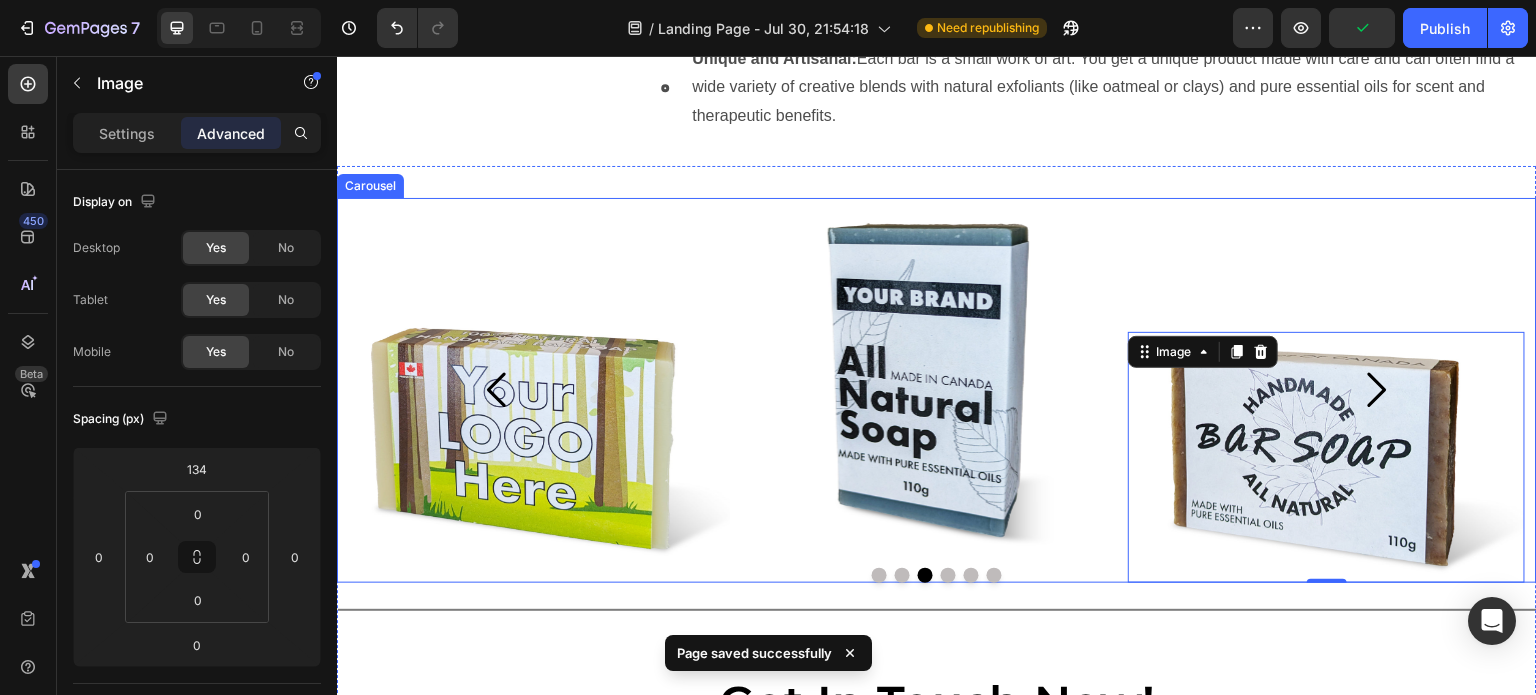 click 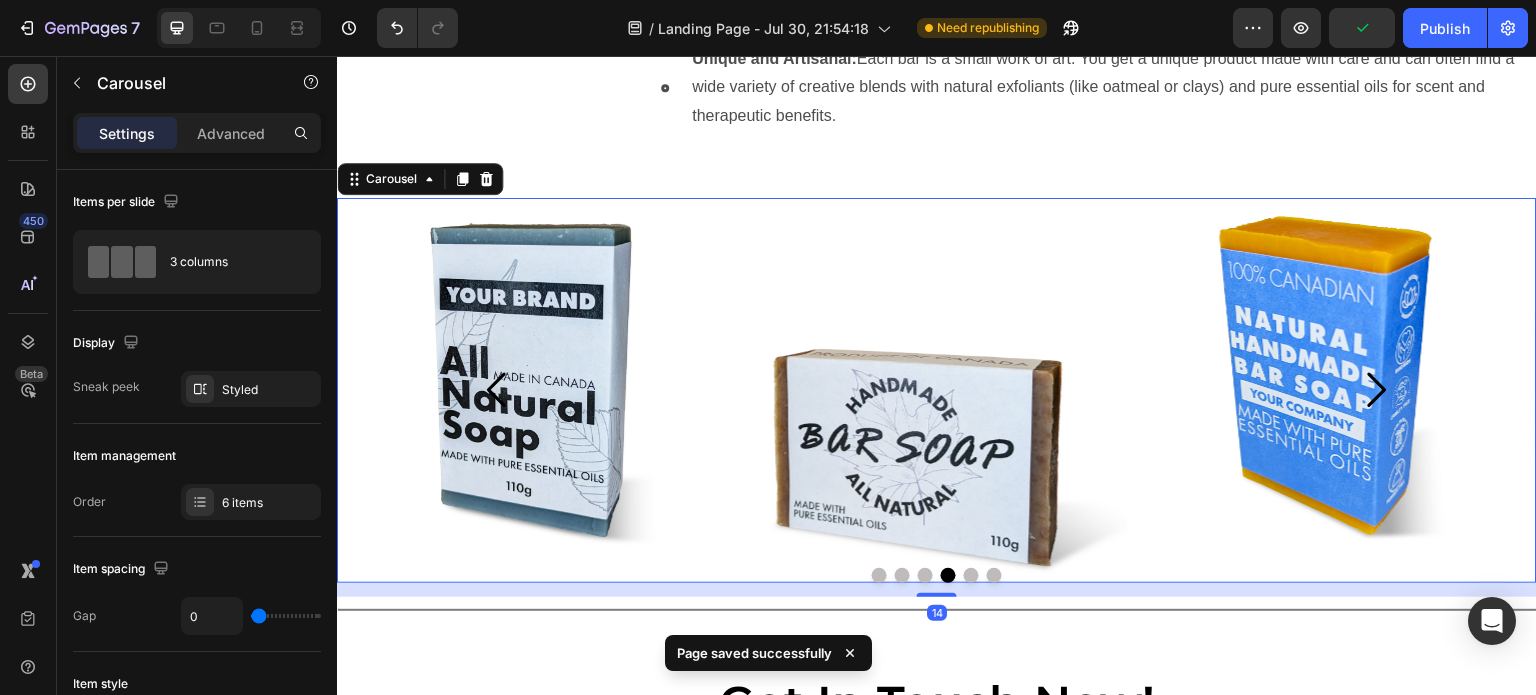 click 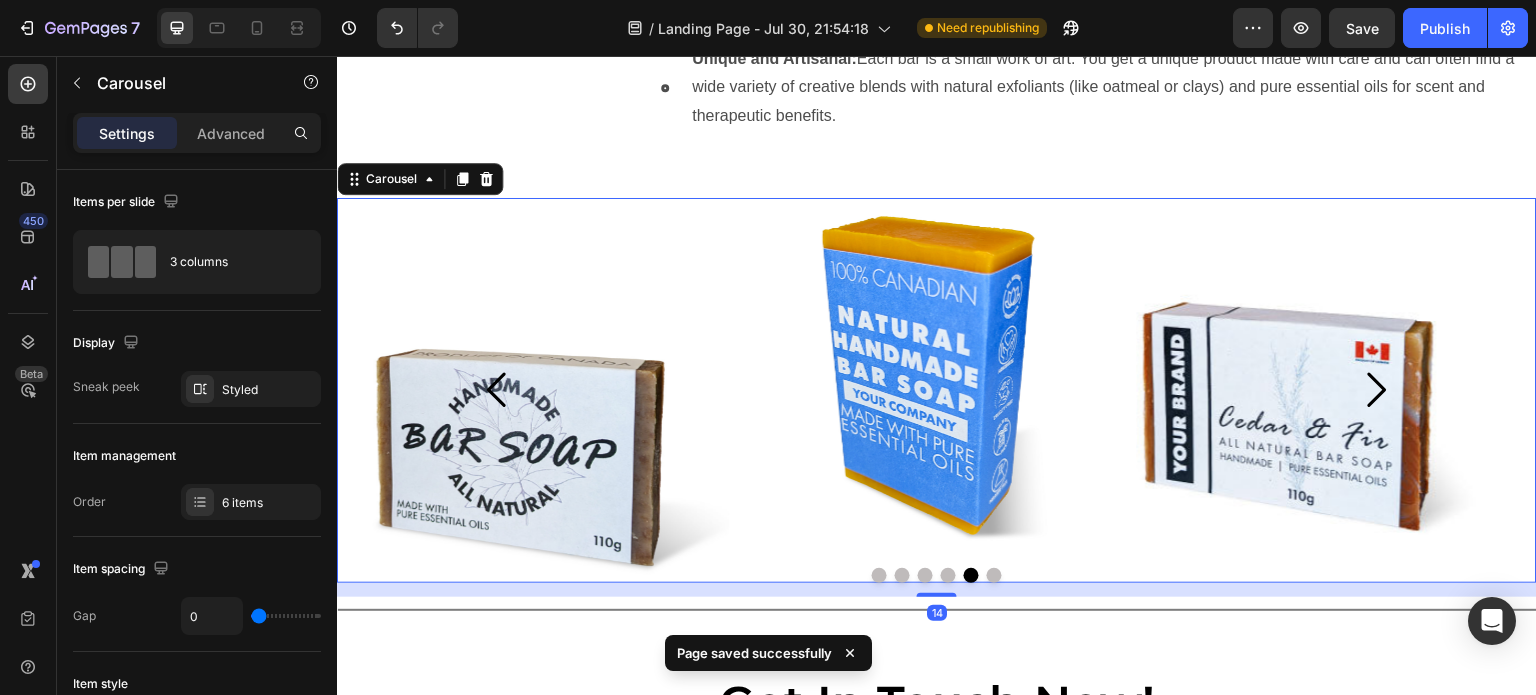 click 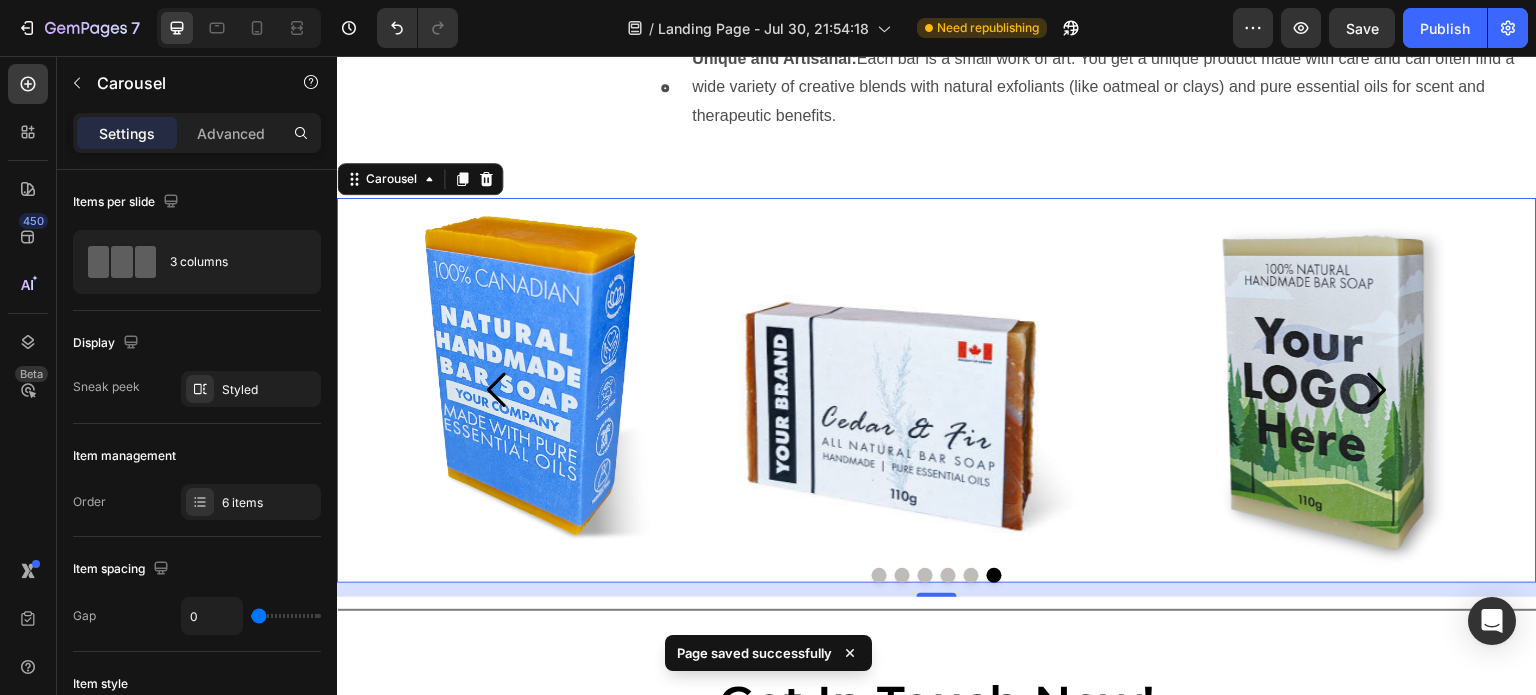 click 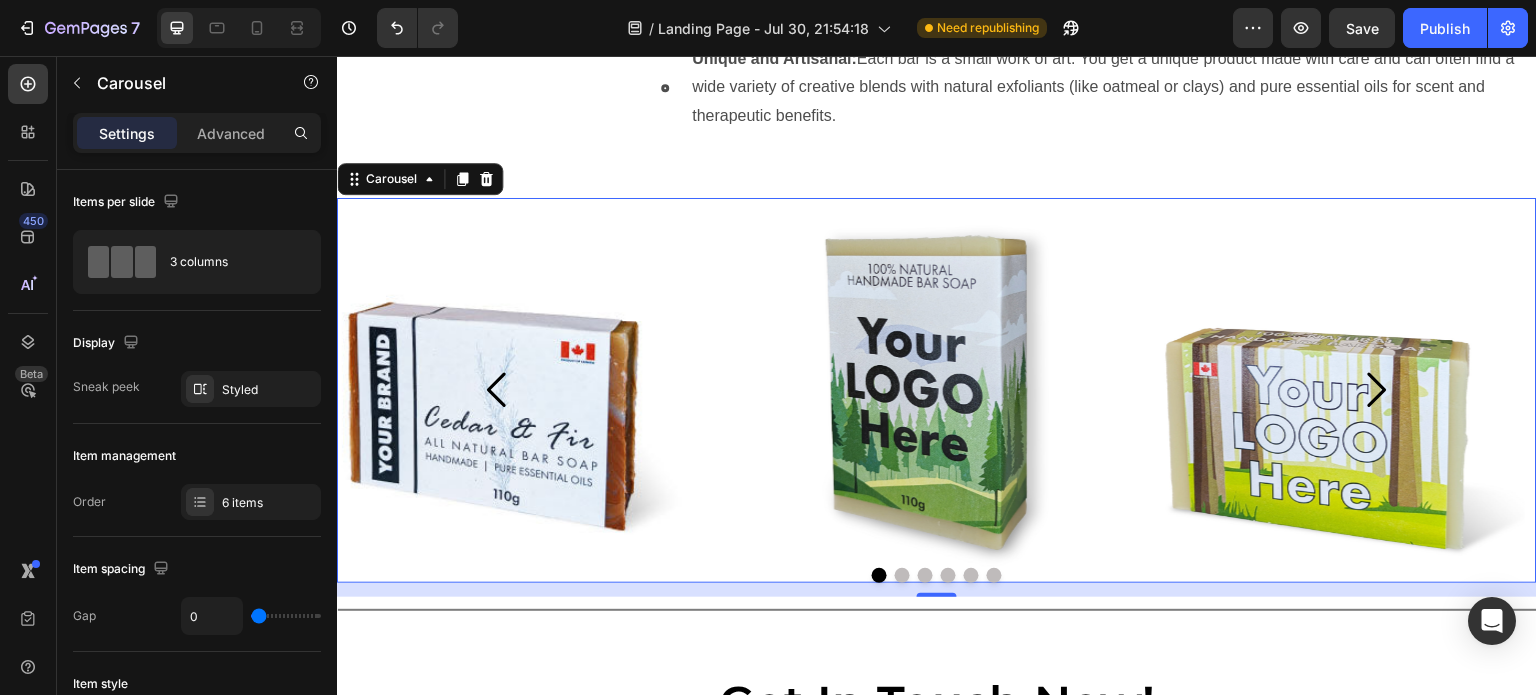 click 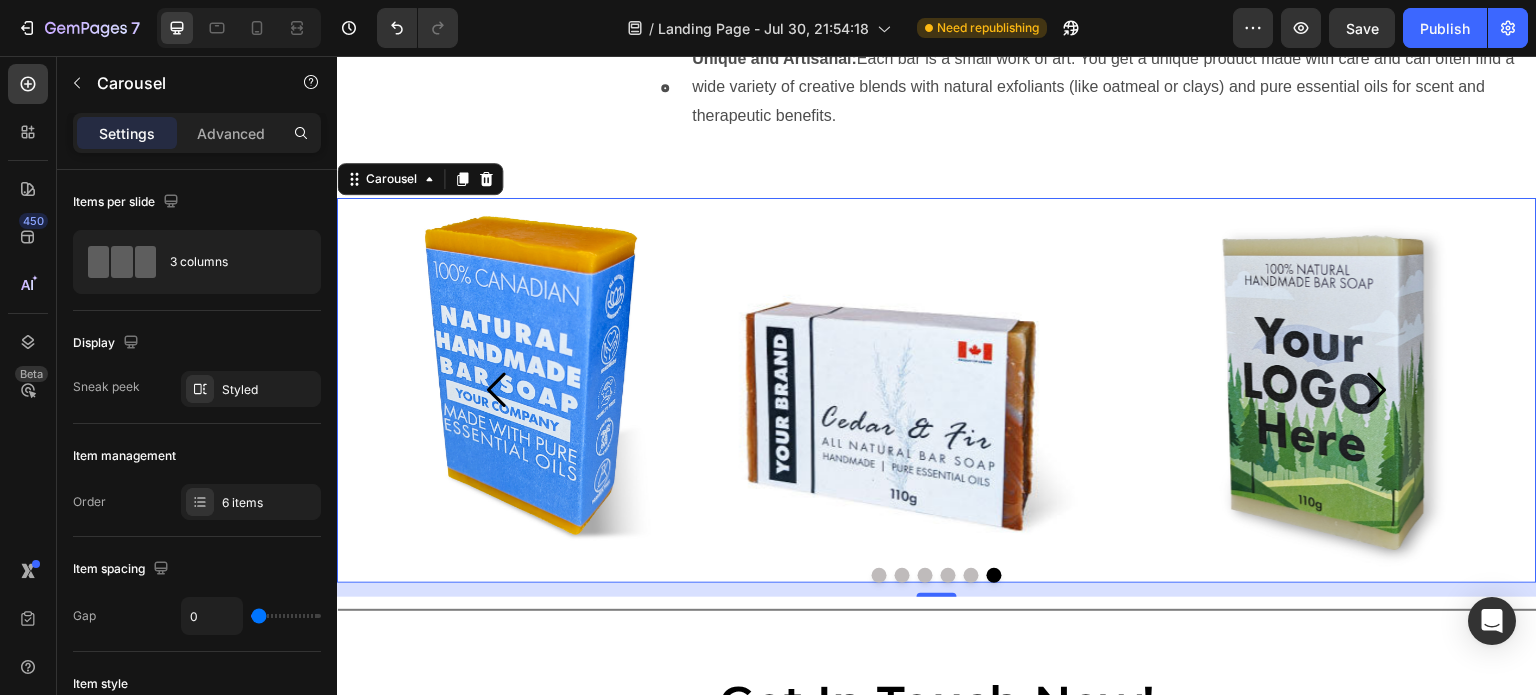 click 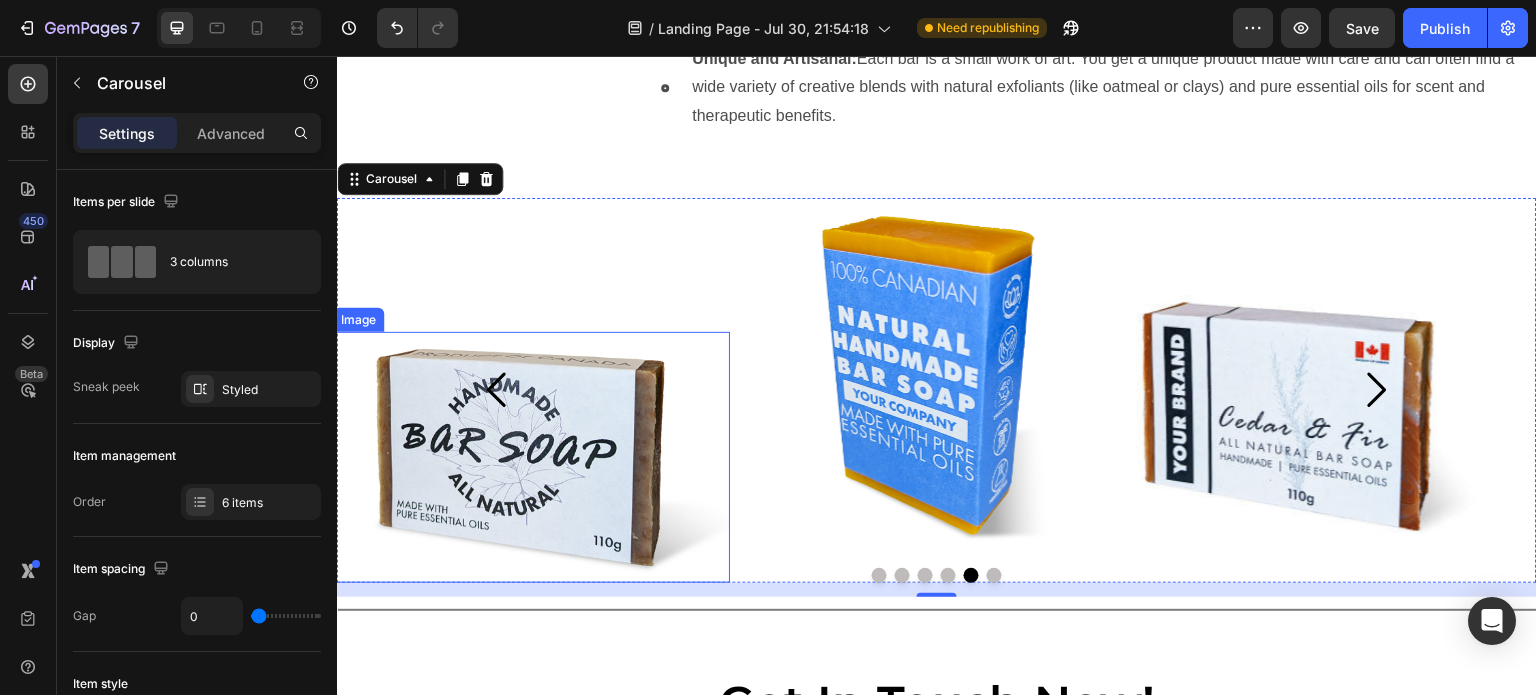 click at bounding box center [532, 457] 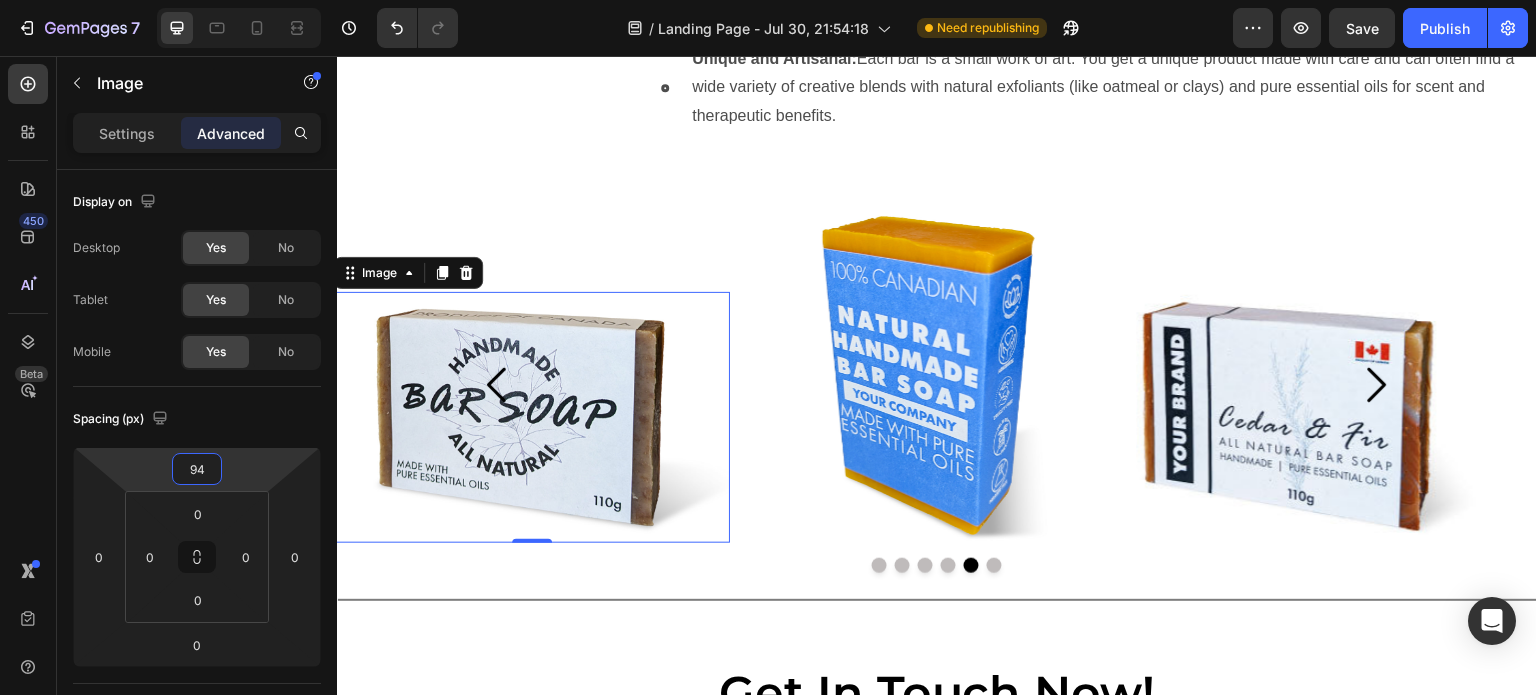 type on "96" 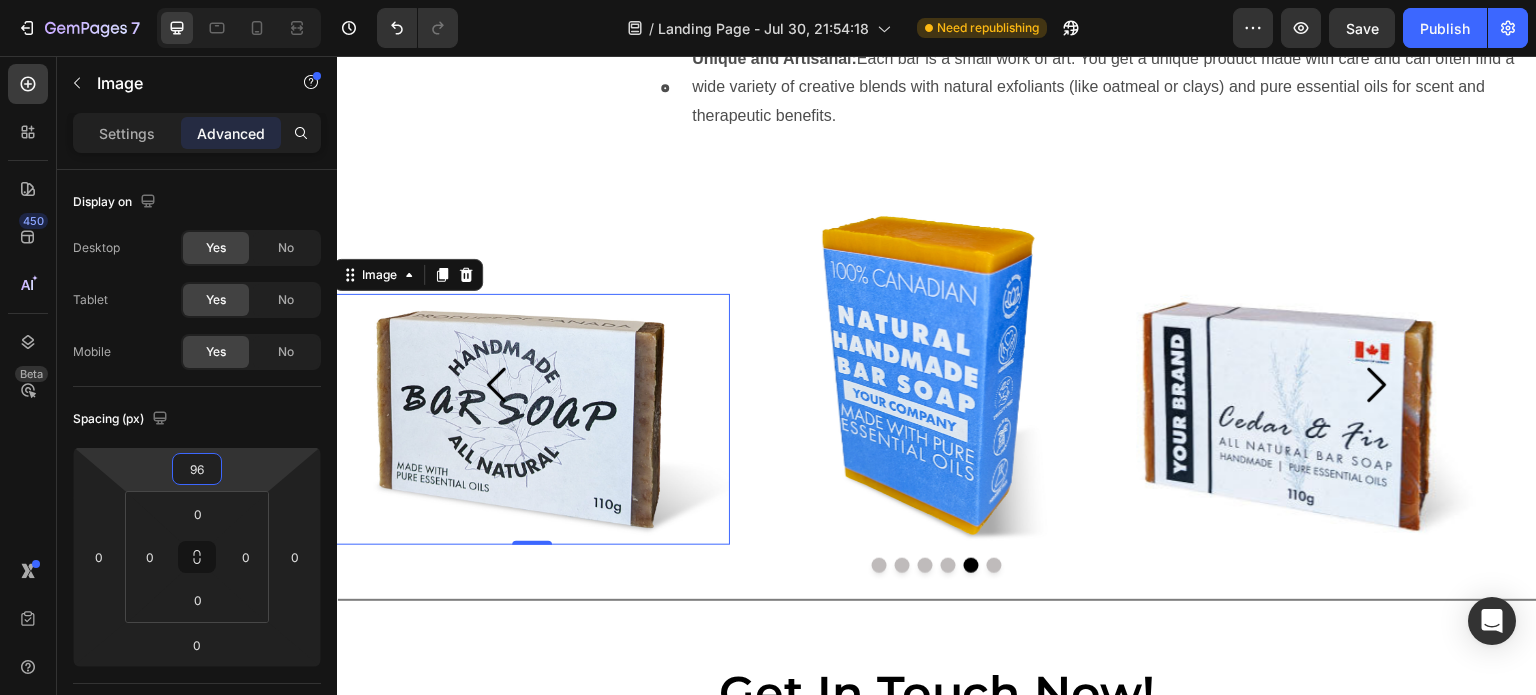 drag, startPoint x: 202, startPoint y: 488, endPoint x: 232, endPoint y: 507, distance: 35.510563 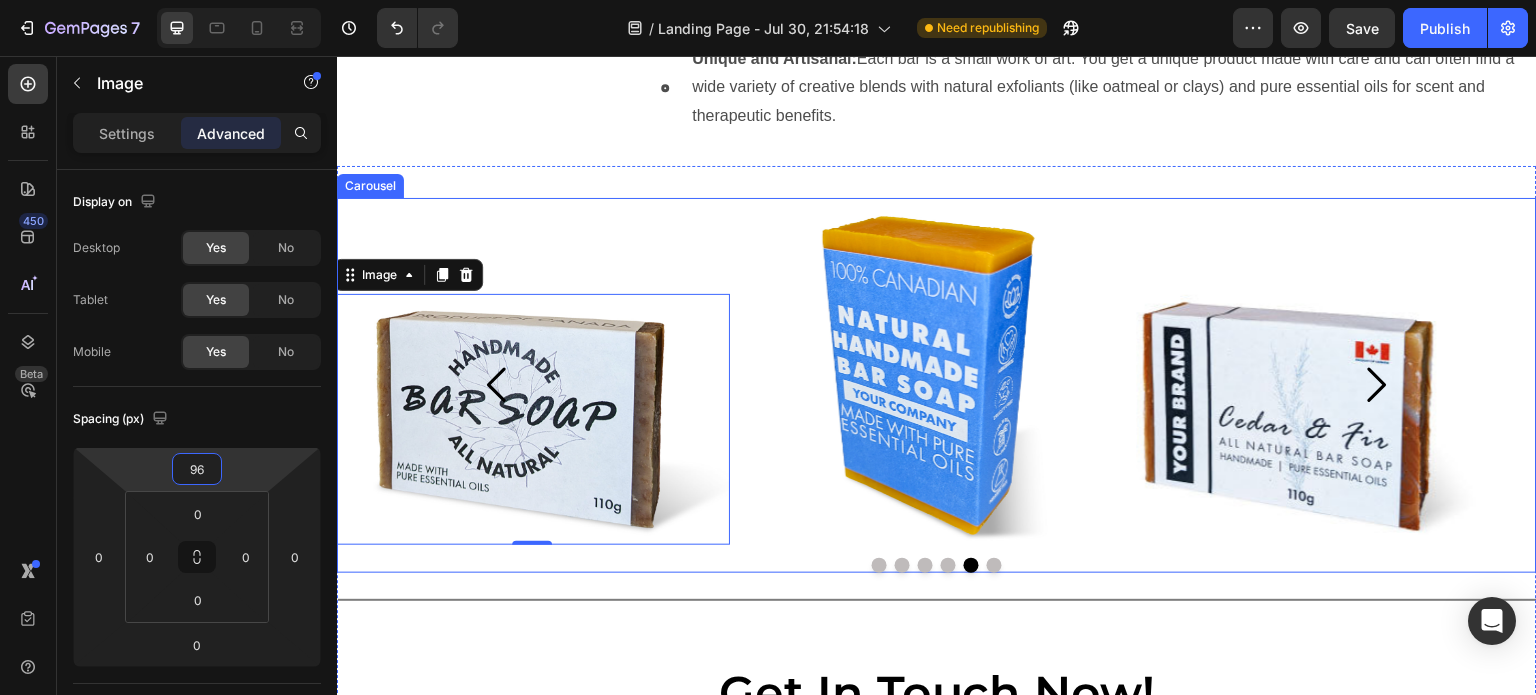 click 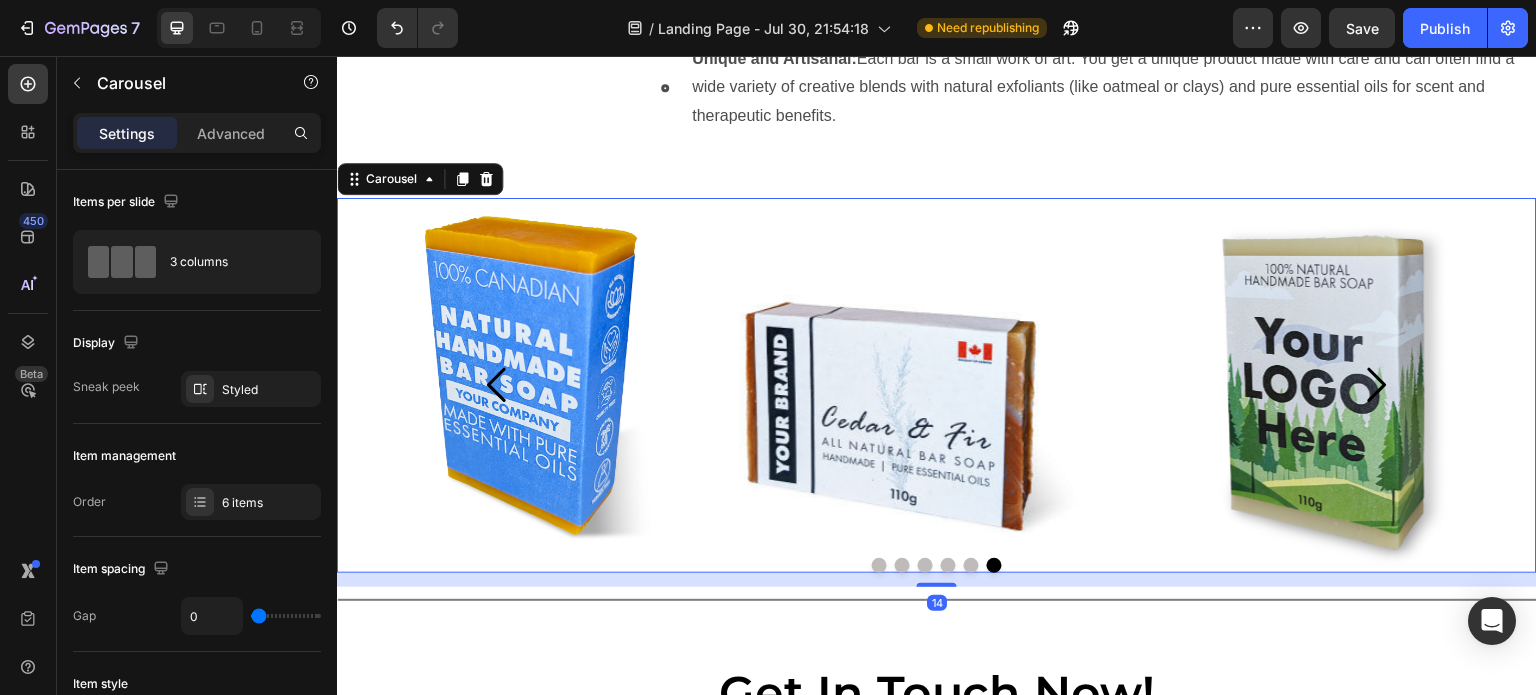 click 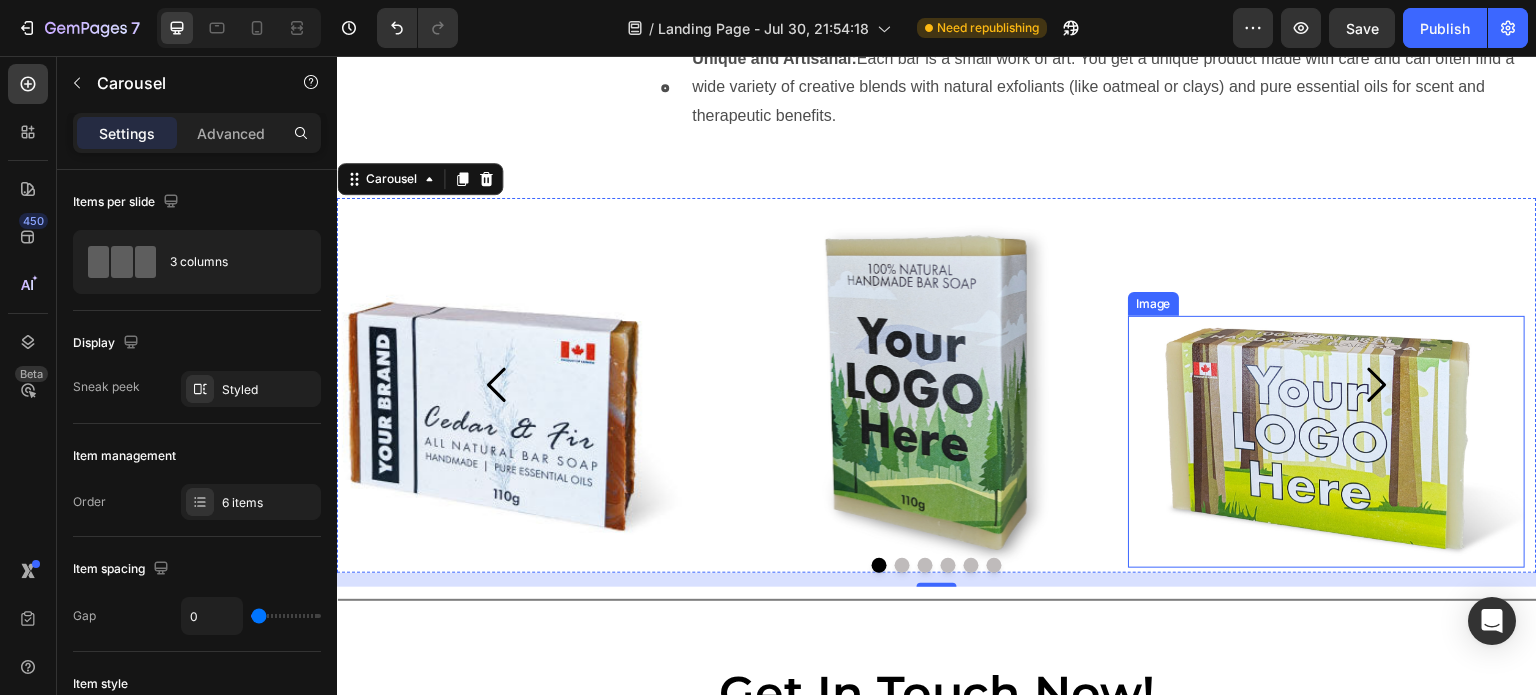 click at bounding box center [1327, 442] 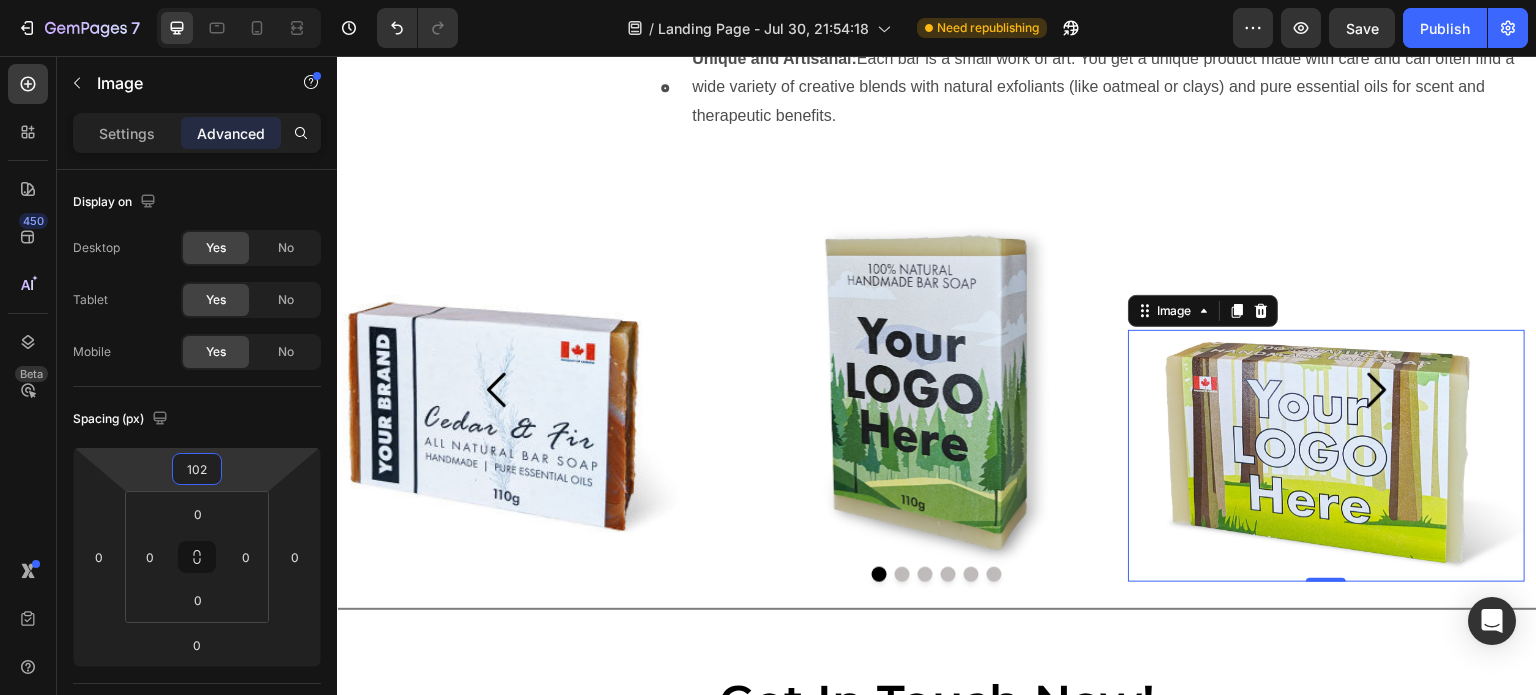 type on "100" 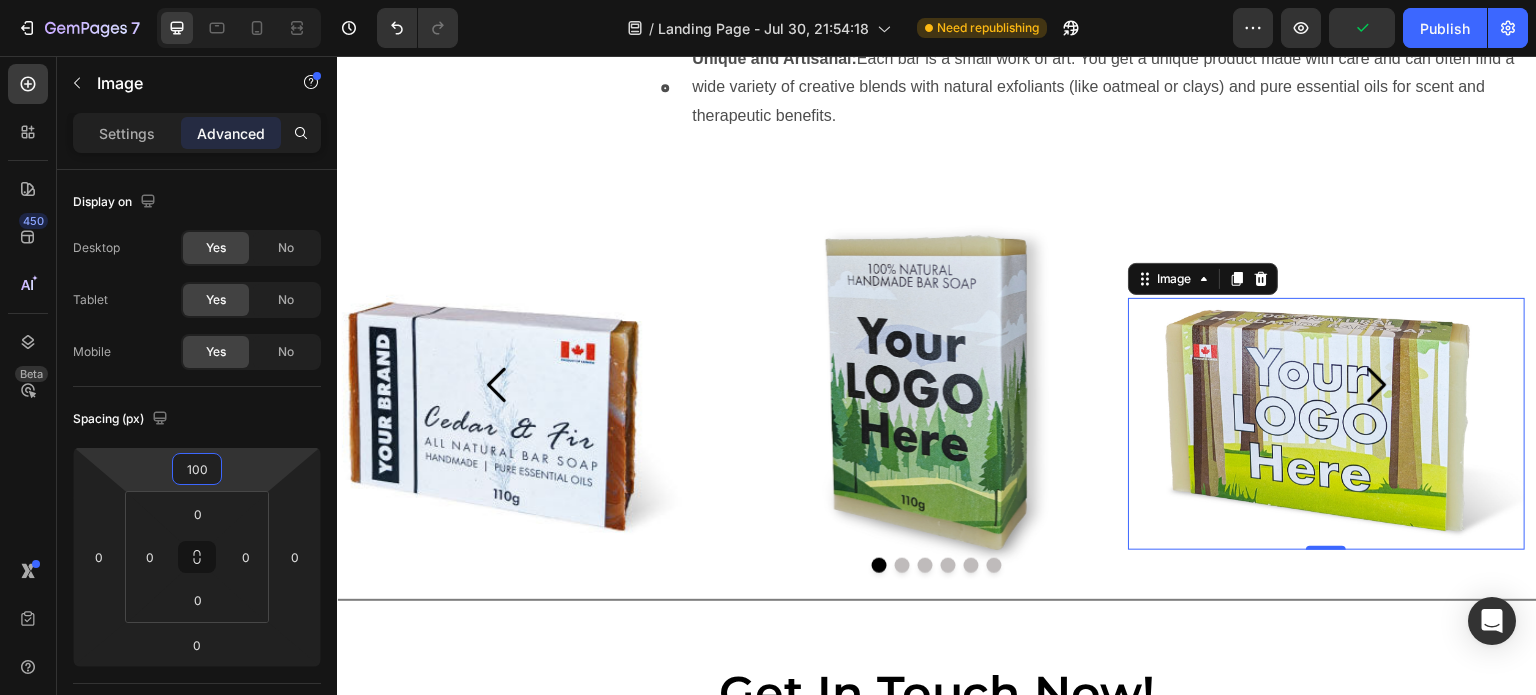 drag, startPoint x: 213, startPoint y: 486, endPoint x: 220, endPoint y: 495, distance: 11.401754 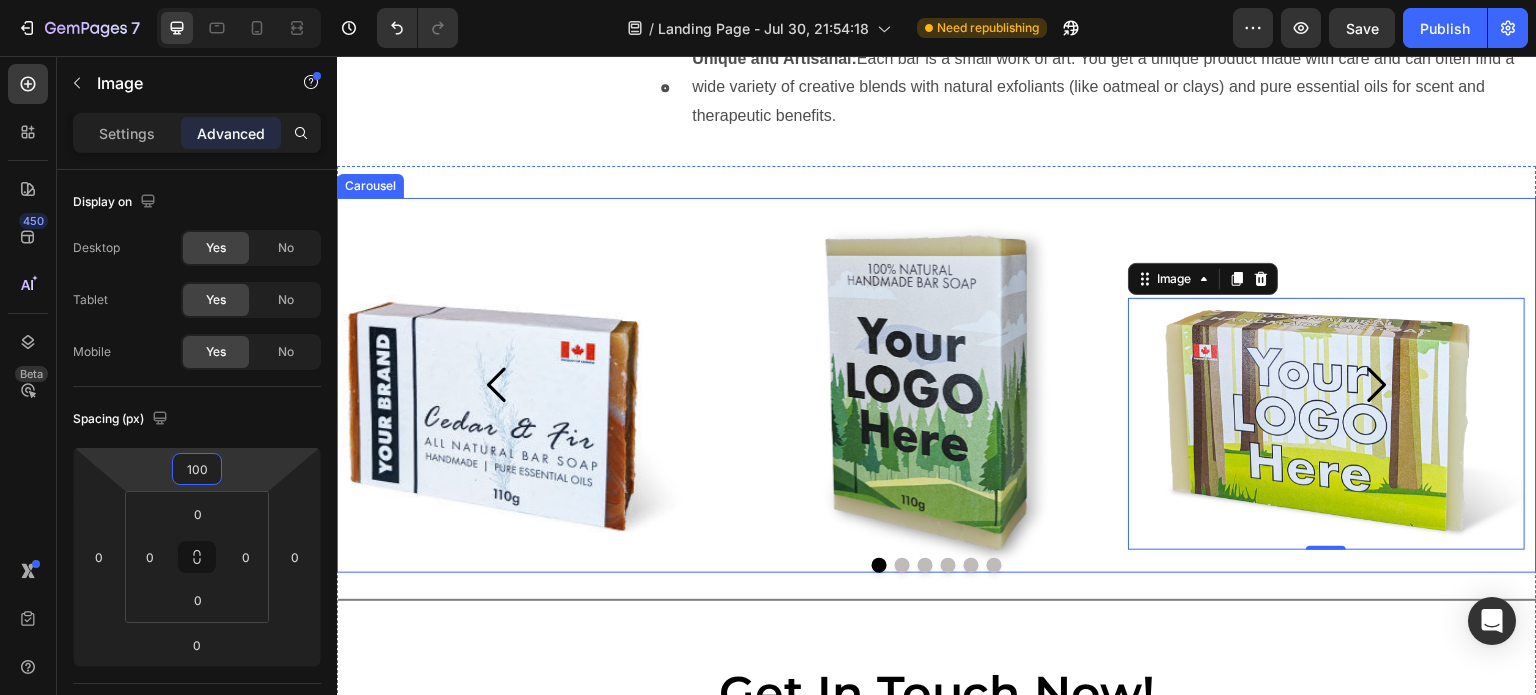 click 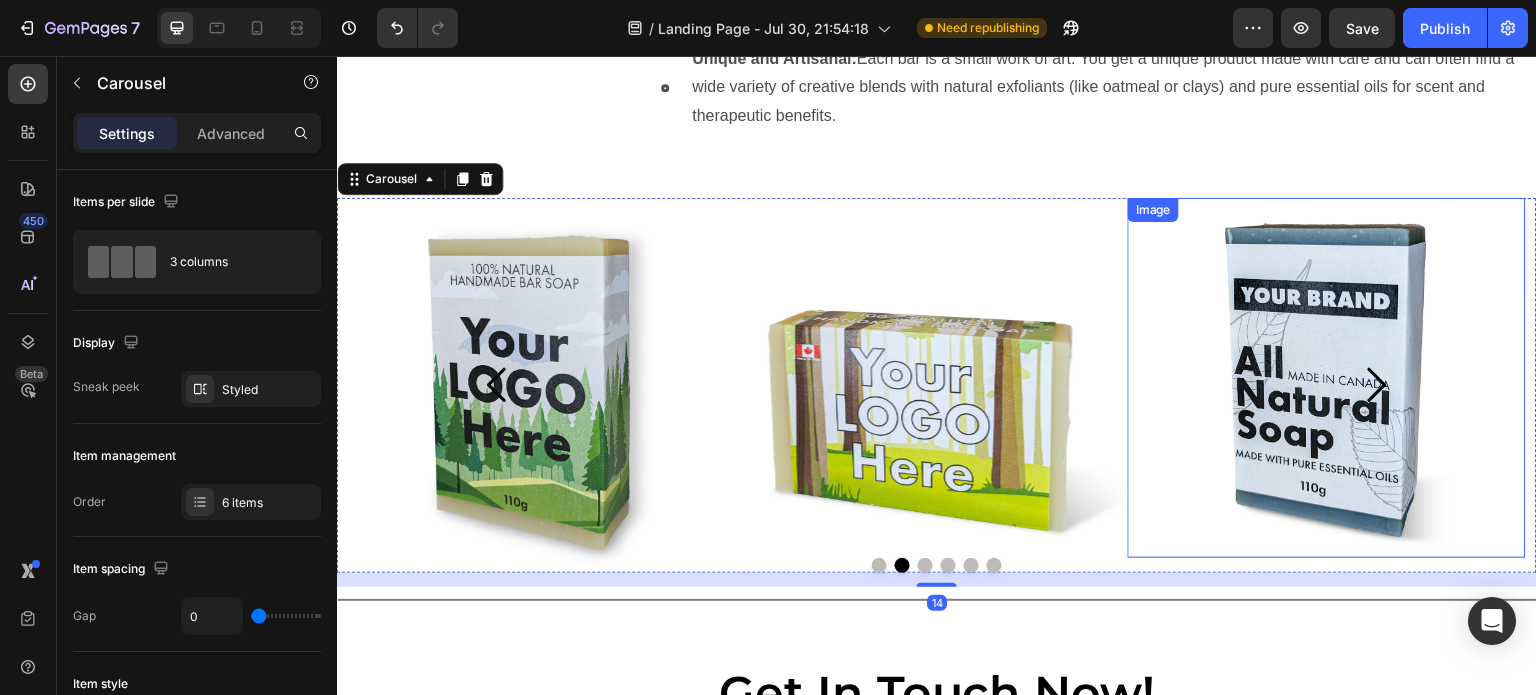 click at bounding box center (1327, 378) 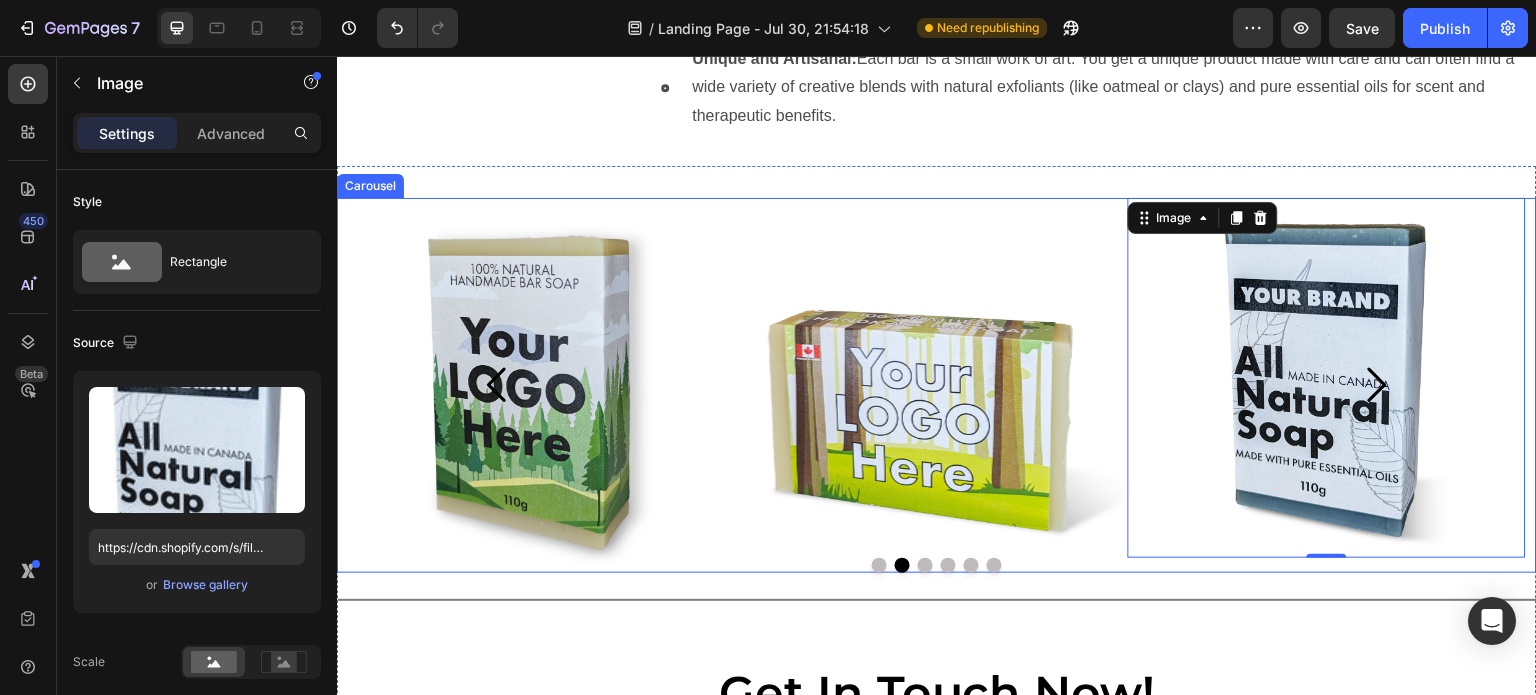click 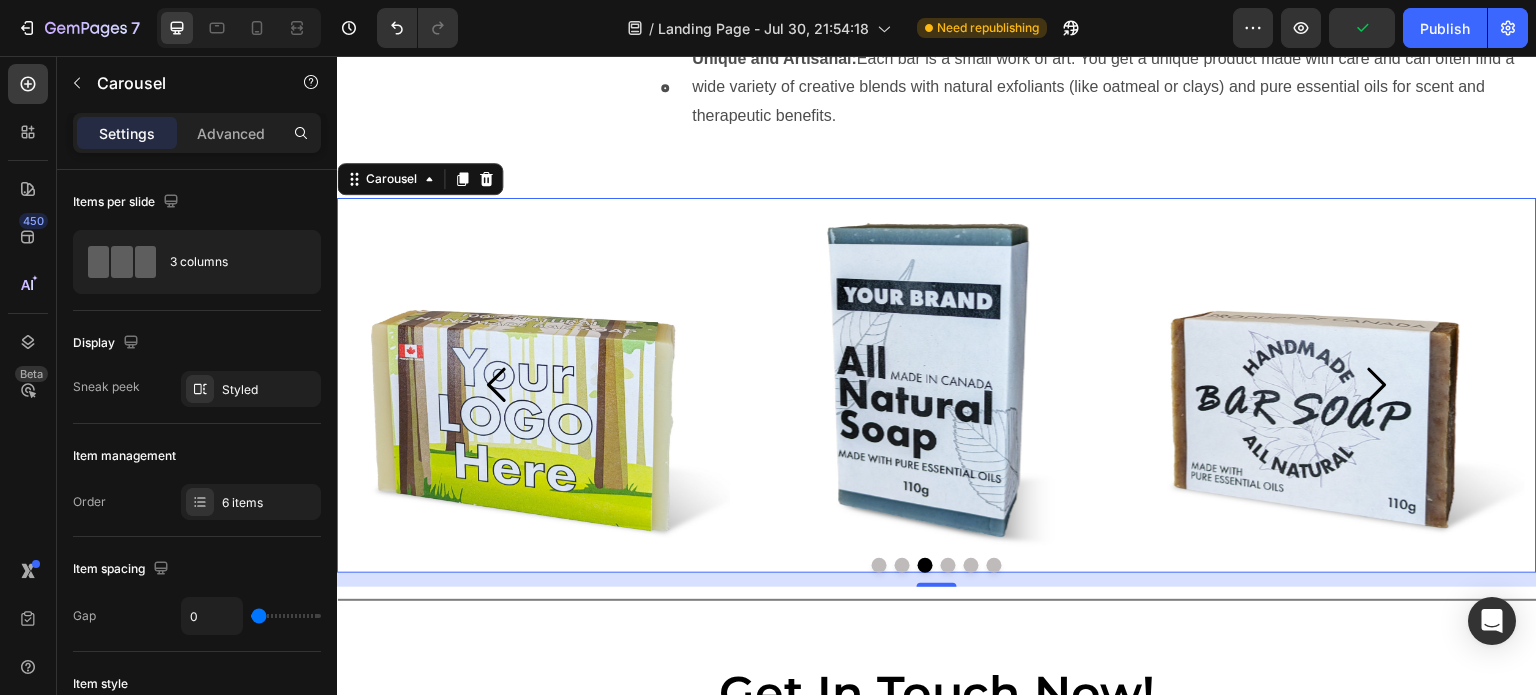 click 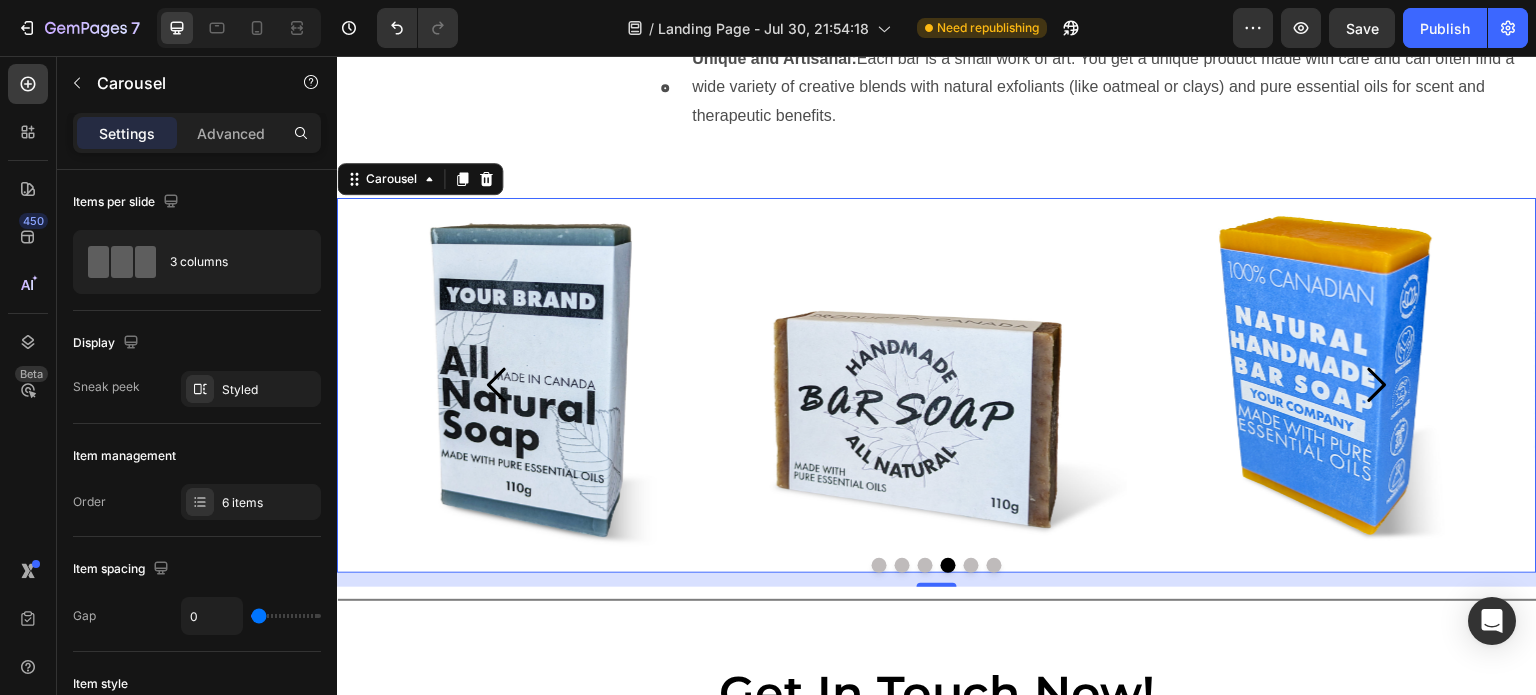click 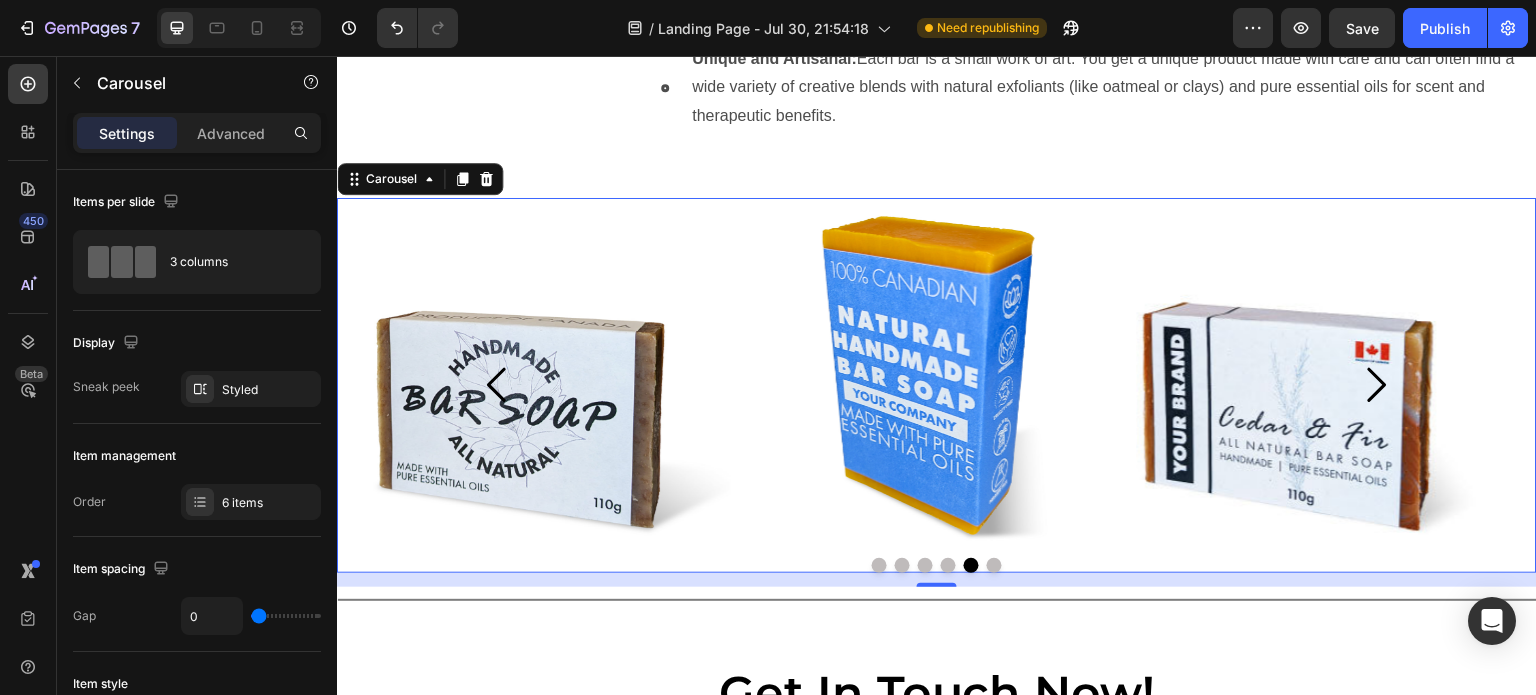 click 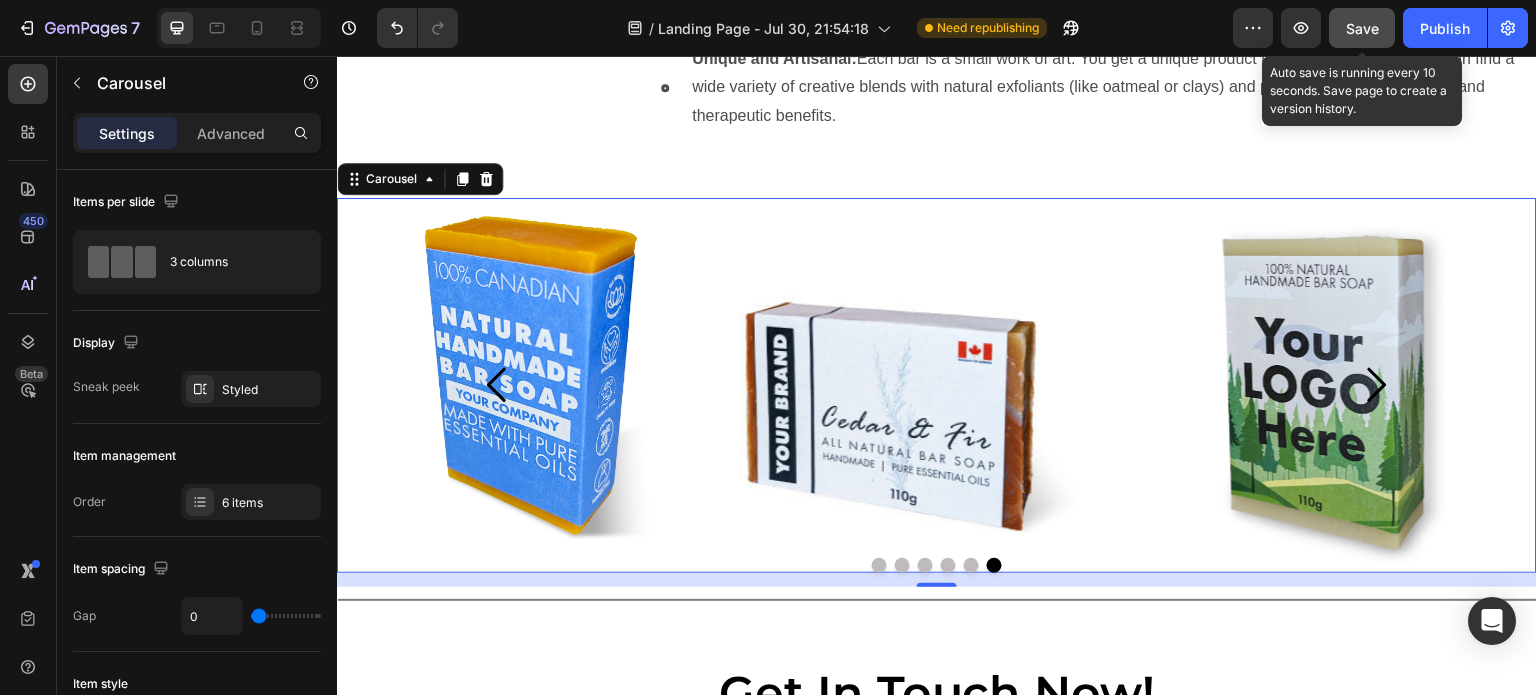 click on "Save" 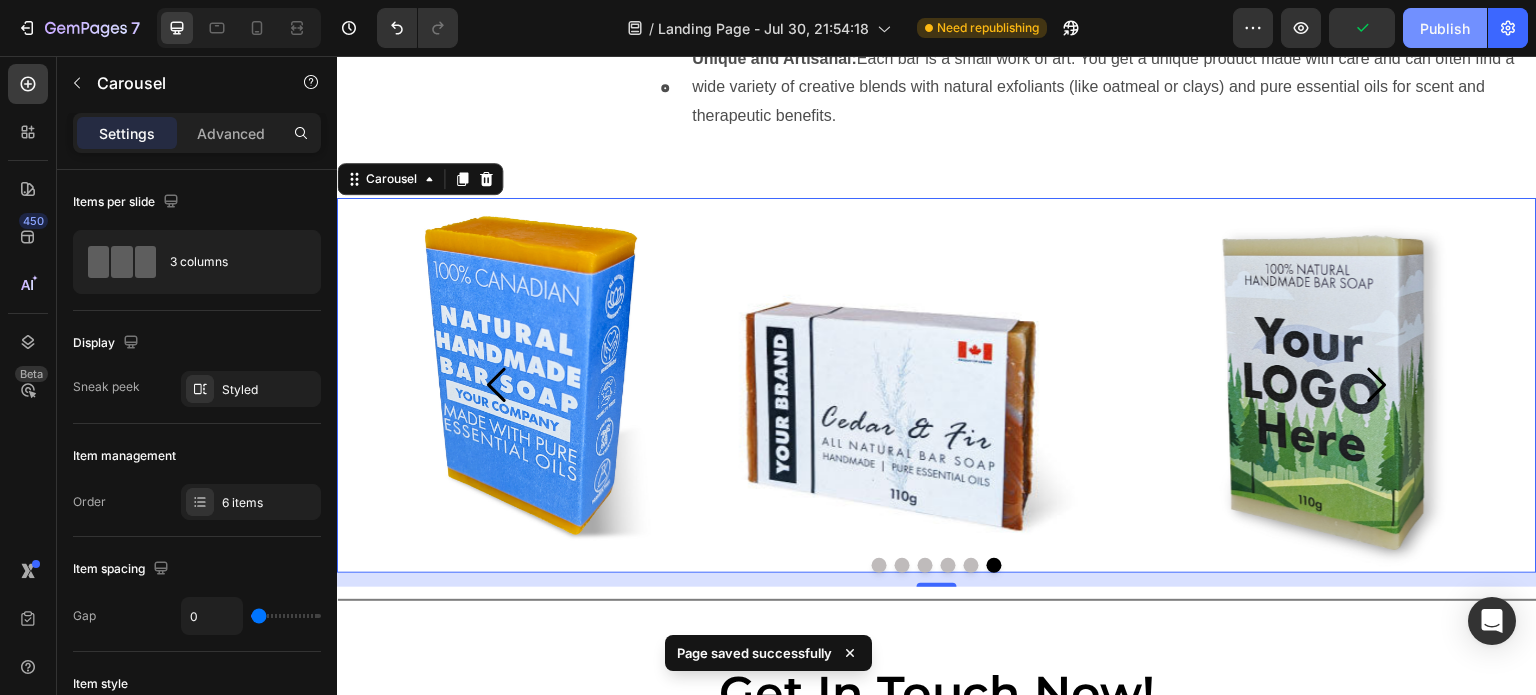 click on "Publish" 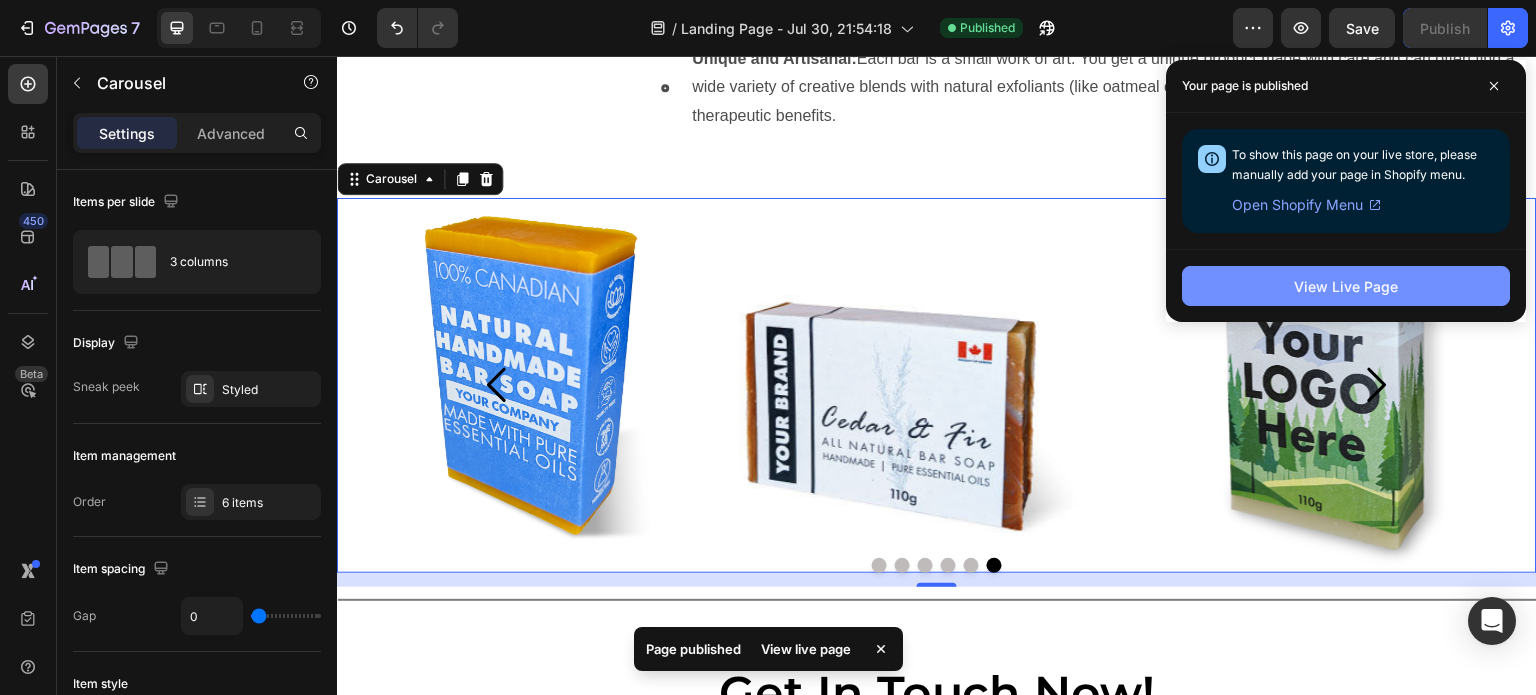 click on "View Live Page" at bounding box center (1346, 286) 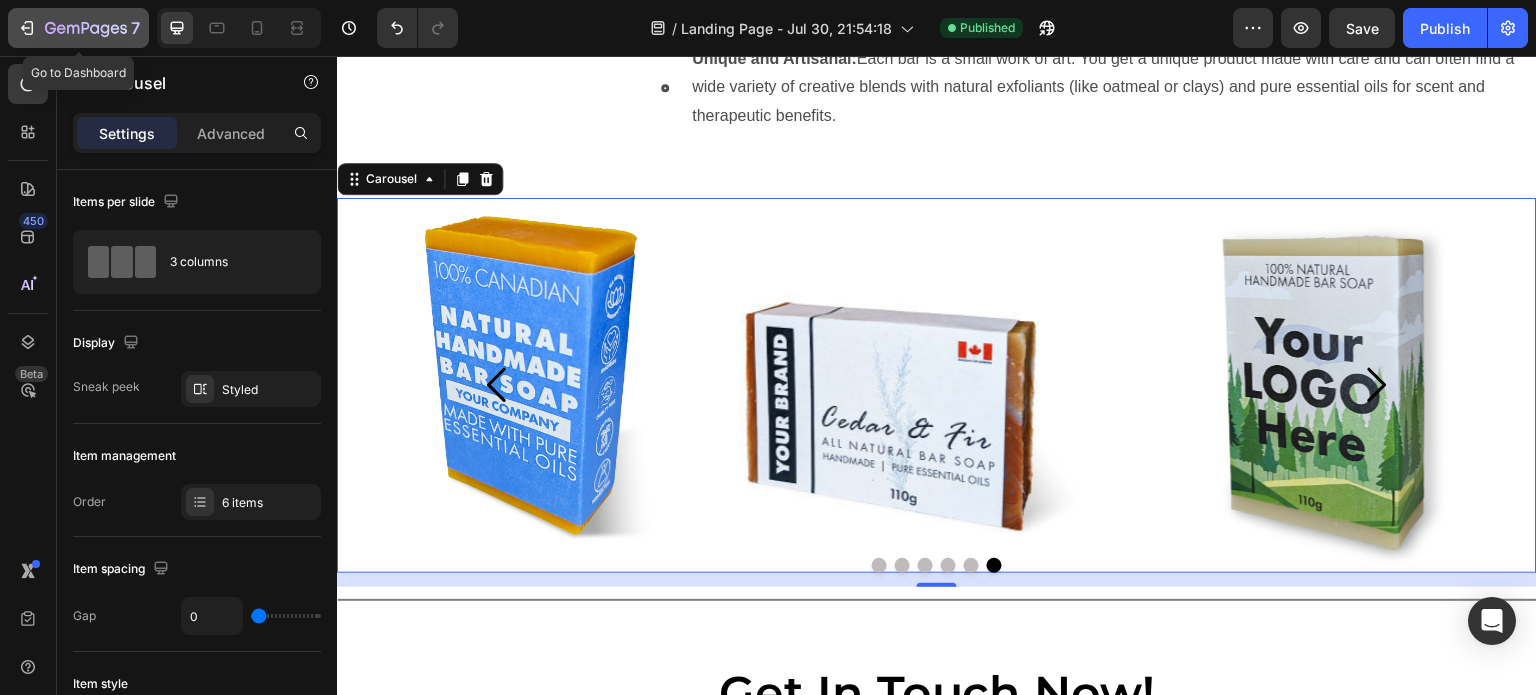 click 